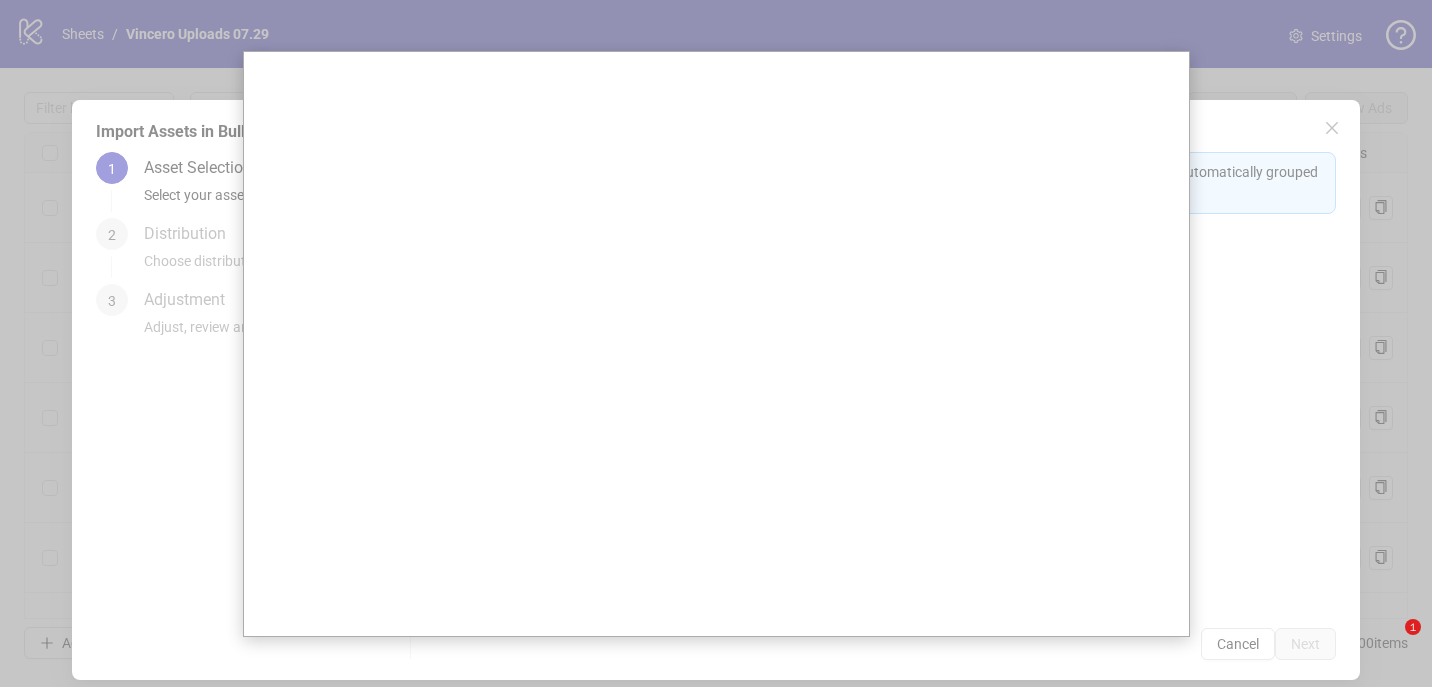 scroll, scrollTop: 0, scrollLeft: 0, axis: both 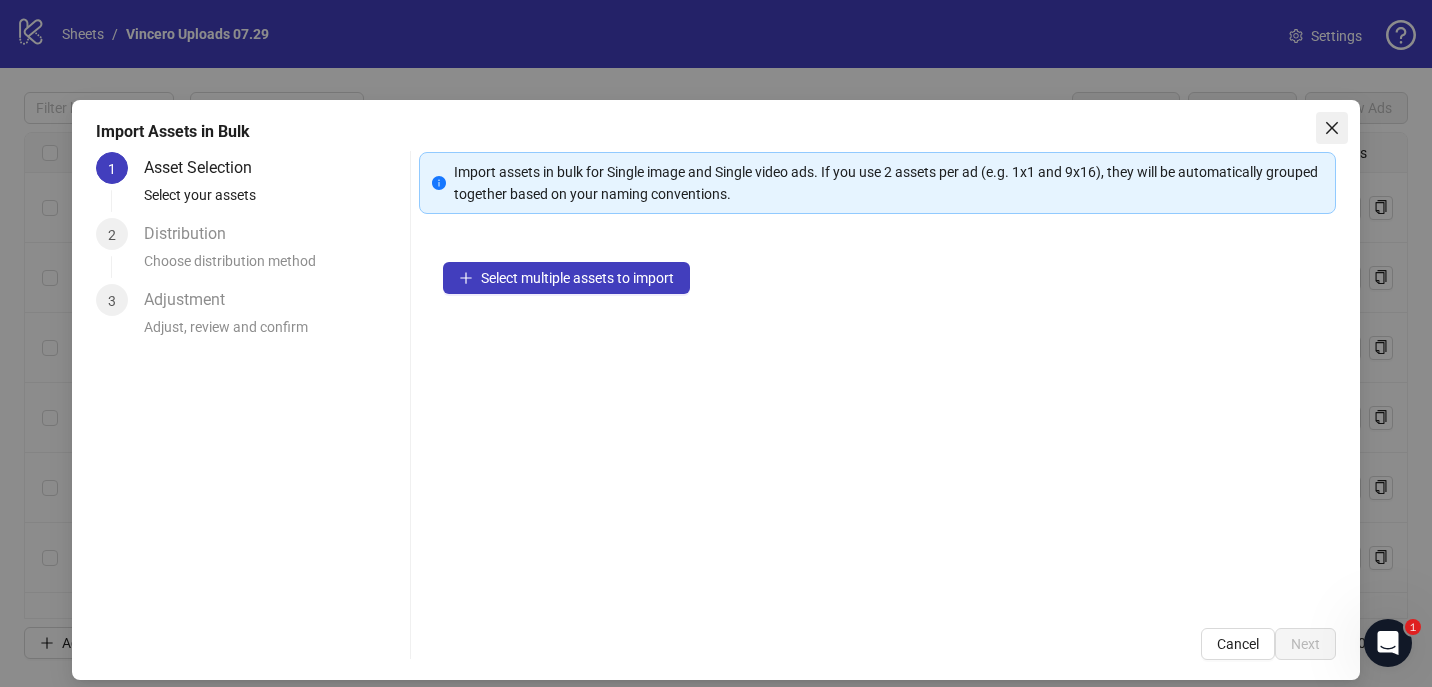 click 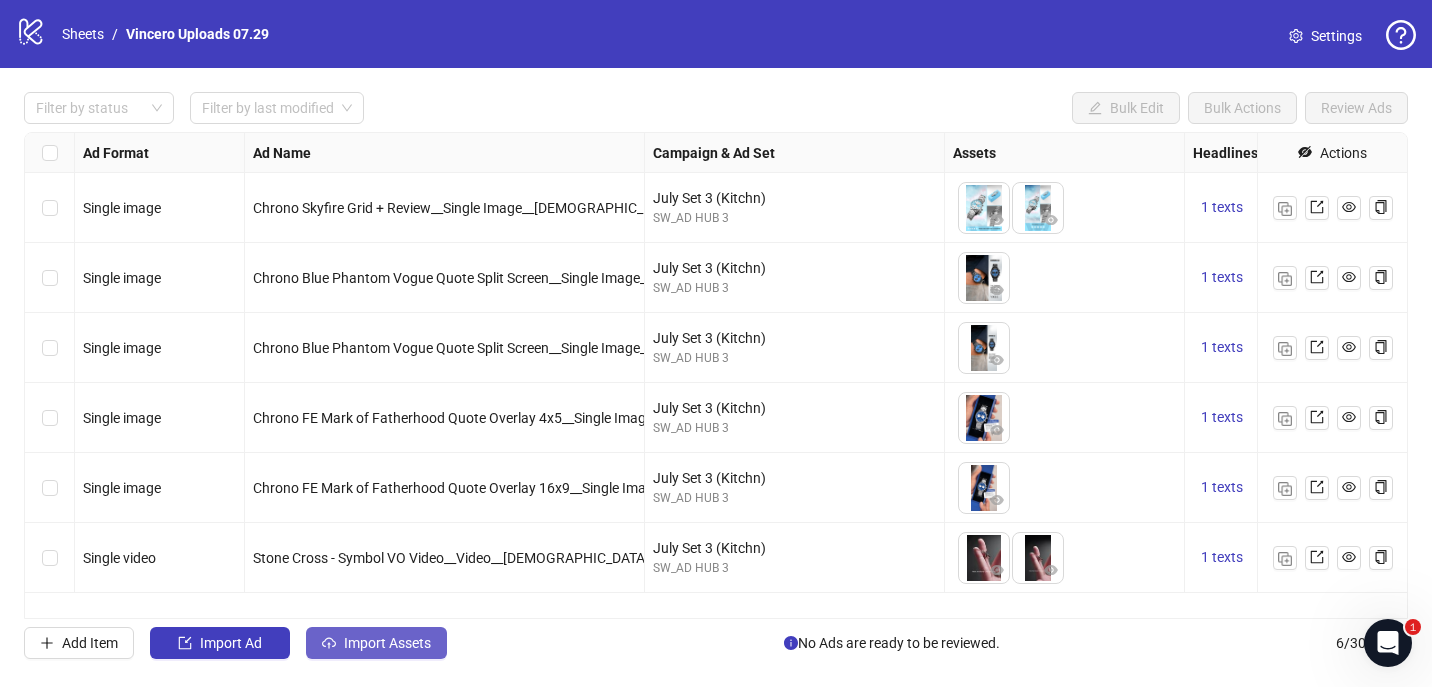 click on "Import Assets" at bounding box center (376, 643) 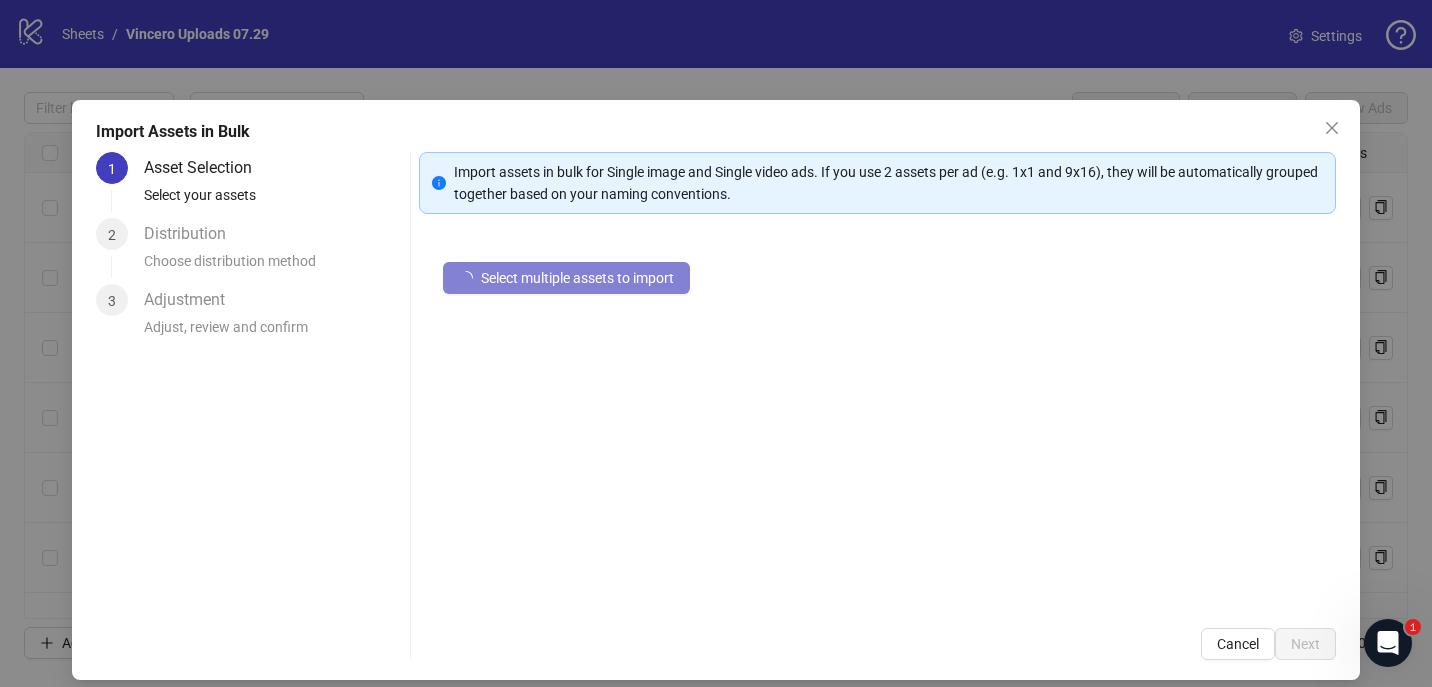 click on "Select multiple assets to import" at bounding box center [878, 421] 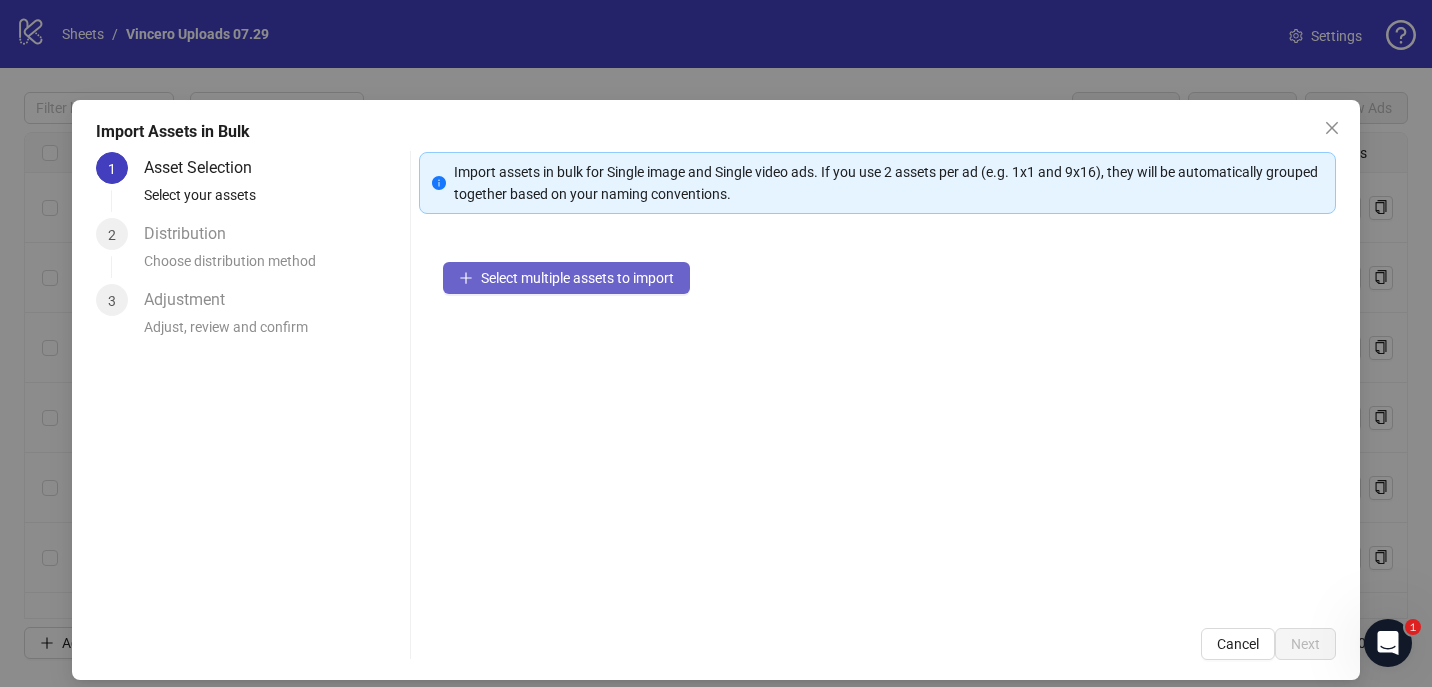 click on "Select multiple assets to import" at bounding box center [577, 278] 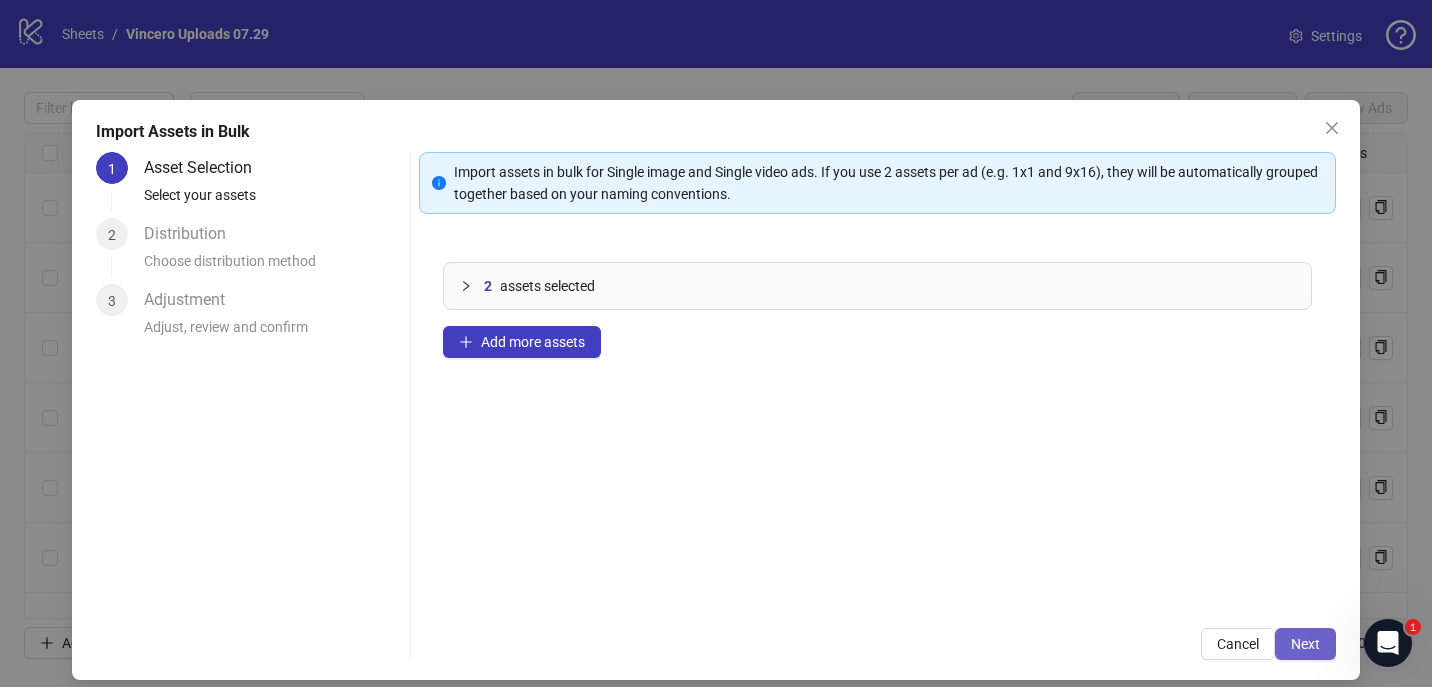 click on "Next" at bounding box center [1305, 644] 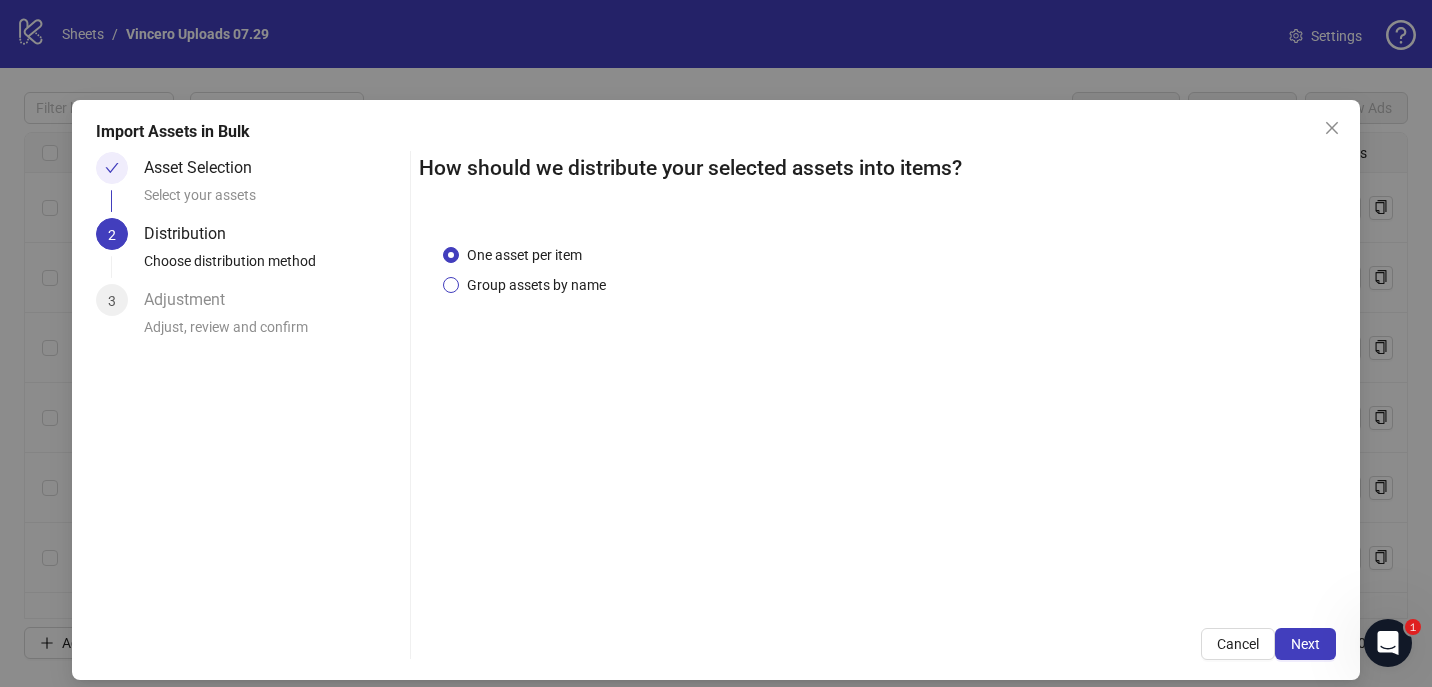 click on "Group assets by name" at bounding box center (536, 285) 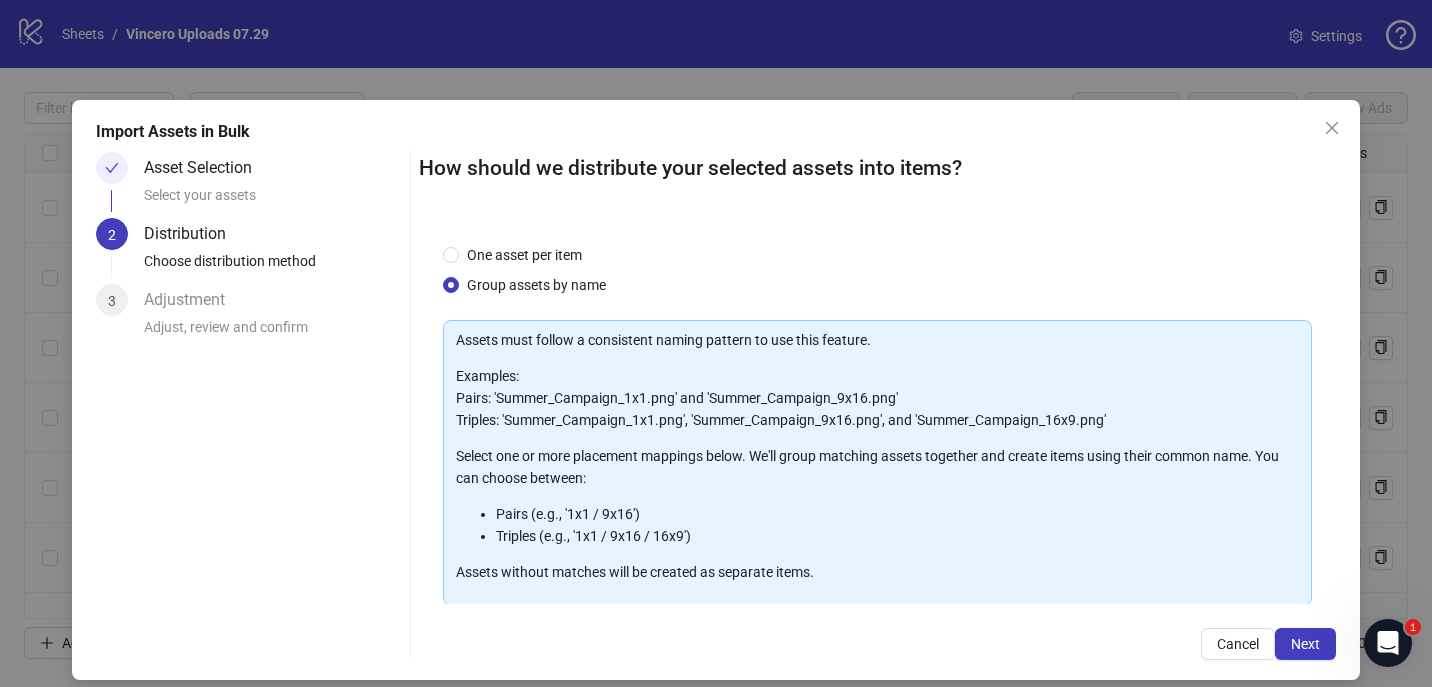 scroll, scrollTop: 201, scrollLeft: 0, axis: vertical 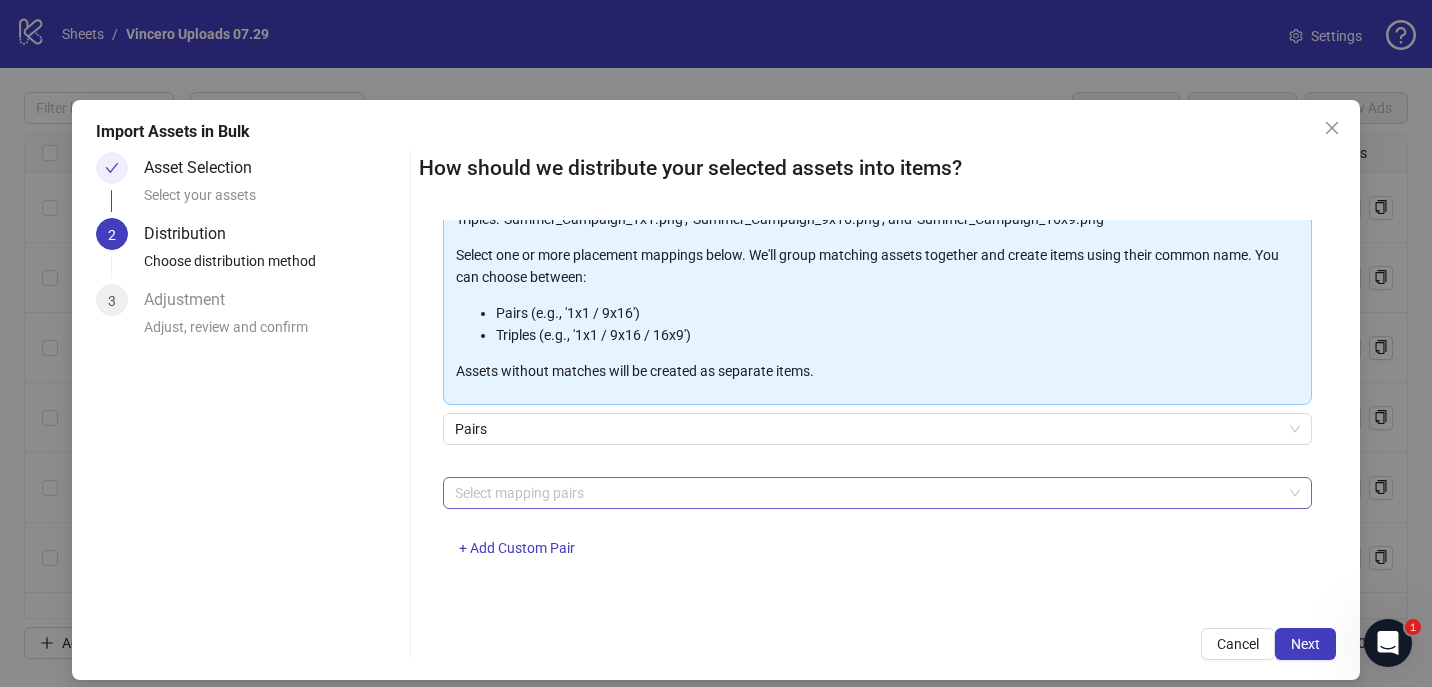 click at bounding box center (867, 493) 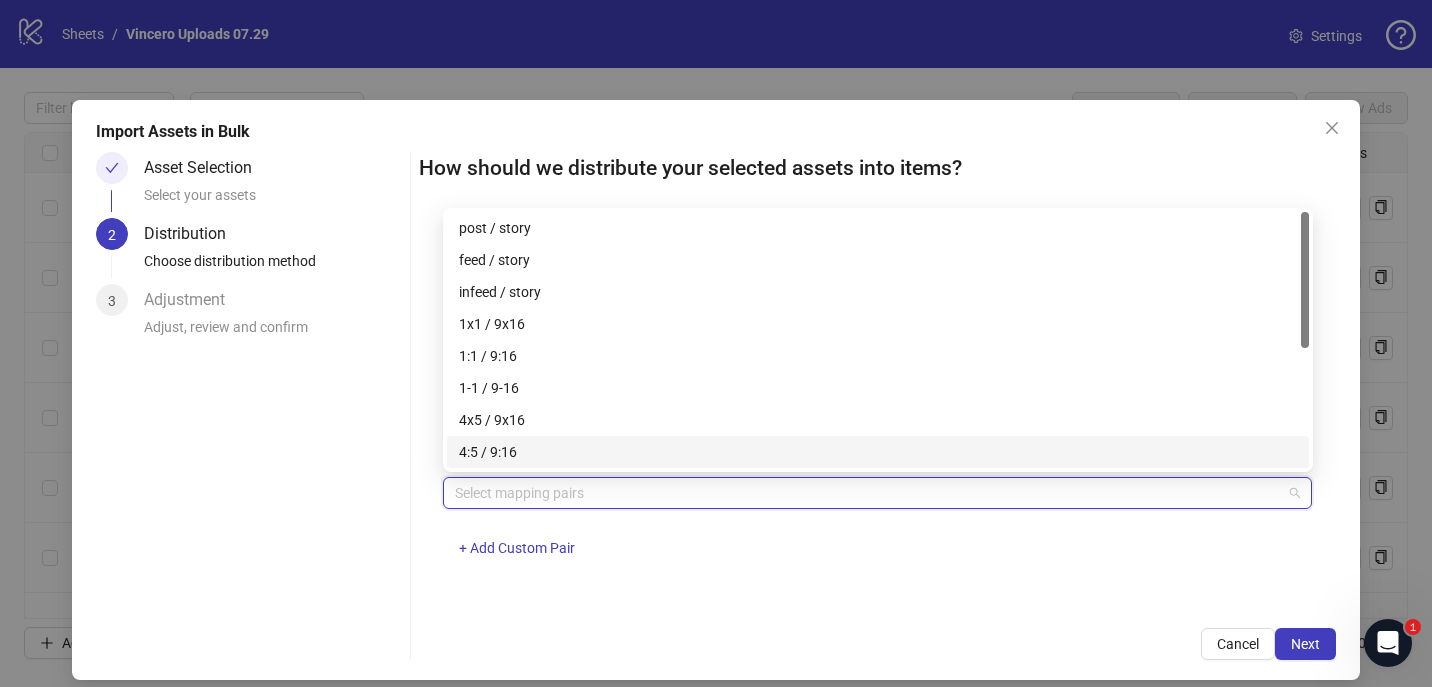 click on "4:5 / 9:16" at bounding box center (878, 452) 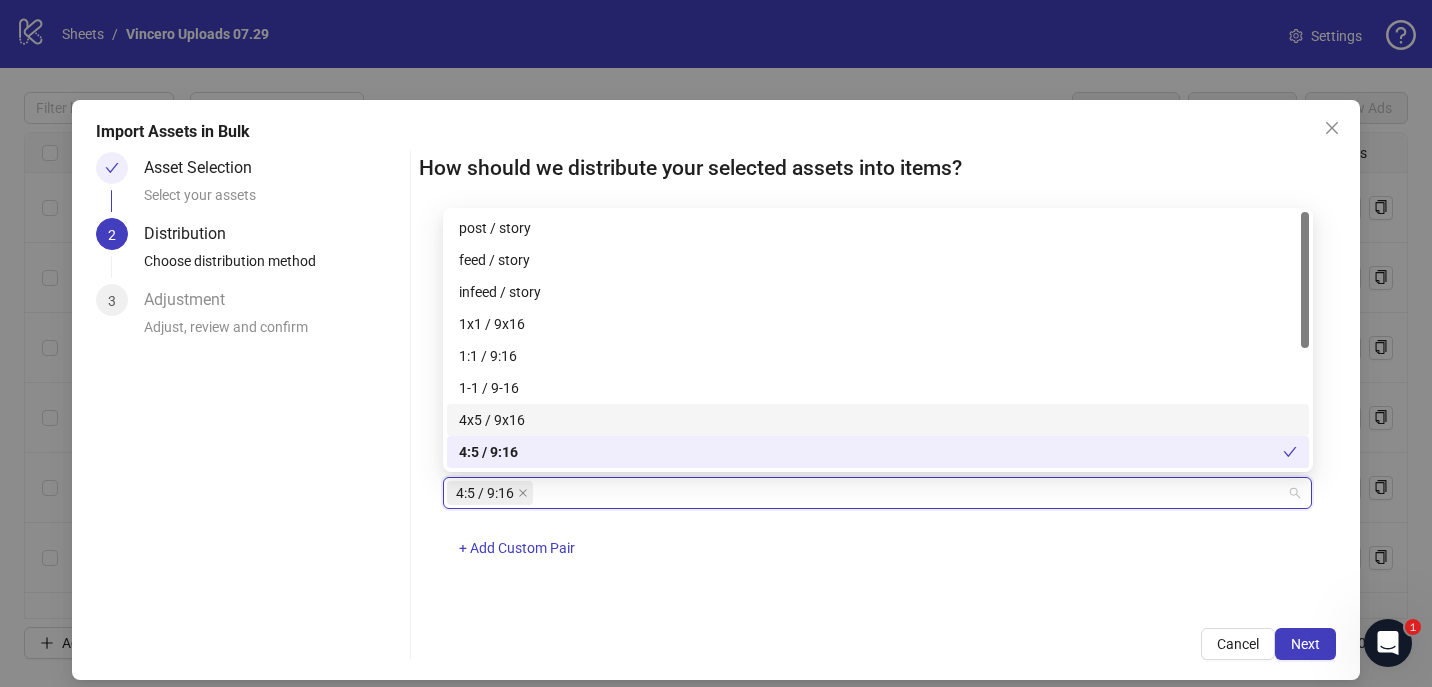 click on "4x5 / 9x16" at bounding box center [878, 420] 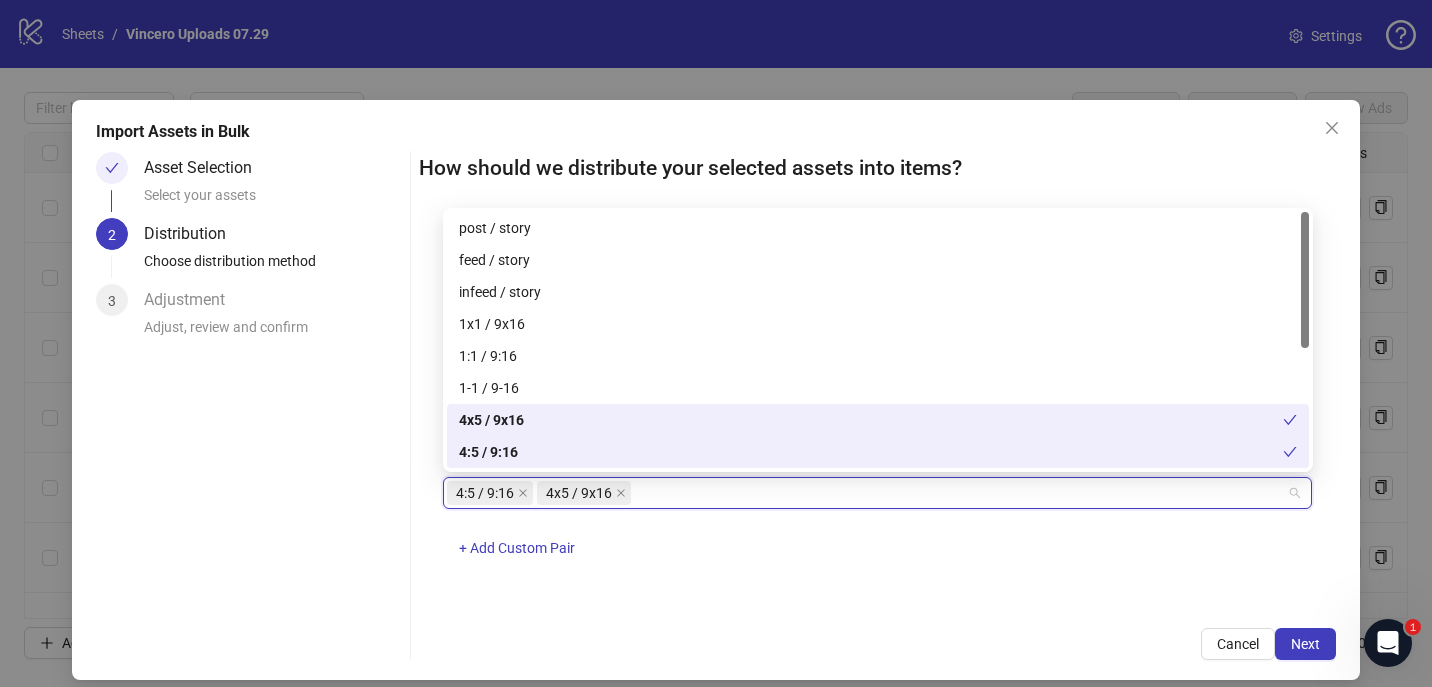 click on "4:5 / 9:16 4x5 / 9x16" at bounding box center [867, 493] 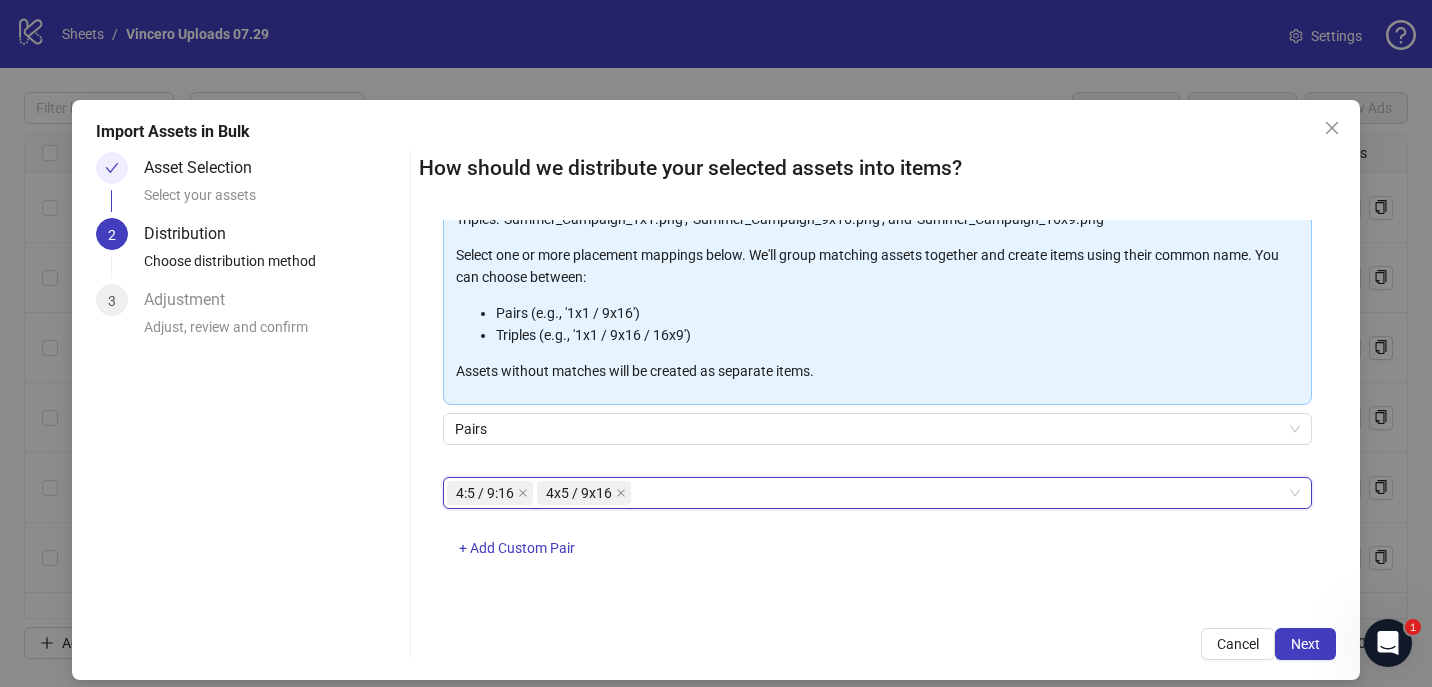 type on "*" 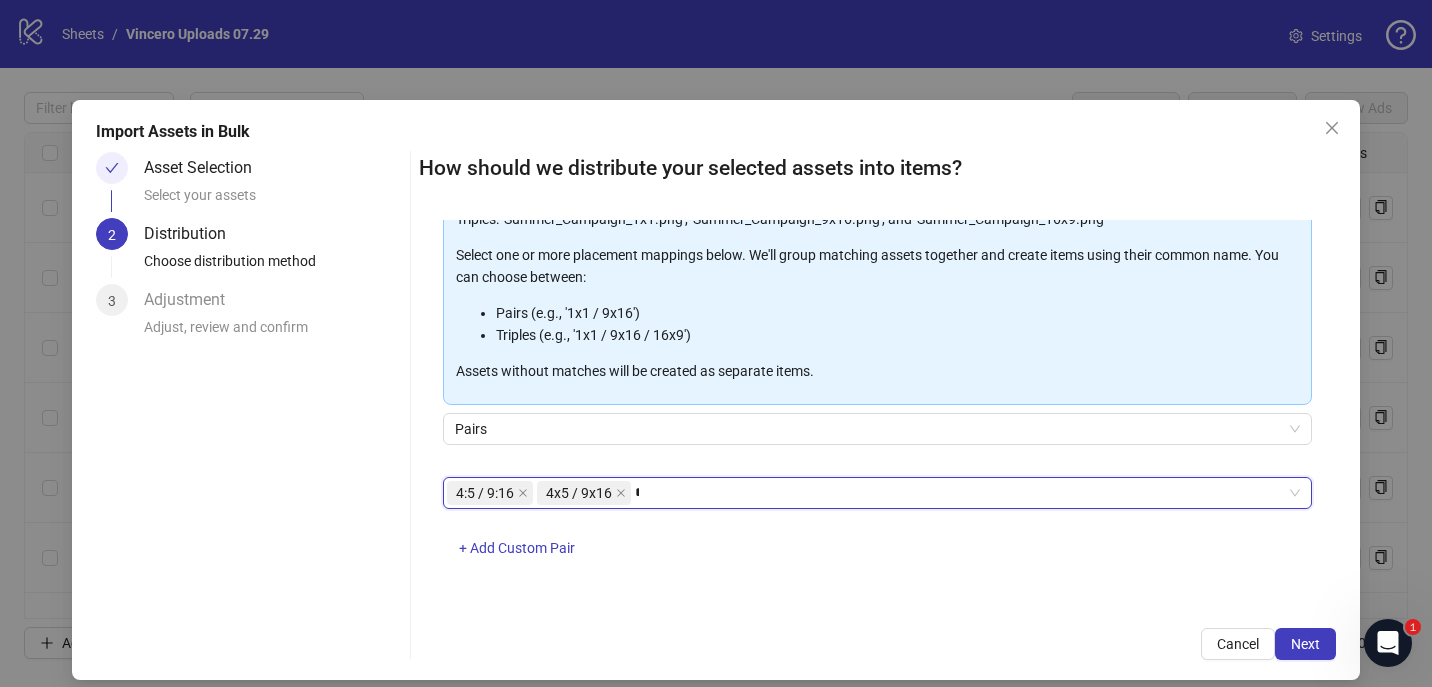type 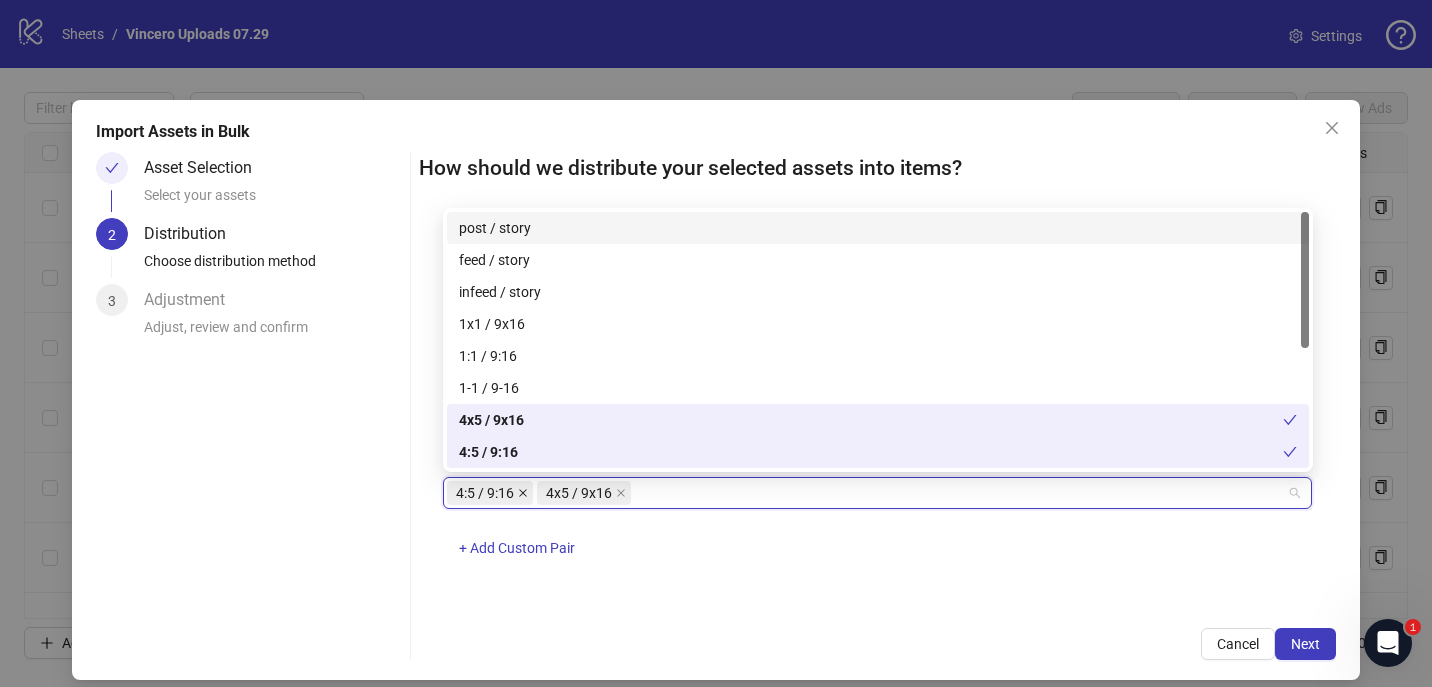click 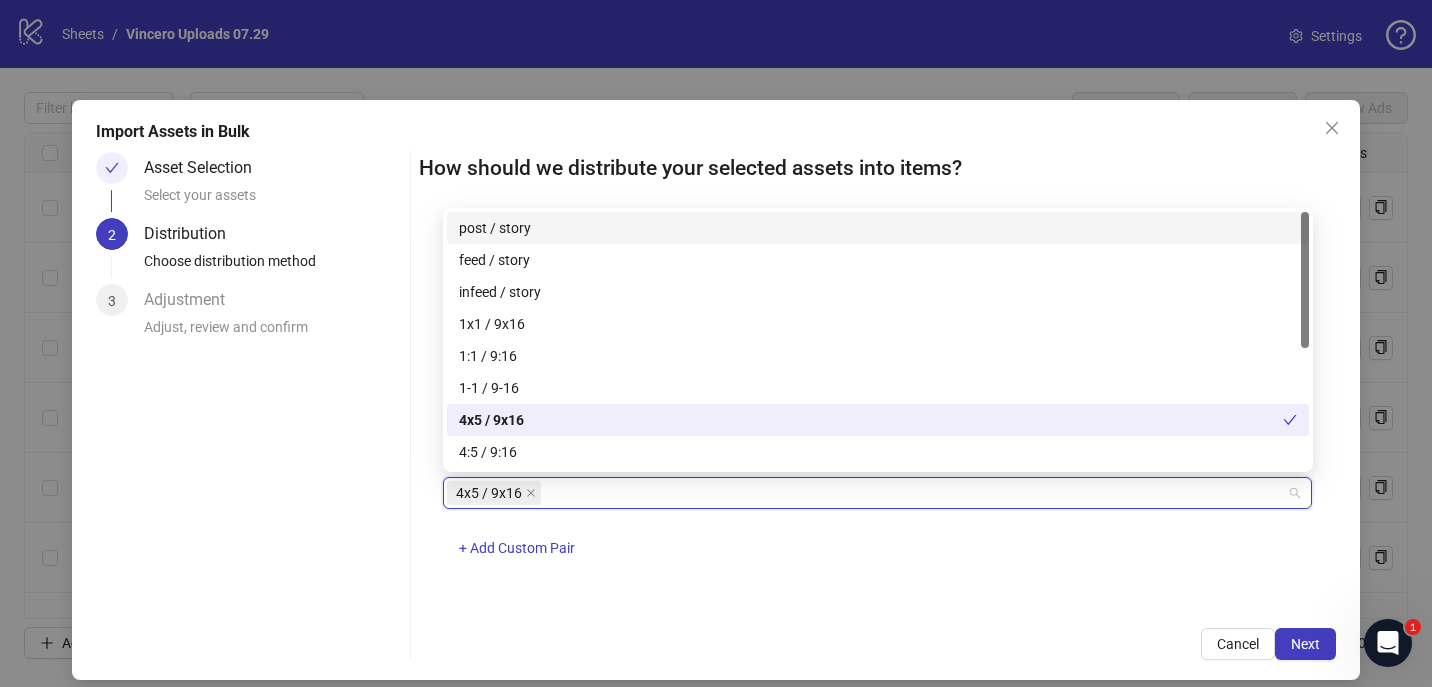 click on "Cancel Next" at bounding box center [878, 644] 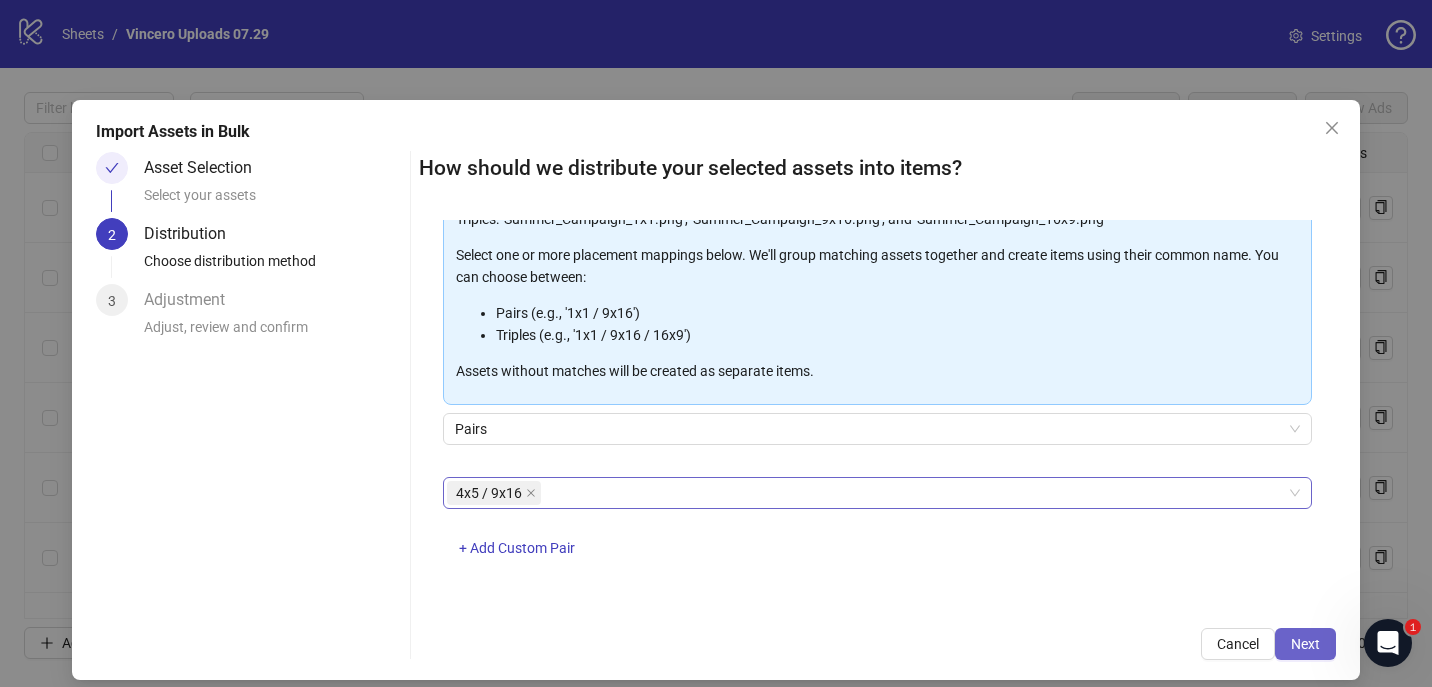 click on "Next" at bounding box center [1305, 644] 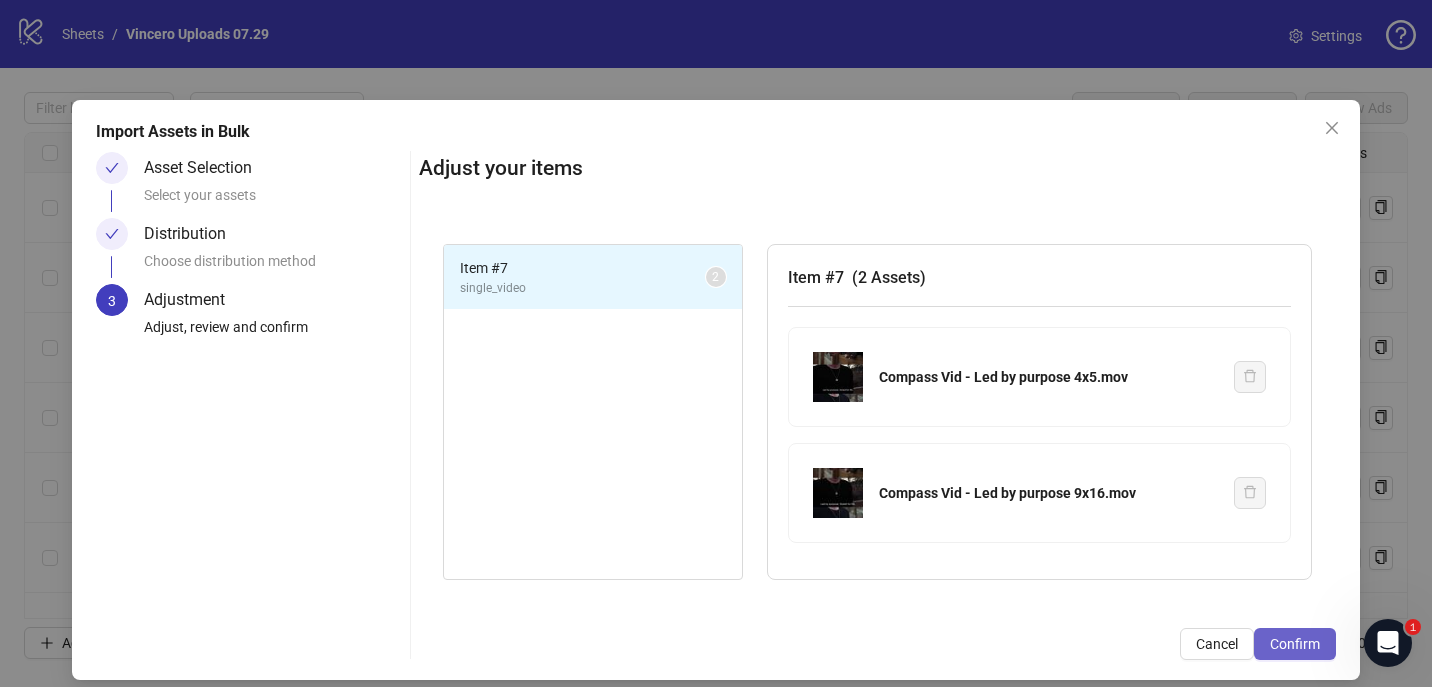 click on "Confirm" at bounding box center (1295, 644) 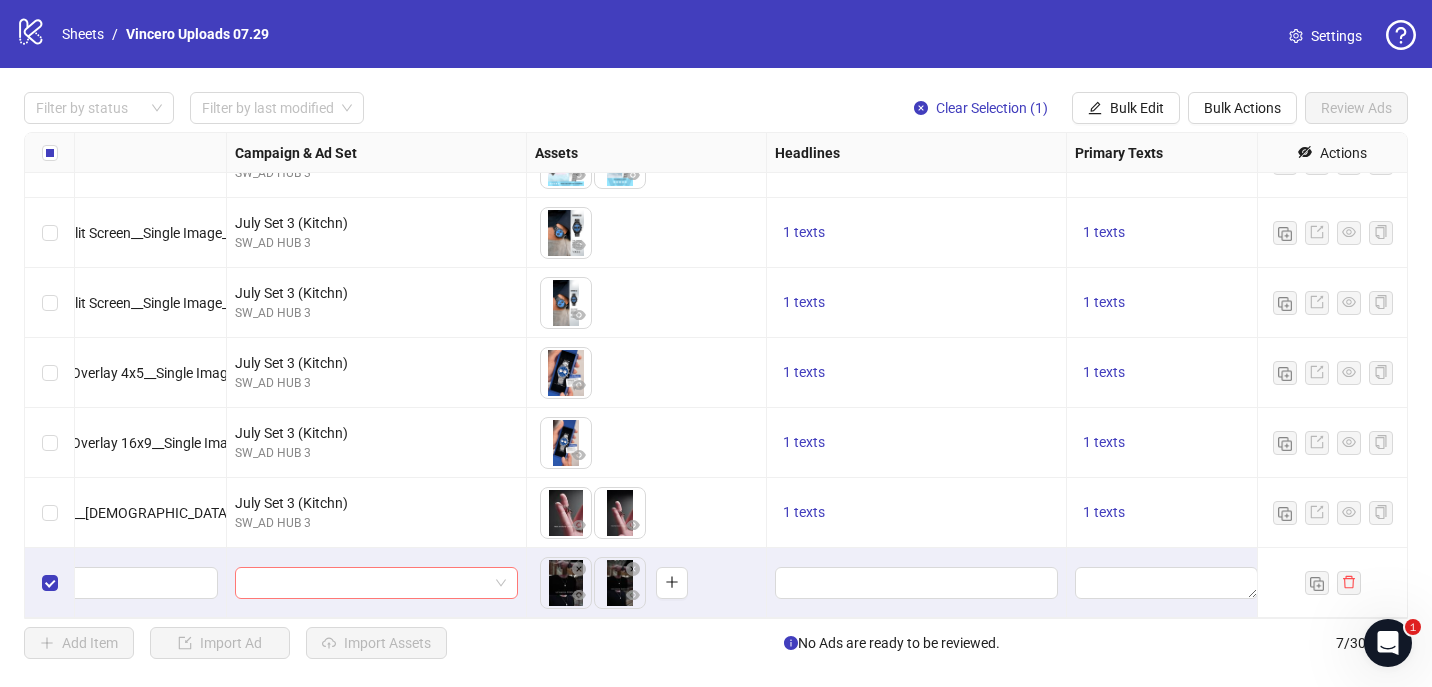 scroll, scrollTop: 45, scrollLeft: 788, axis: both 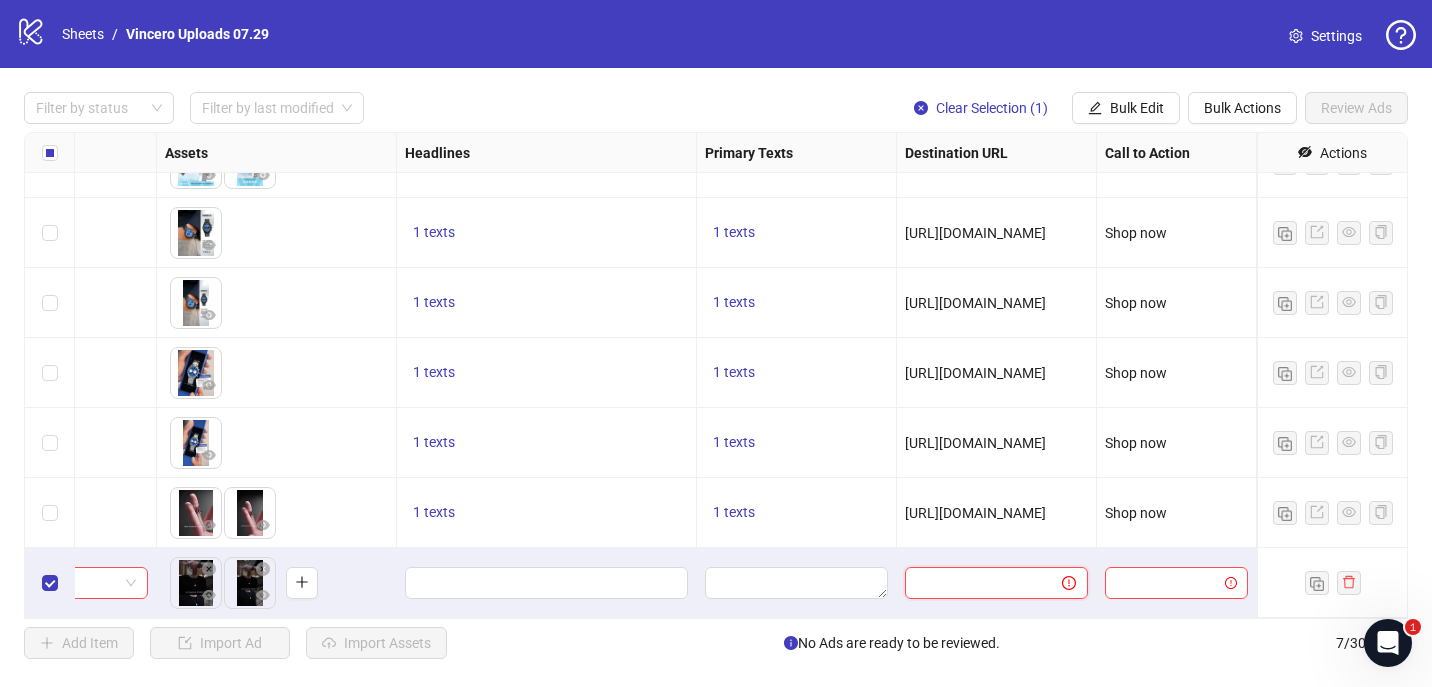 click at bounding box center (975, 583) 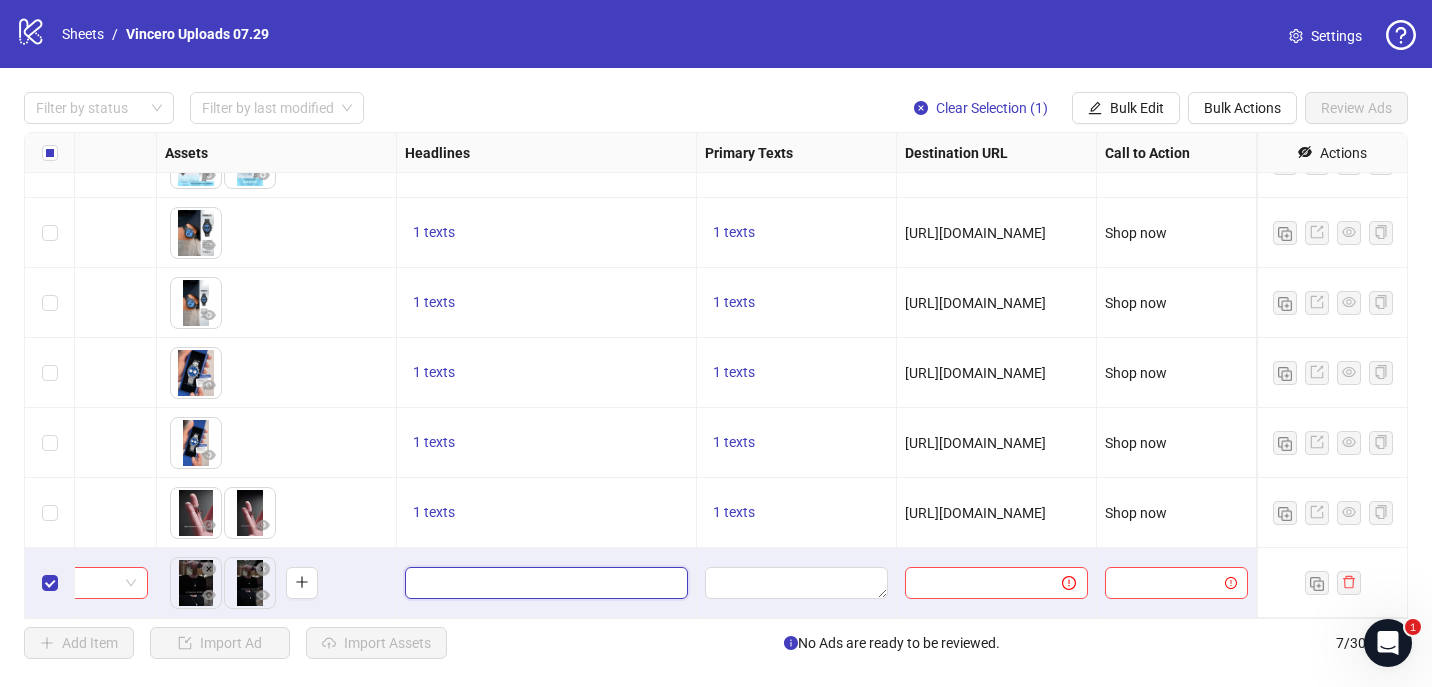 click at bounding box center [544, 583] 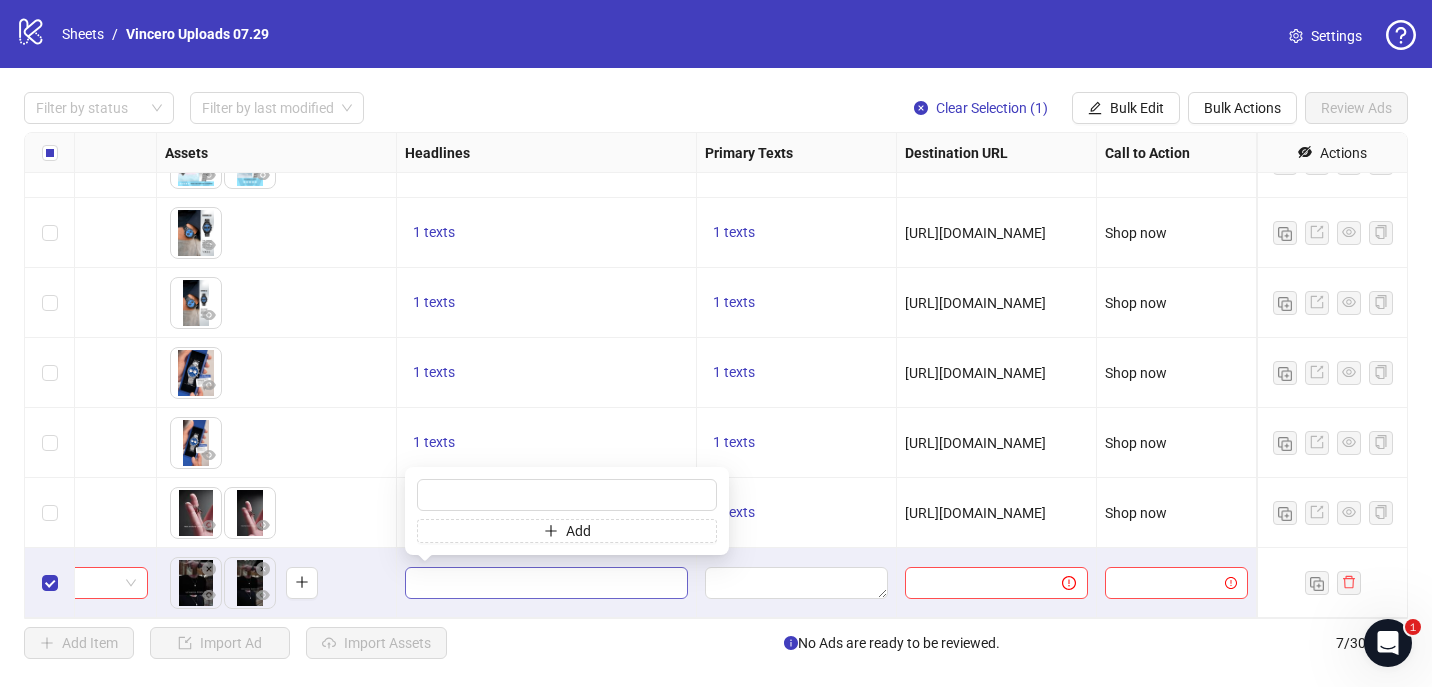 type on "**********" 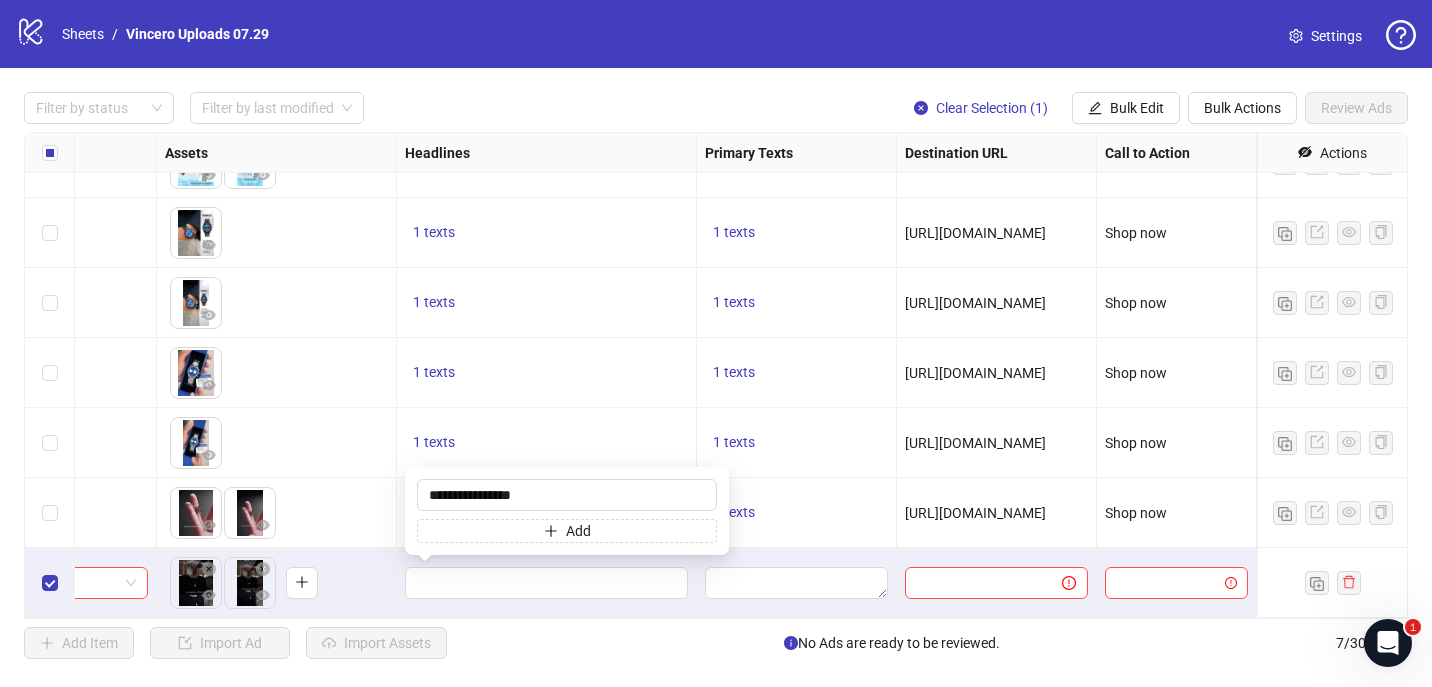 click at bounding box center [547, 583] 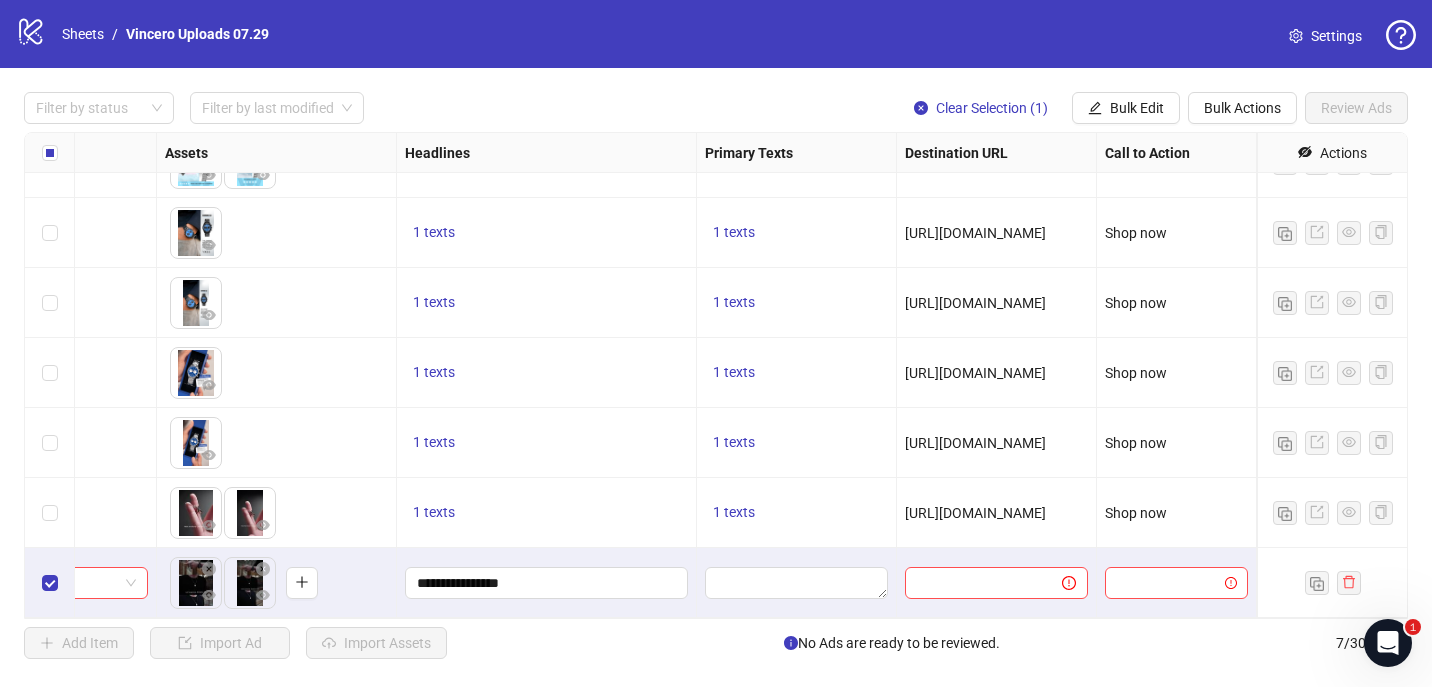 click on "Actions" at bounding box center (1343, 153) 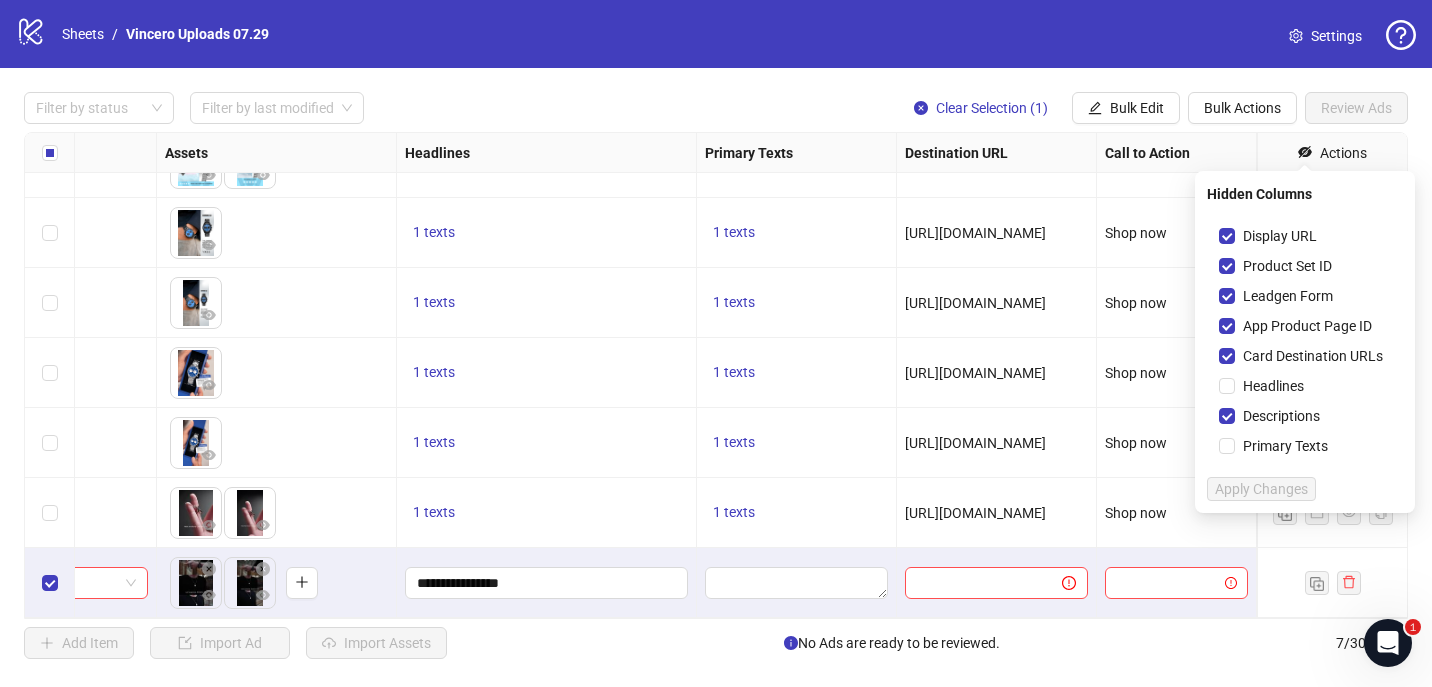 click on "[URL][DOMAIN_NAME]" at bounding box center [997, 513] 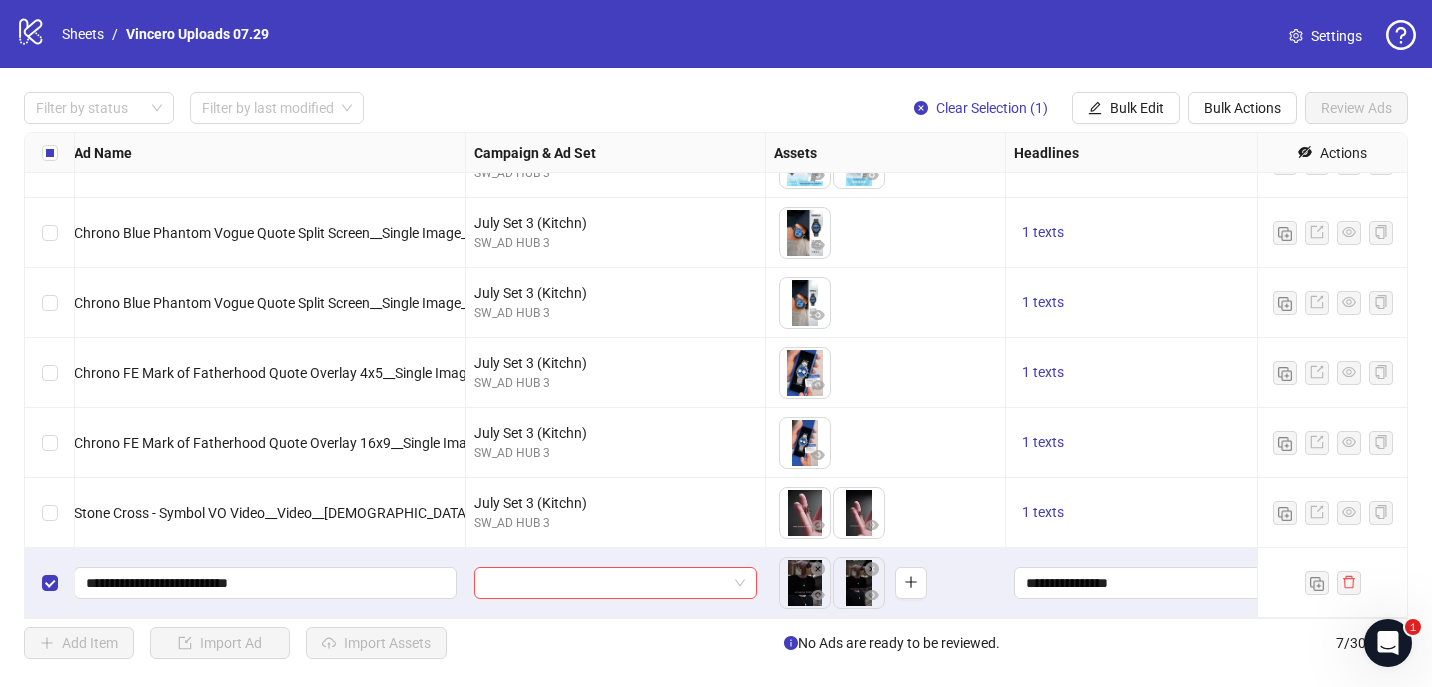 scroll, scrollTop: 45, scrollLeft: 0, axis: vertical 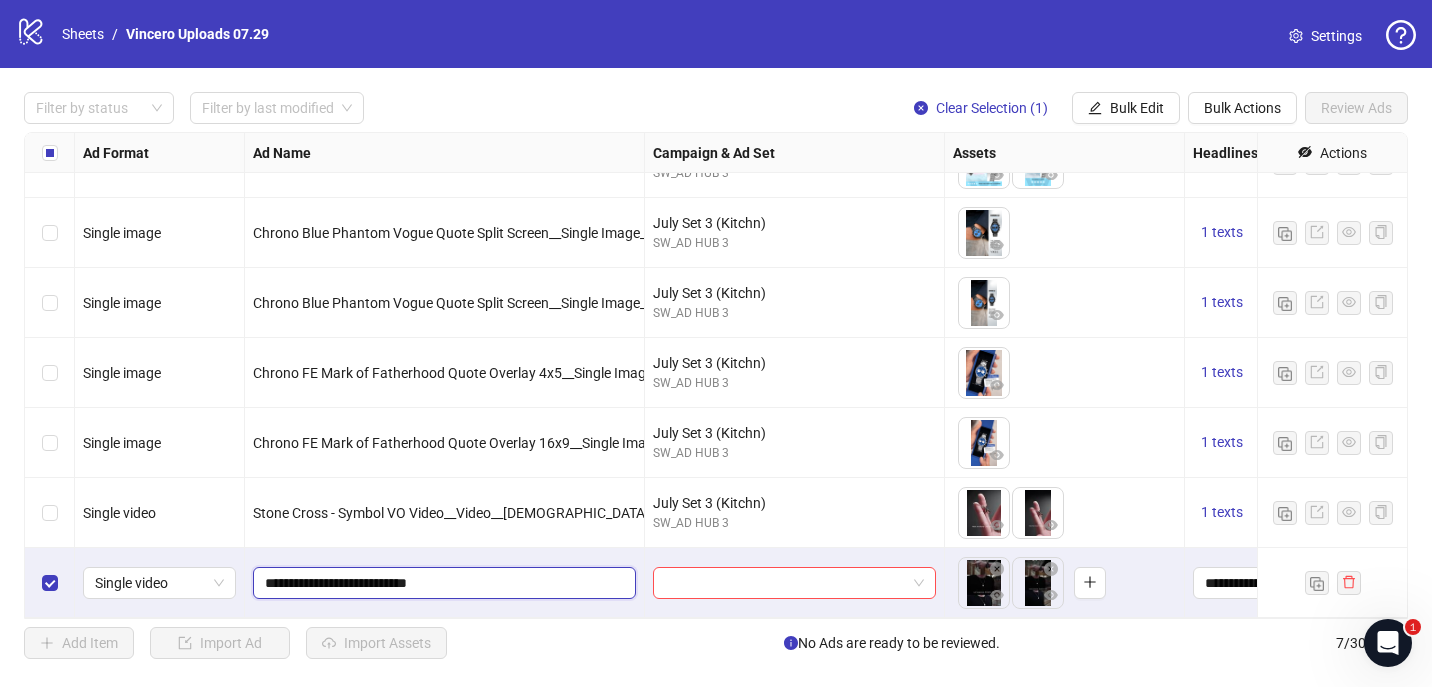 click on "**********" at bounding box center [442, 583] 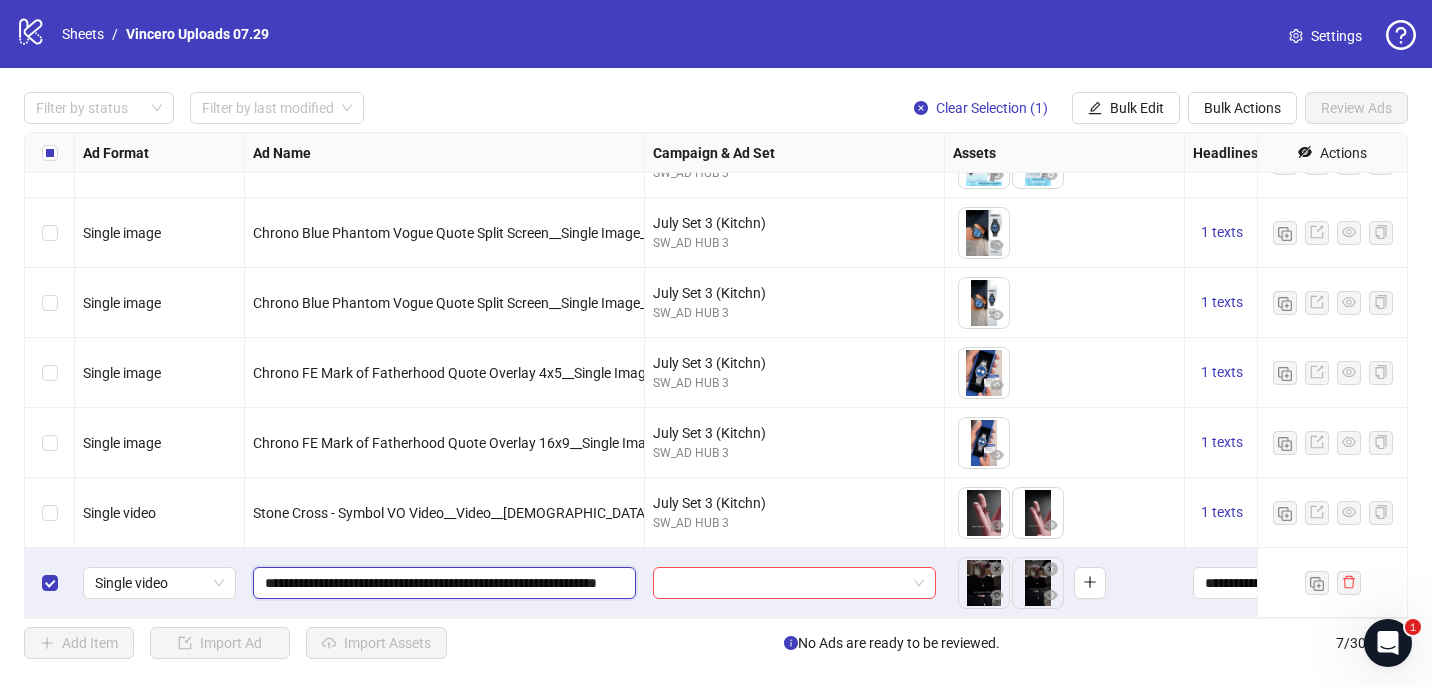 type on "**********" 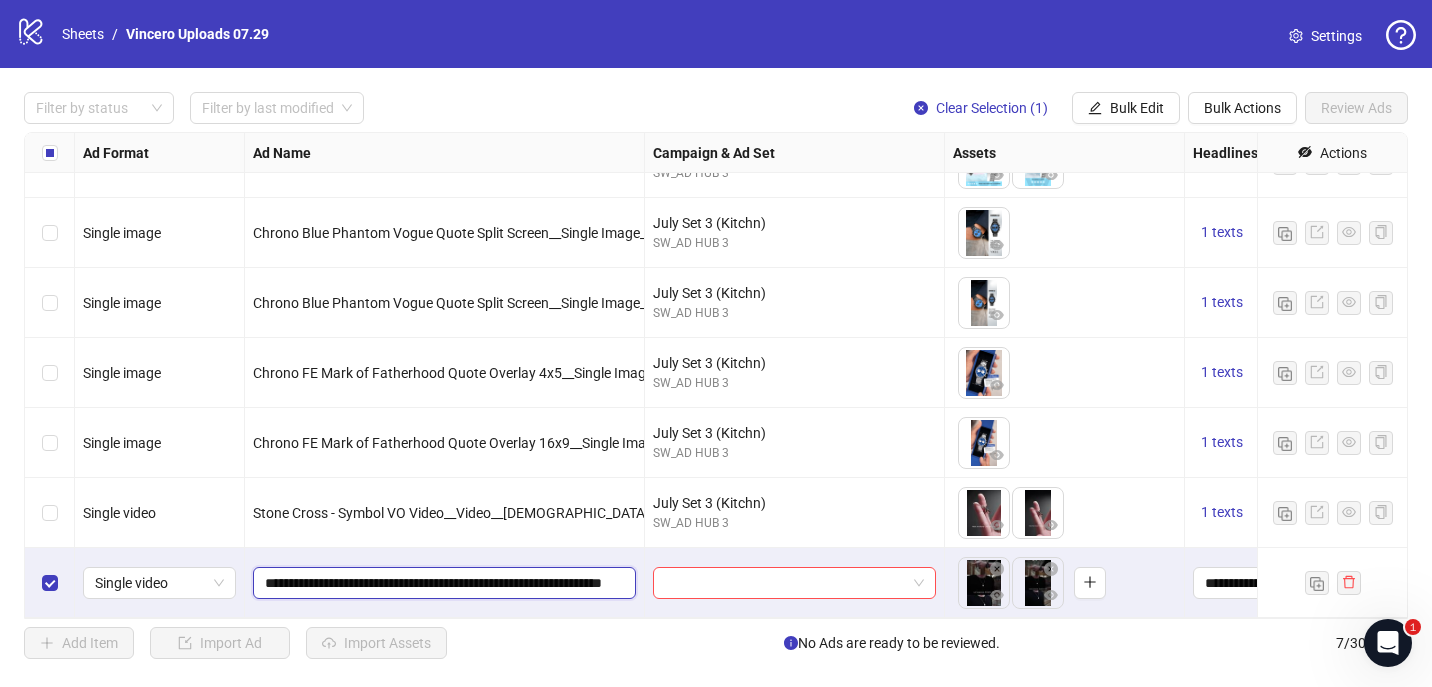 scroll, scrollTop: 0, scrollLeft: 107, axis: horizontal 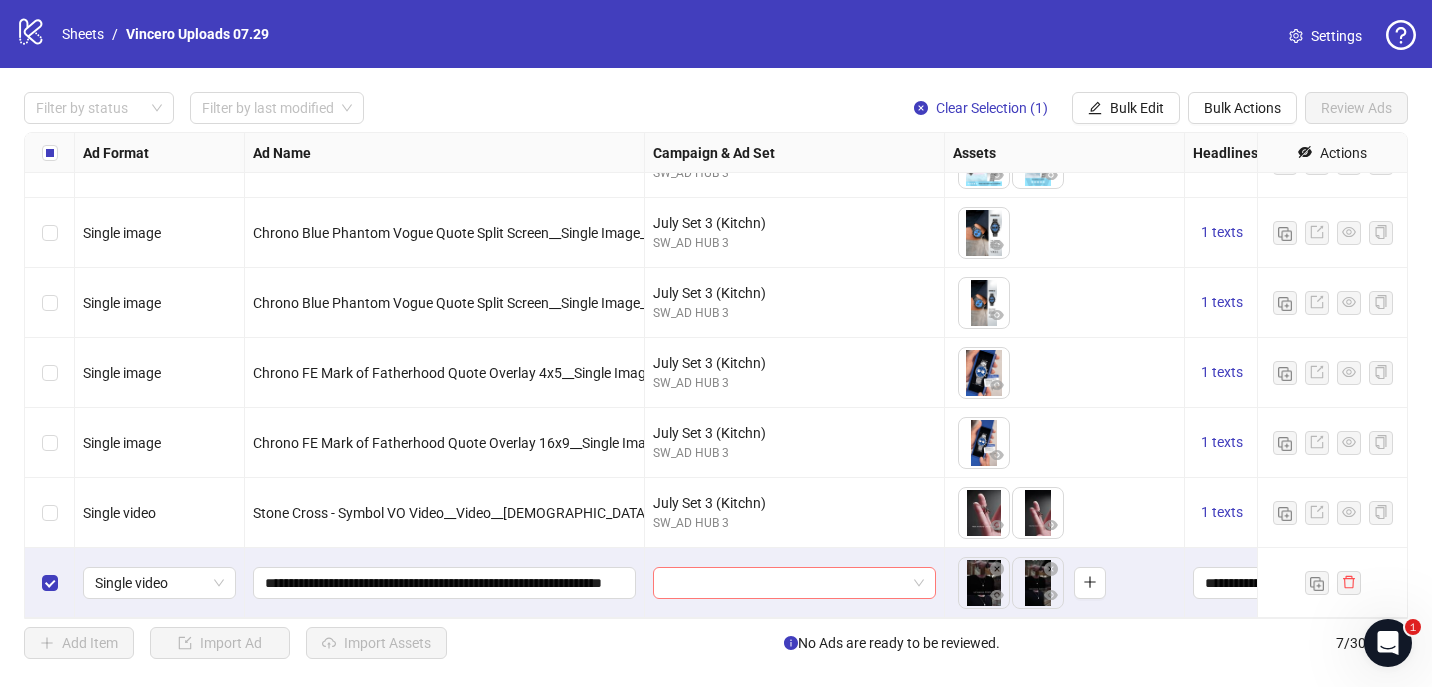 click at bounding box center (785, 583) 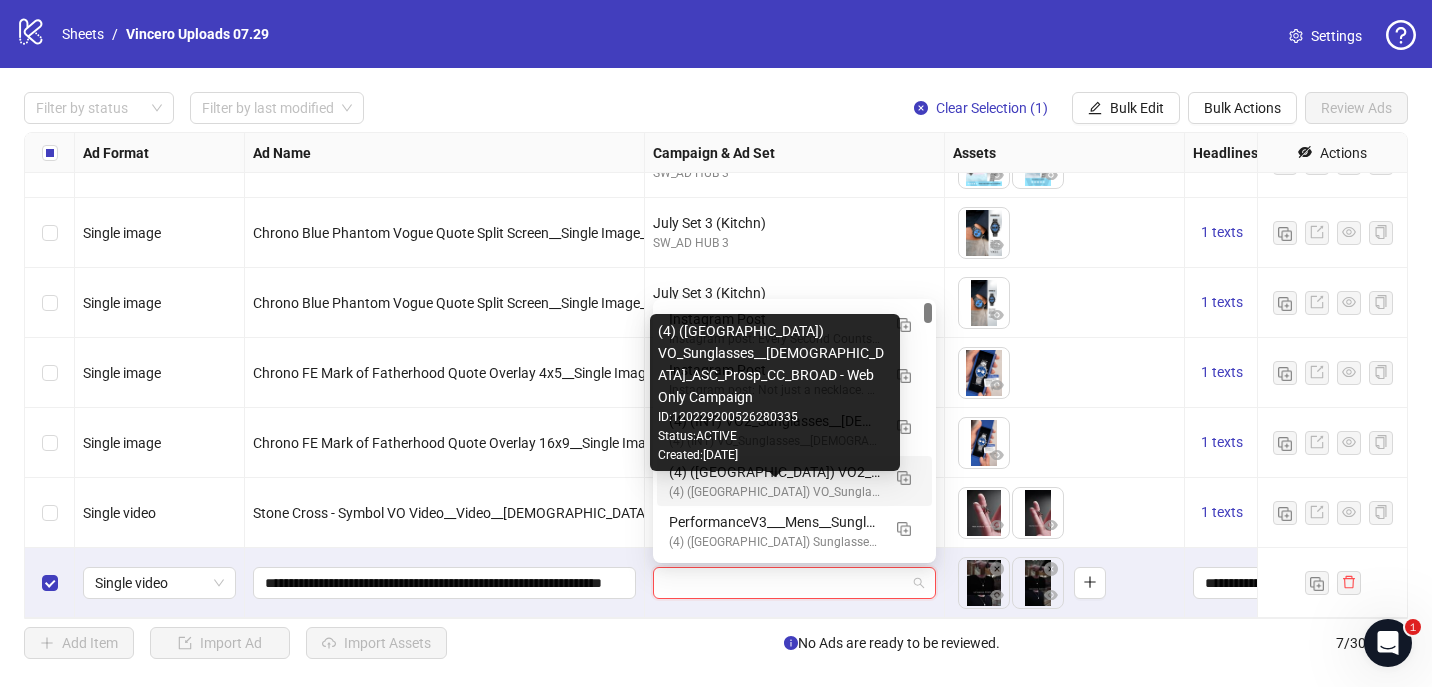 scroll, scrollTop: 50, scrollLeft: 0, axis: vertical 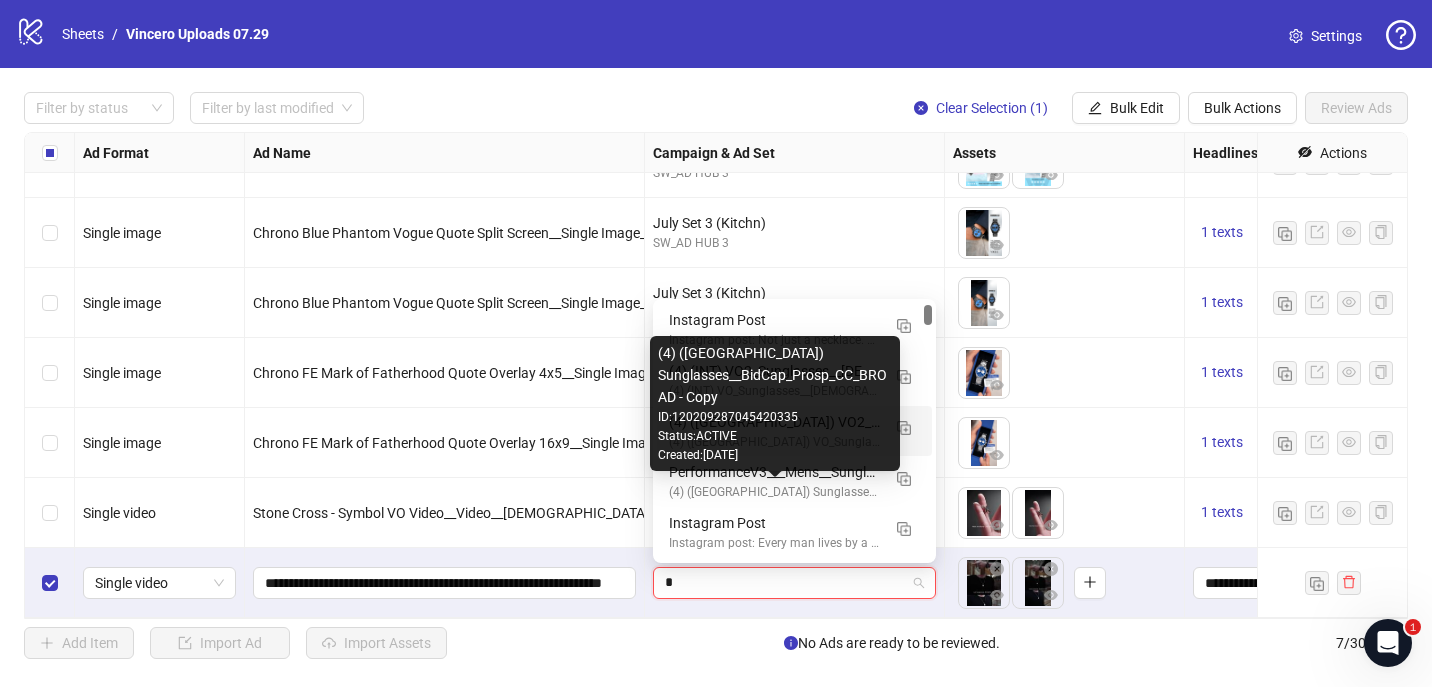 type on "**" 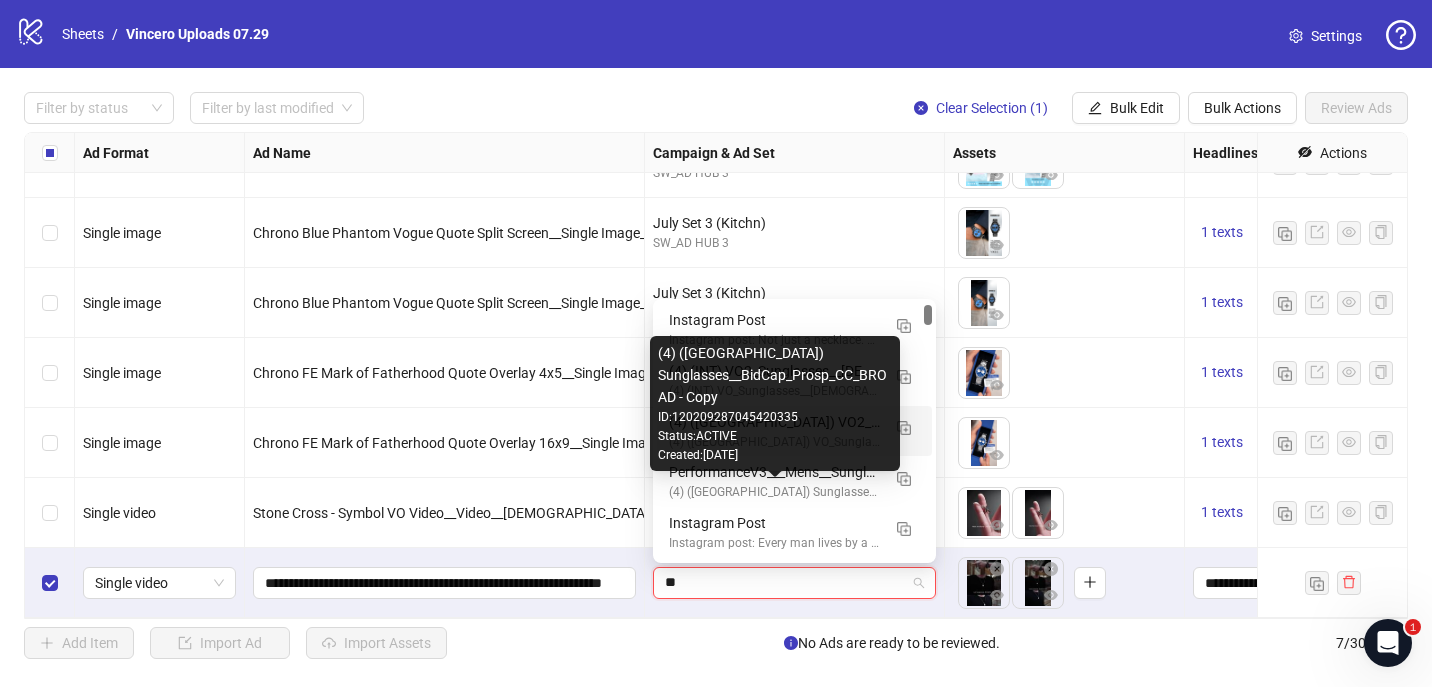 scroll, scrollTop: 0, scrollLeft: 0, axis: both 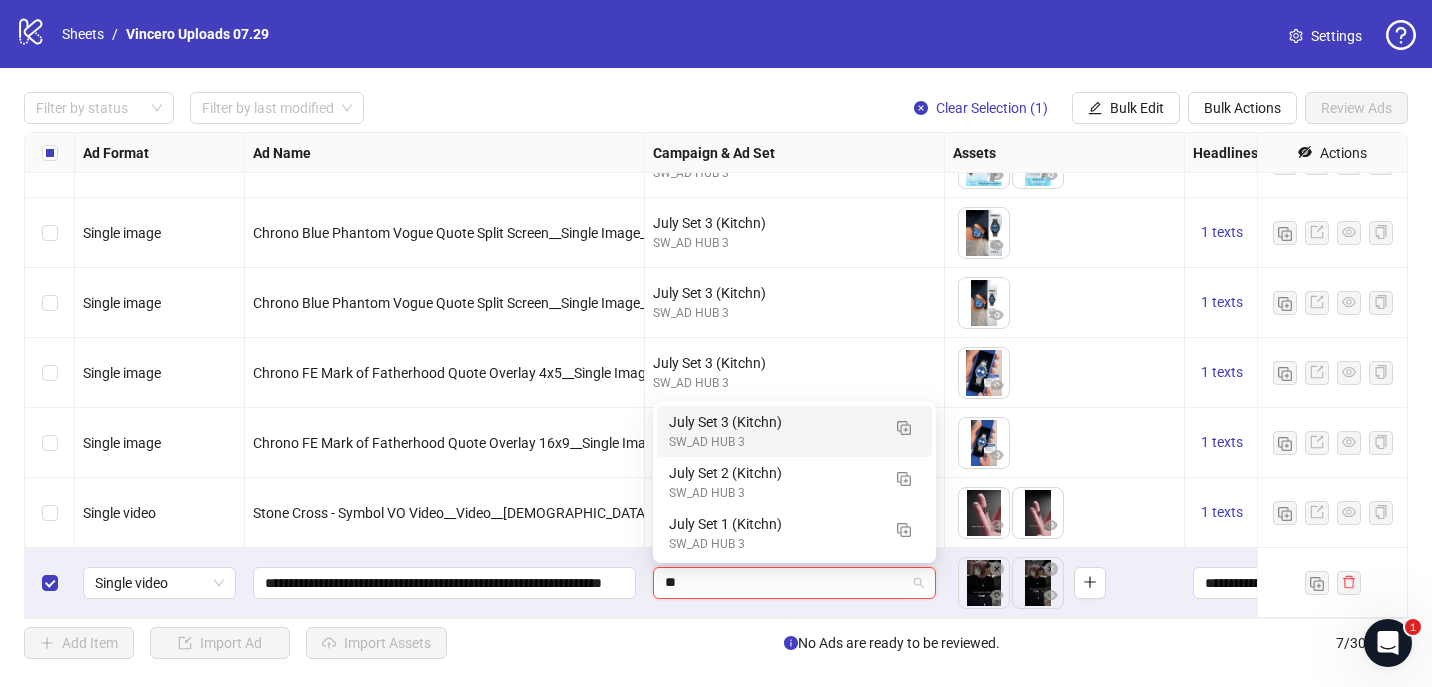 click on "July Set 3 (Kitchn)" at bounding box center [774, 422] 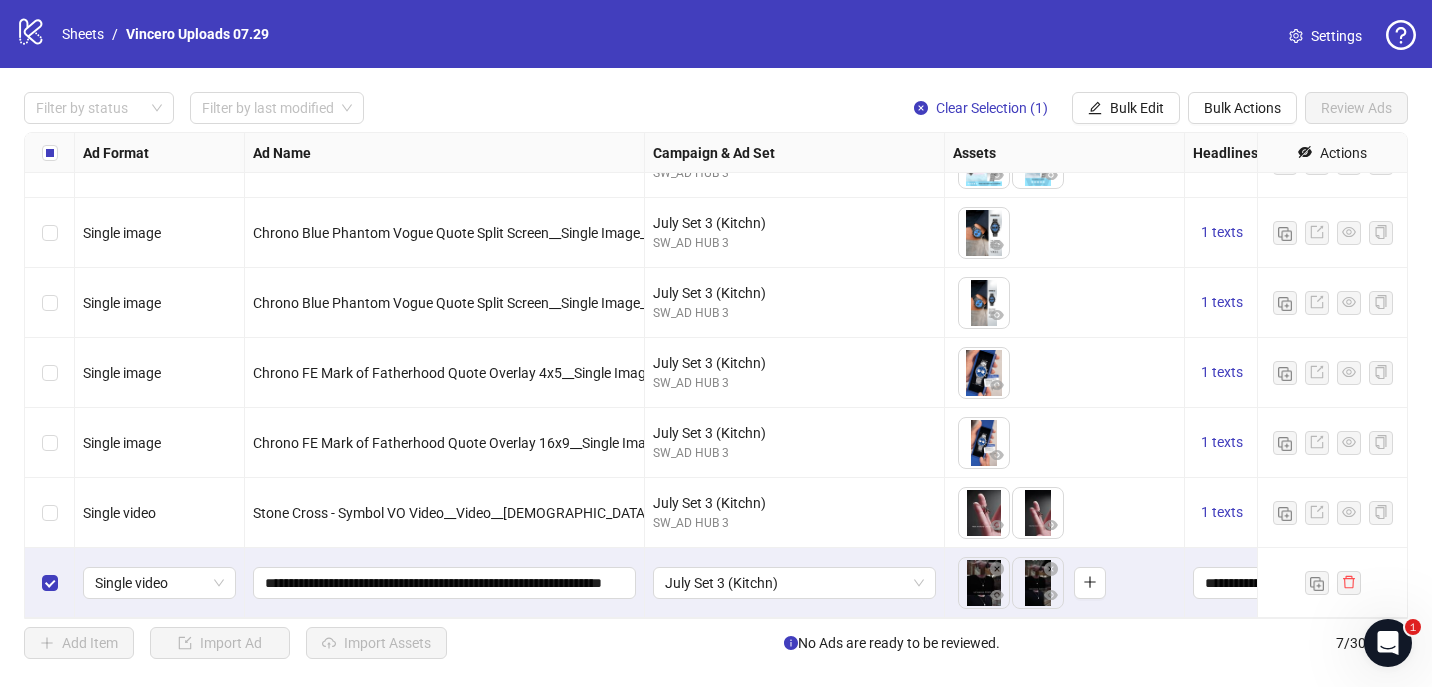 scroll, scrollTop: 45, scrollLeft: 480, axis: both 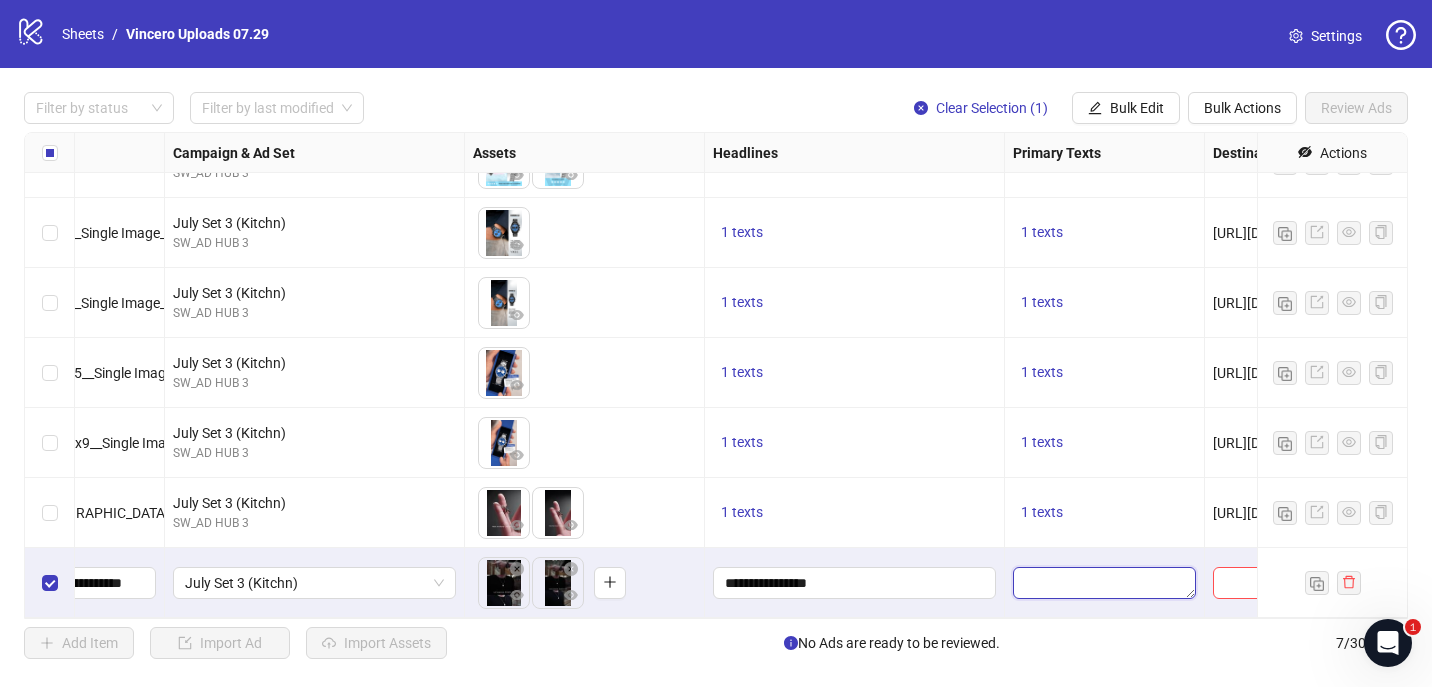 click at bounding box center [1104, 583] 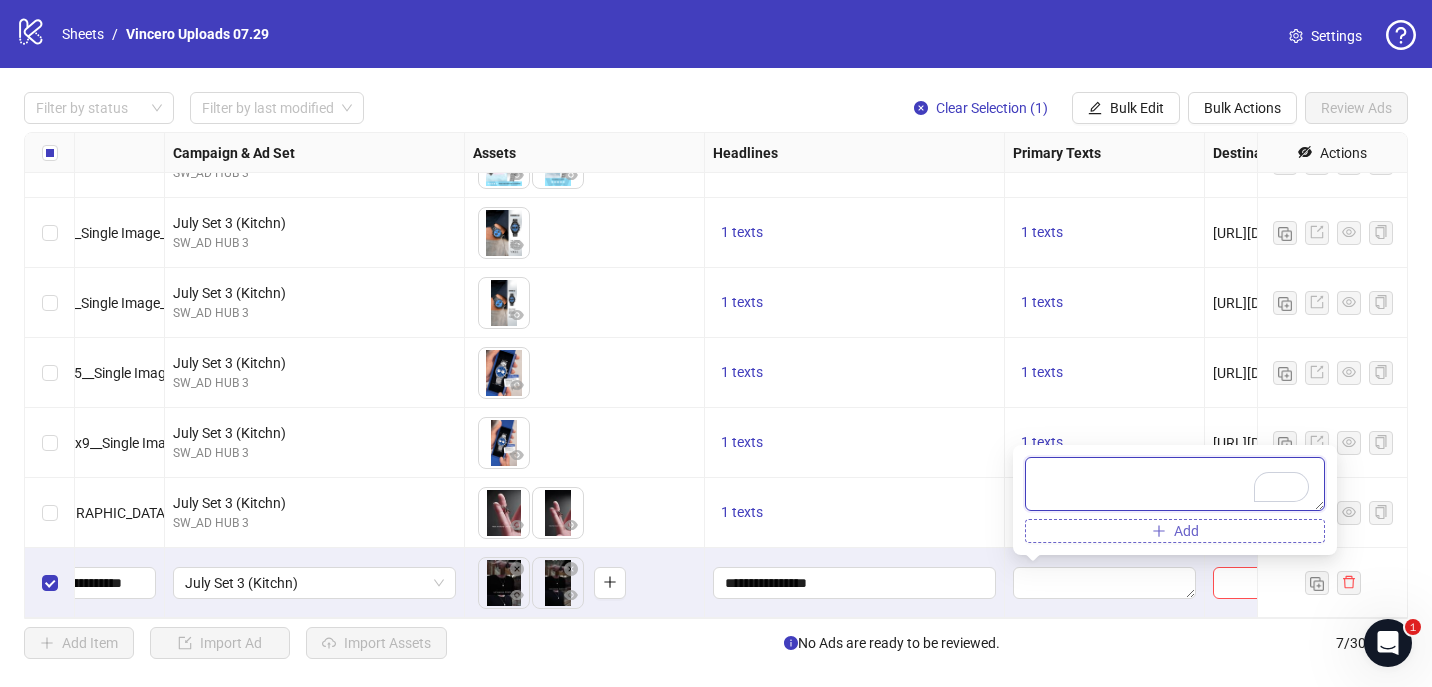 paste on "**********" 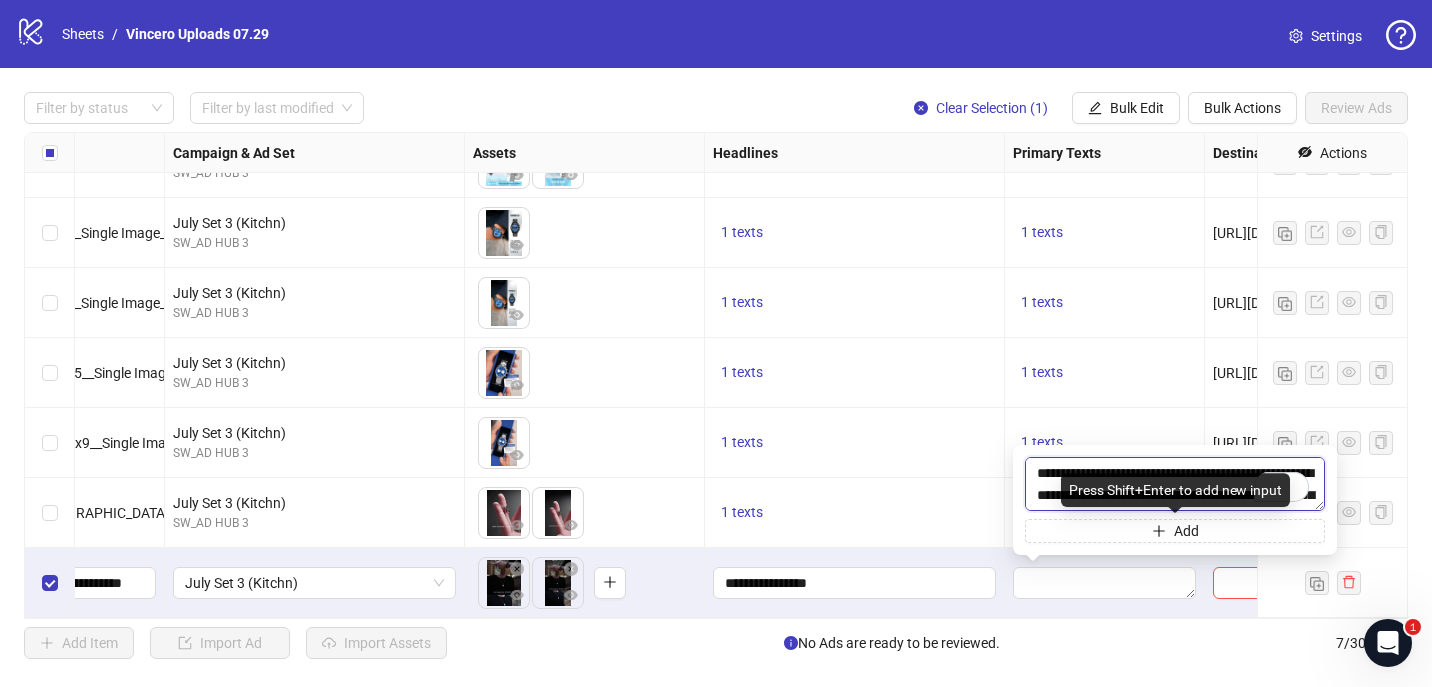 scroll, scrollTop: 81, scrollLeft: 0, axis: vertical 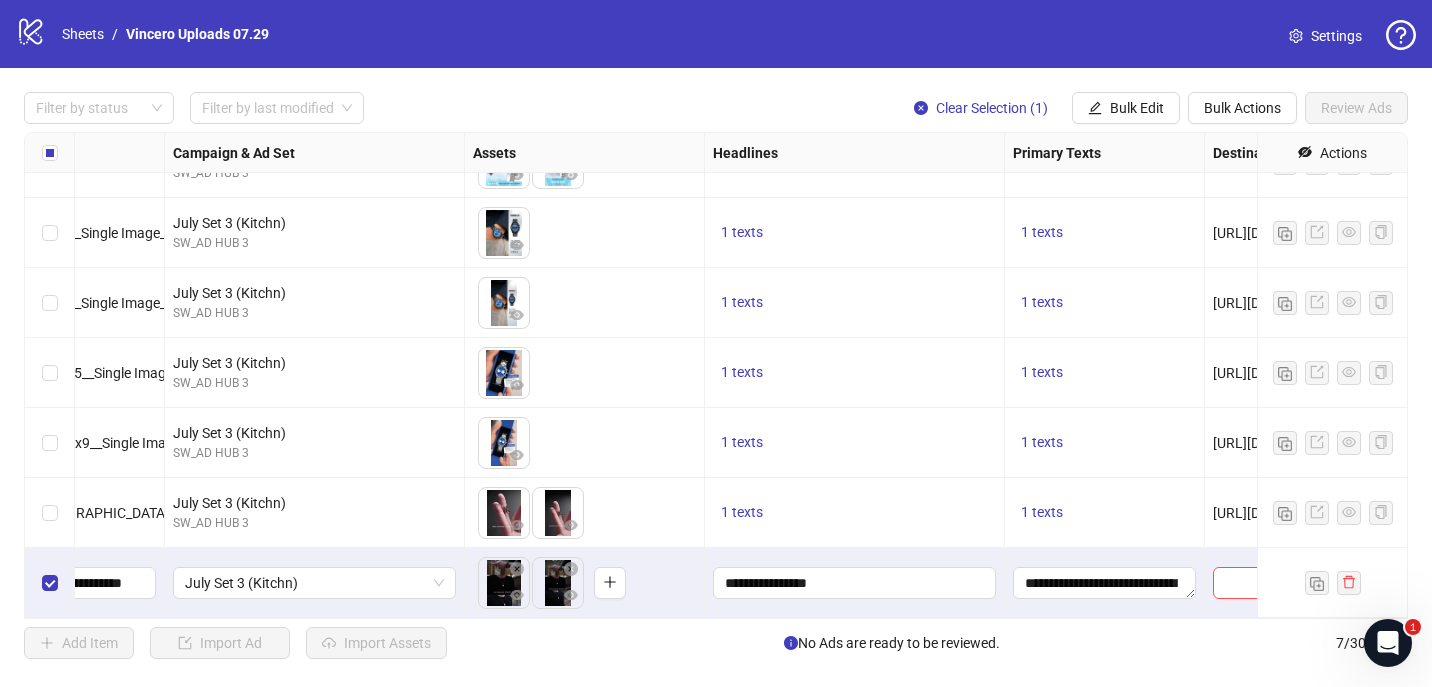 click on "1 texts" at bounding box center (855, 513) 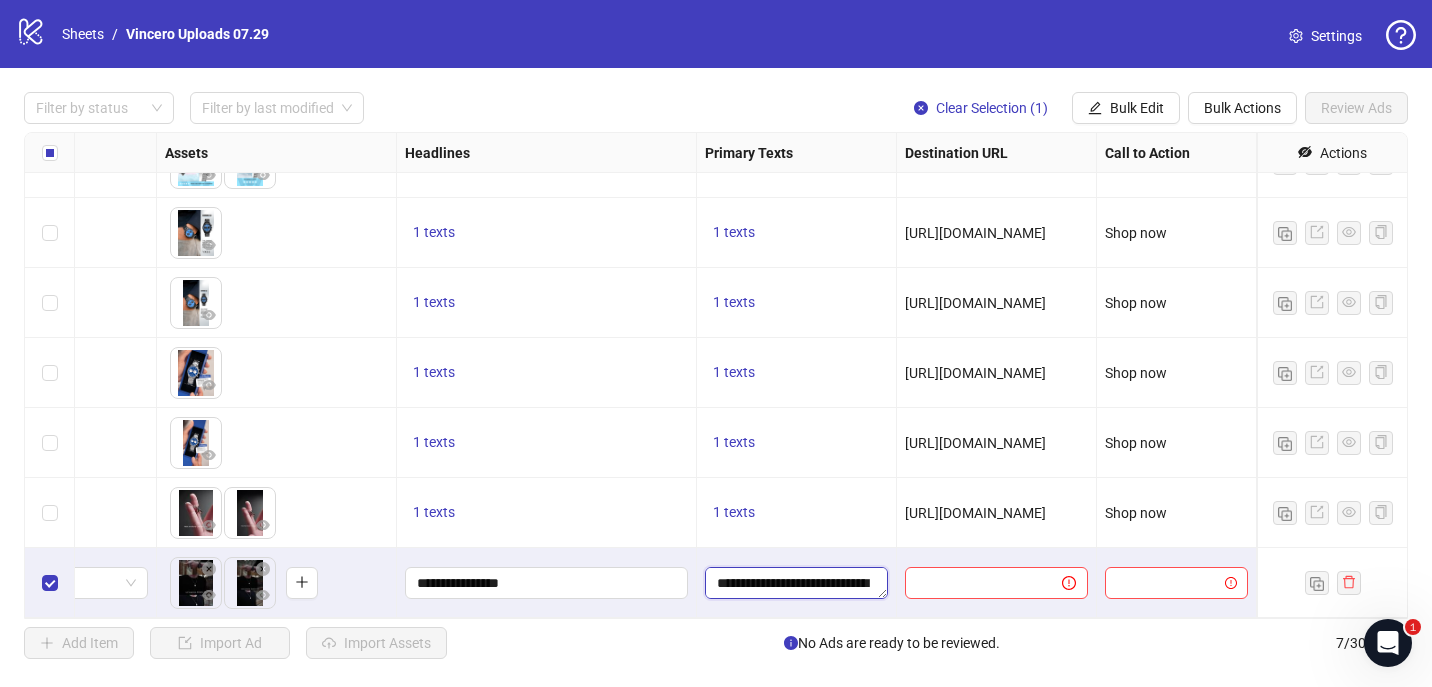 click on "**********" at bounding box center (796, 583) 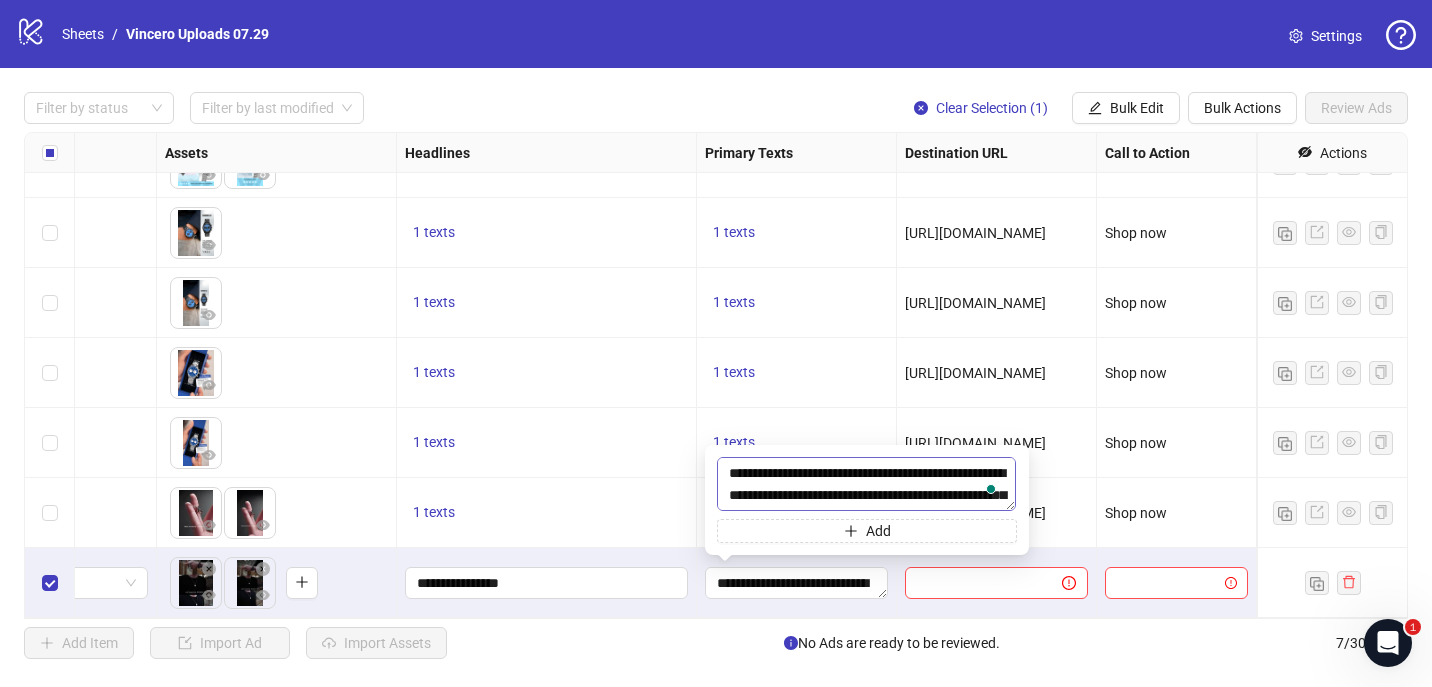 click on "**********" at bounding box center [866, 484] 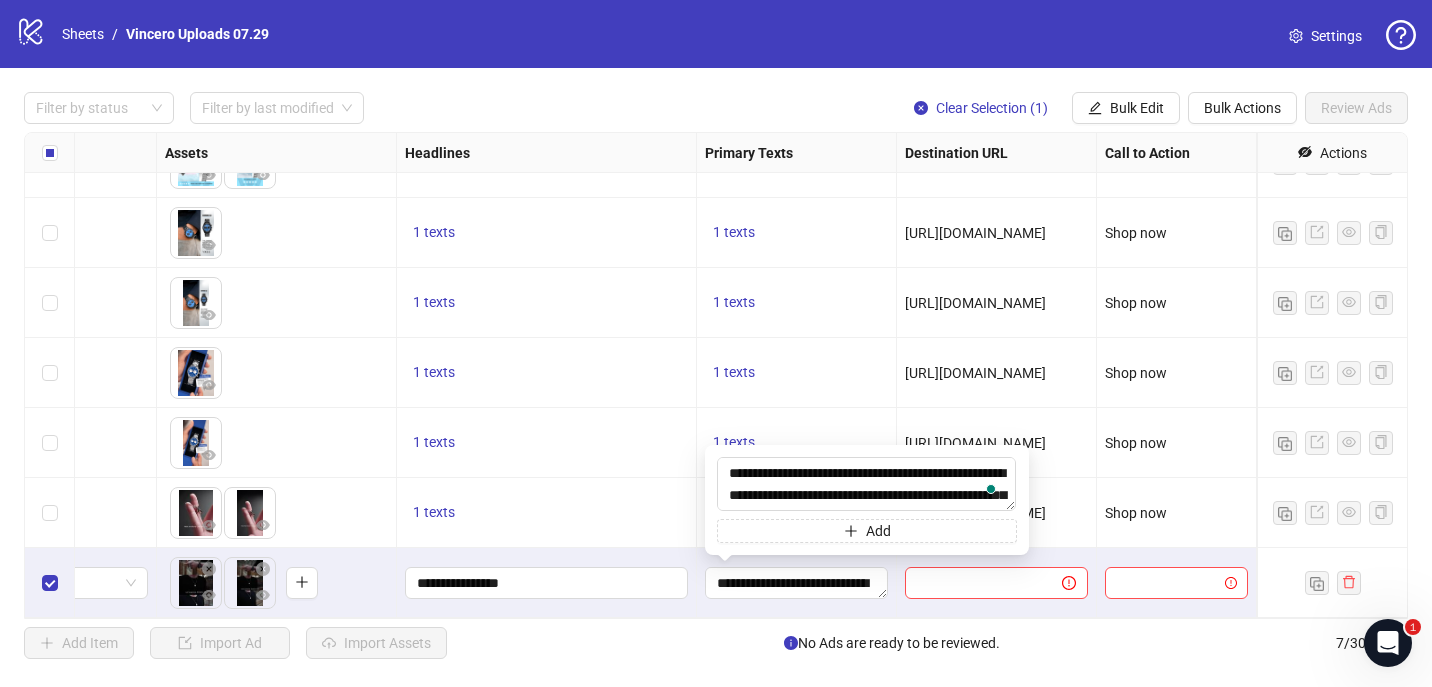 drag, startPoint x: 737, startPoint y: 467, endPoint x: 683, endPoint y: 472, distance: 54.230988 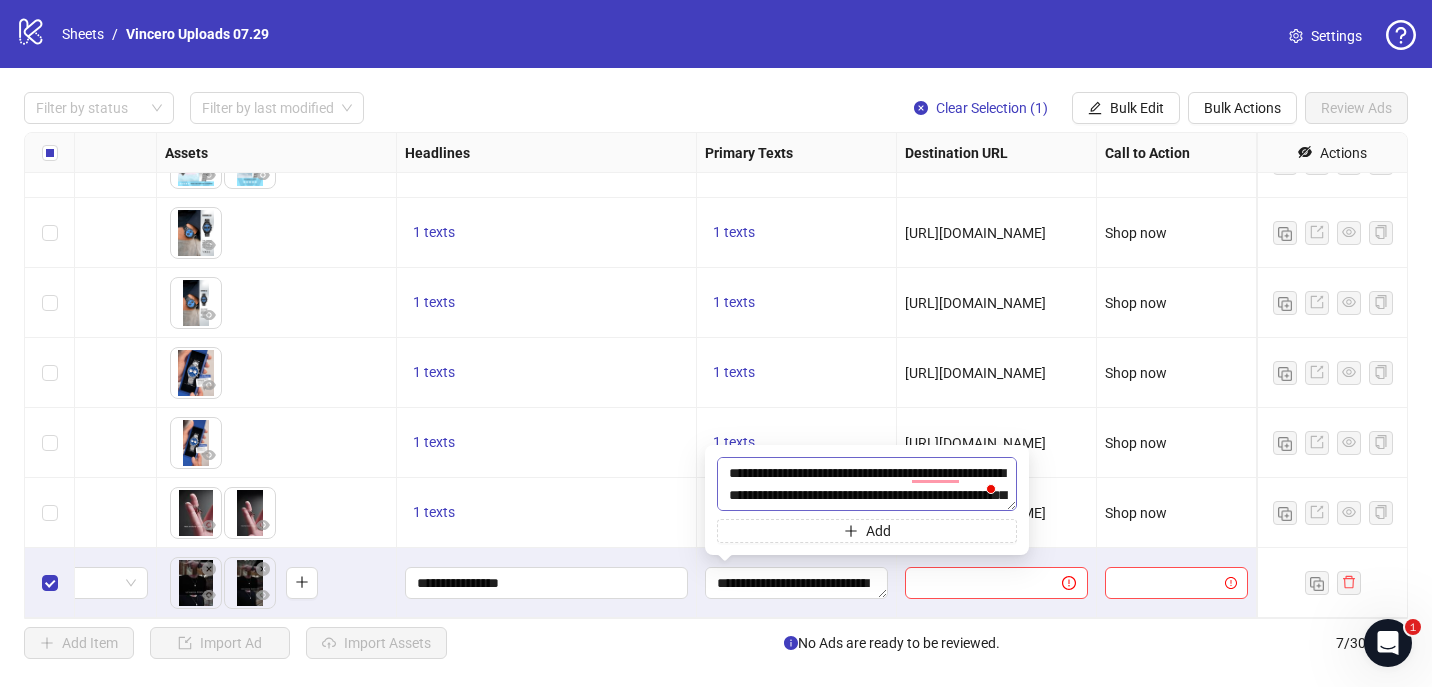 scroll, scrollTop: 88, scrollLeft: 0, axis: vertical 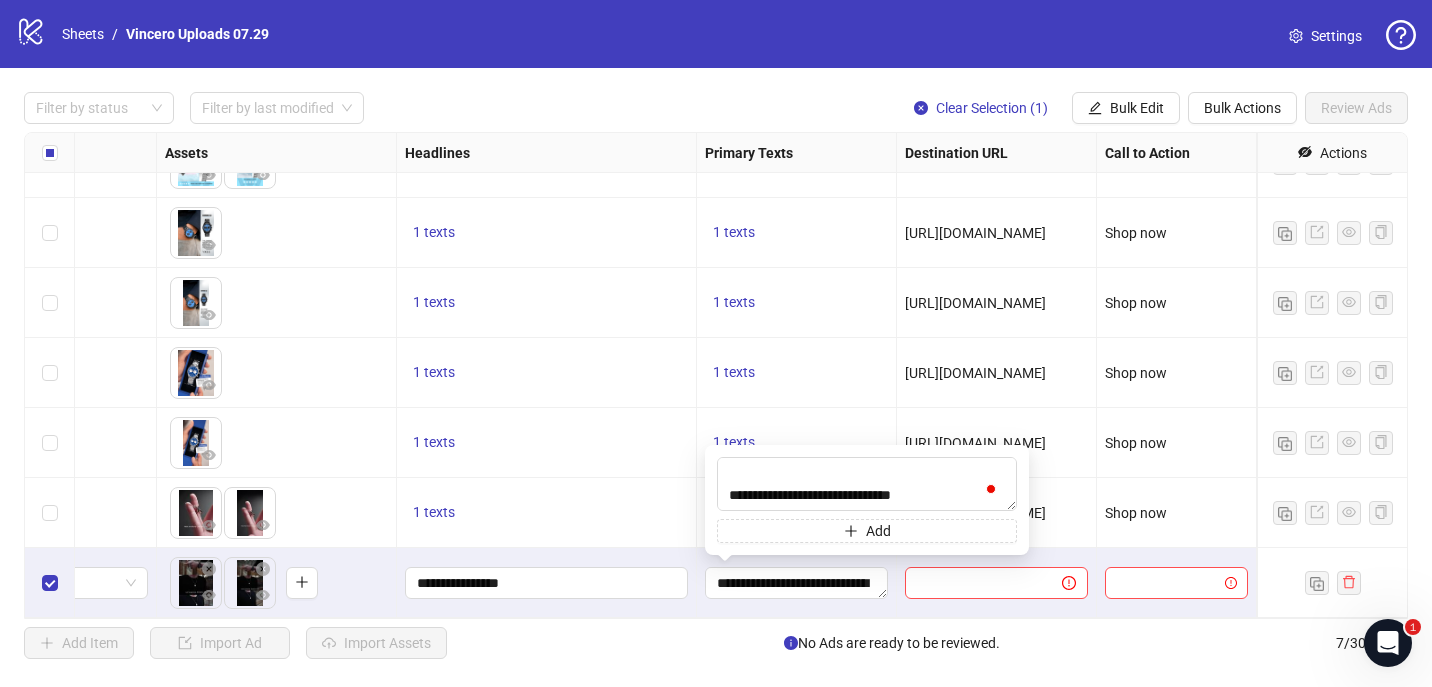 type on "**********" 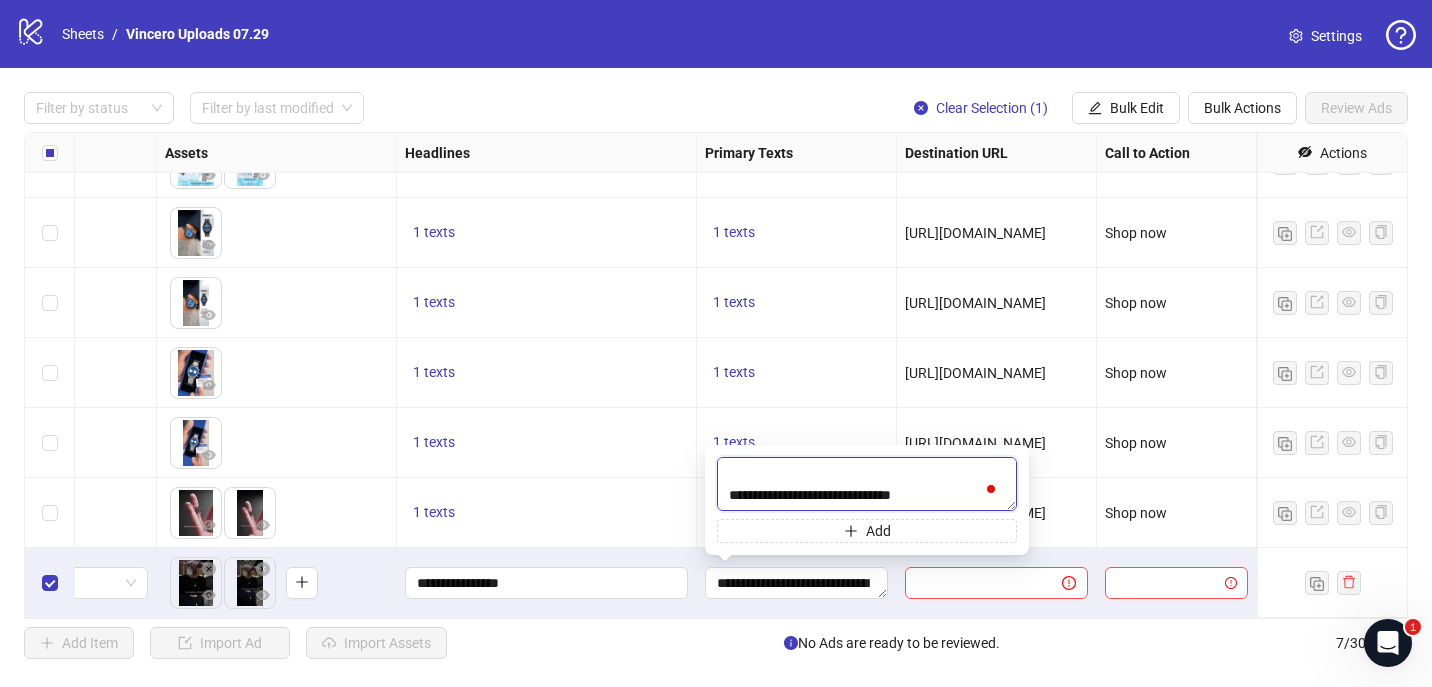 click on "**********" at bounding box center [867, 484] 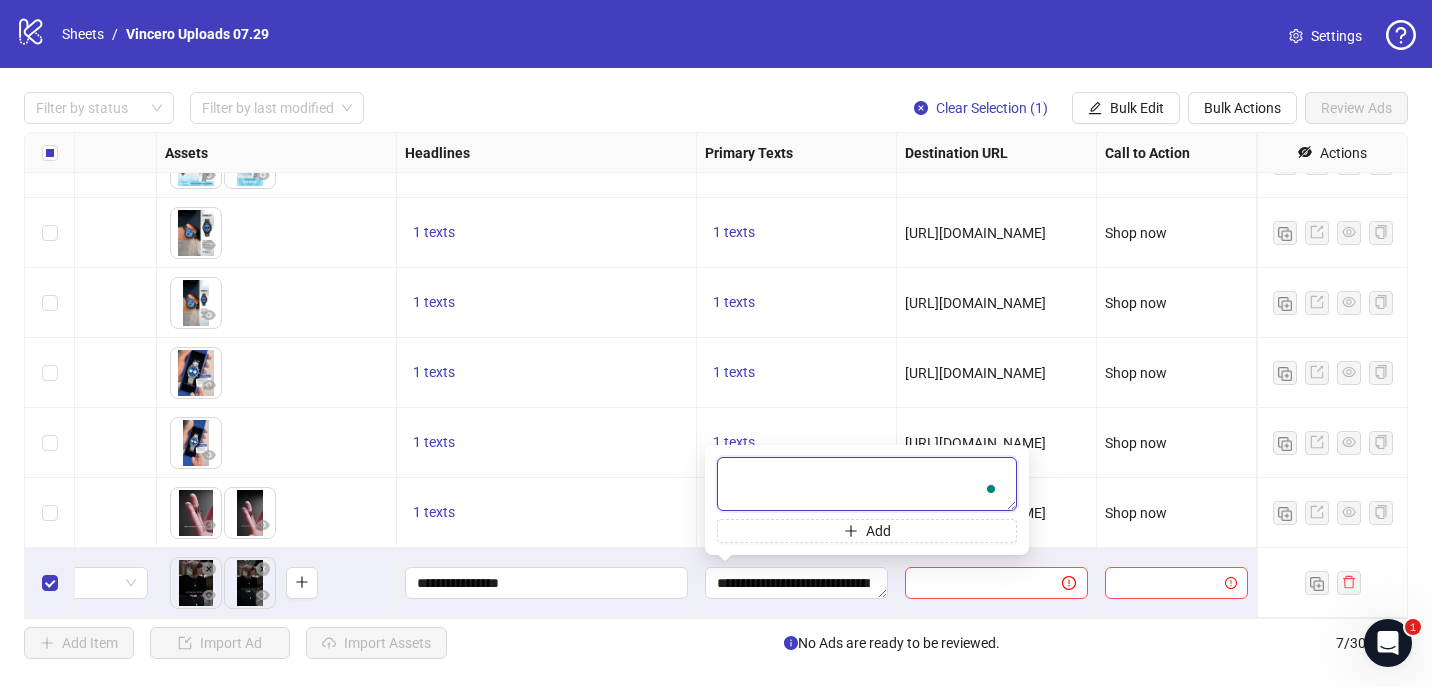 paste on "**********" 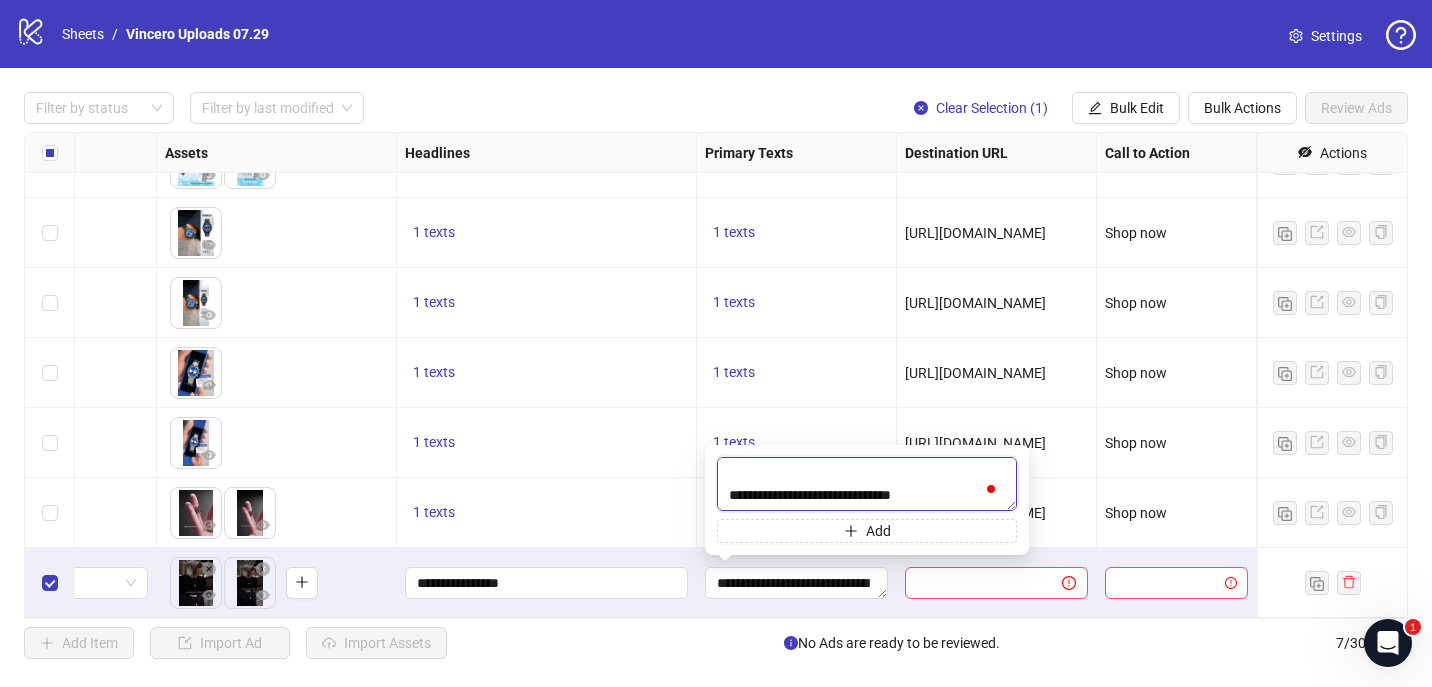 type on "**********" 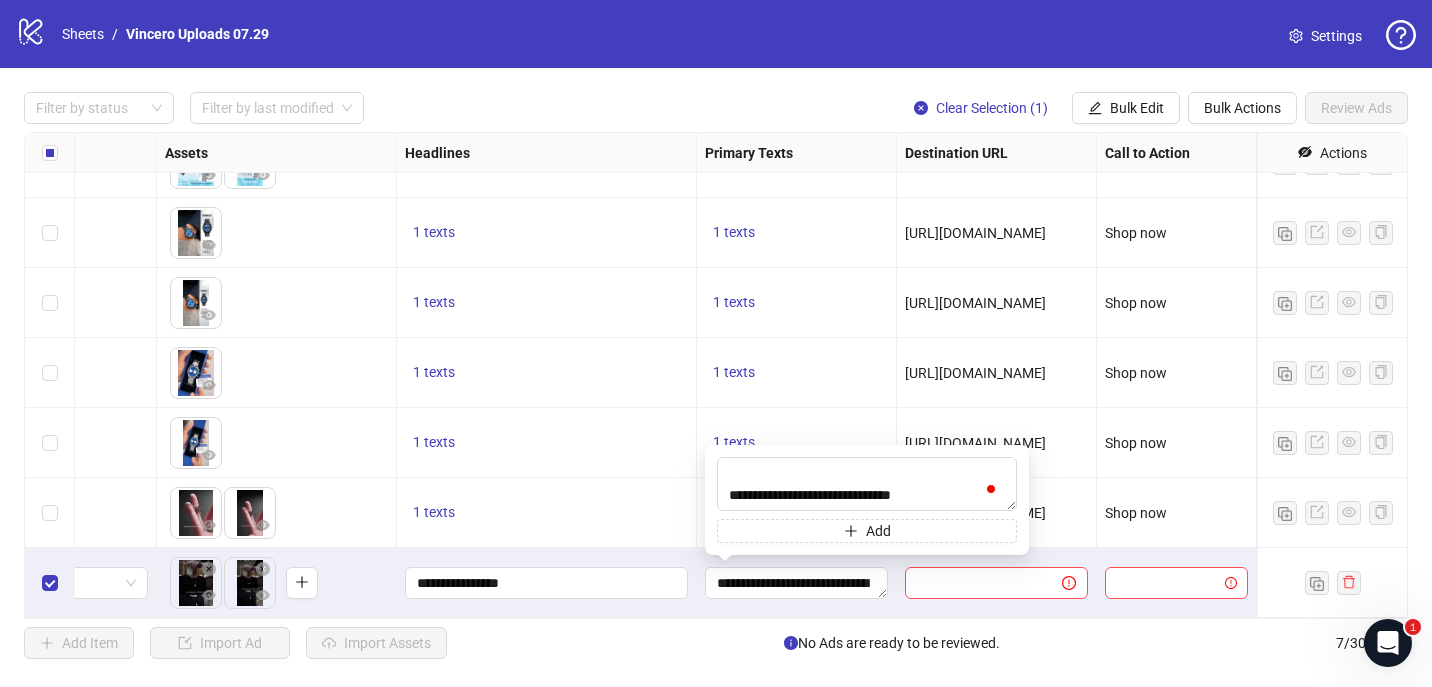 click on "Add Item Import Ad Import Assets  No Ads are ready to be reviewed. 7 / 300  items" at bounding box center [716, 643] 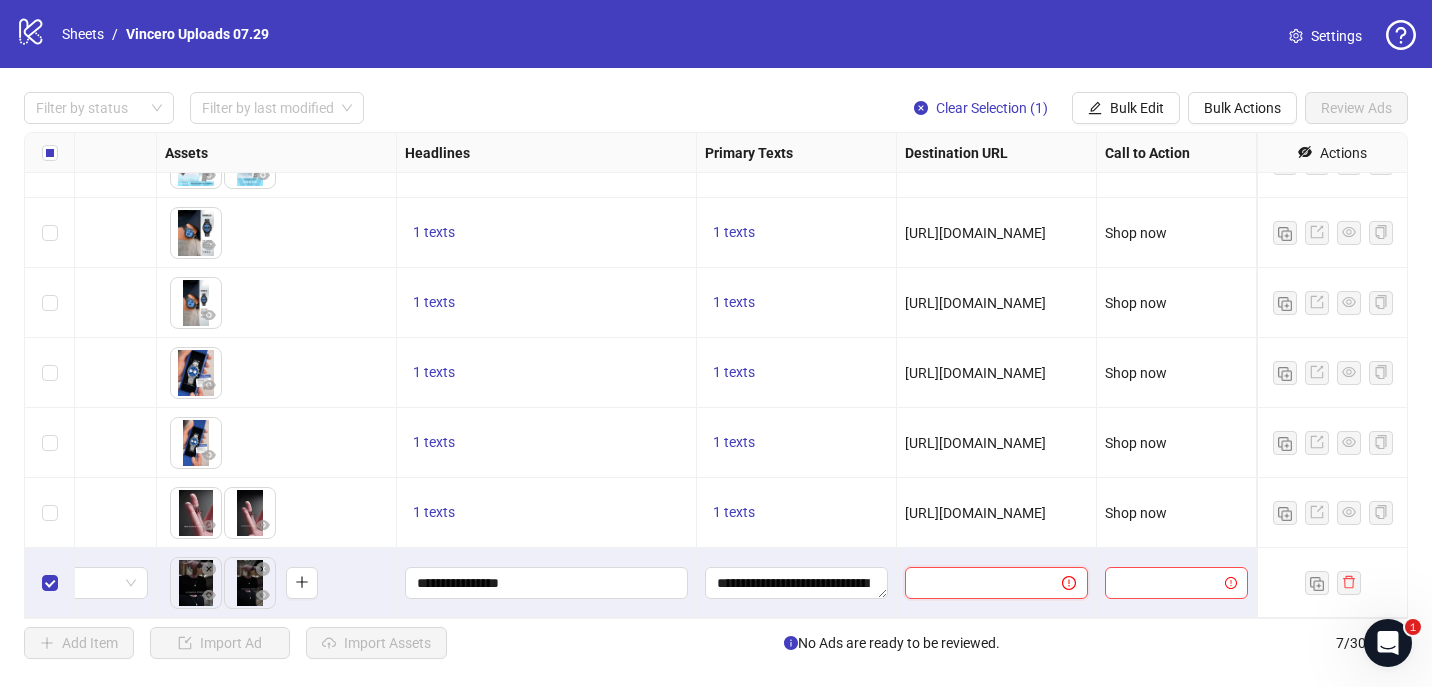 click at bounding box center (975, 583) 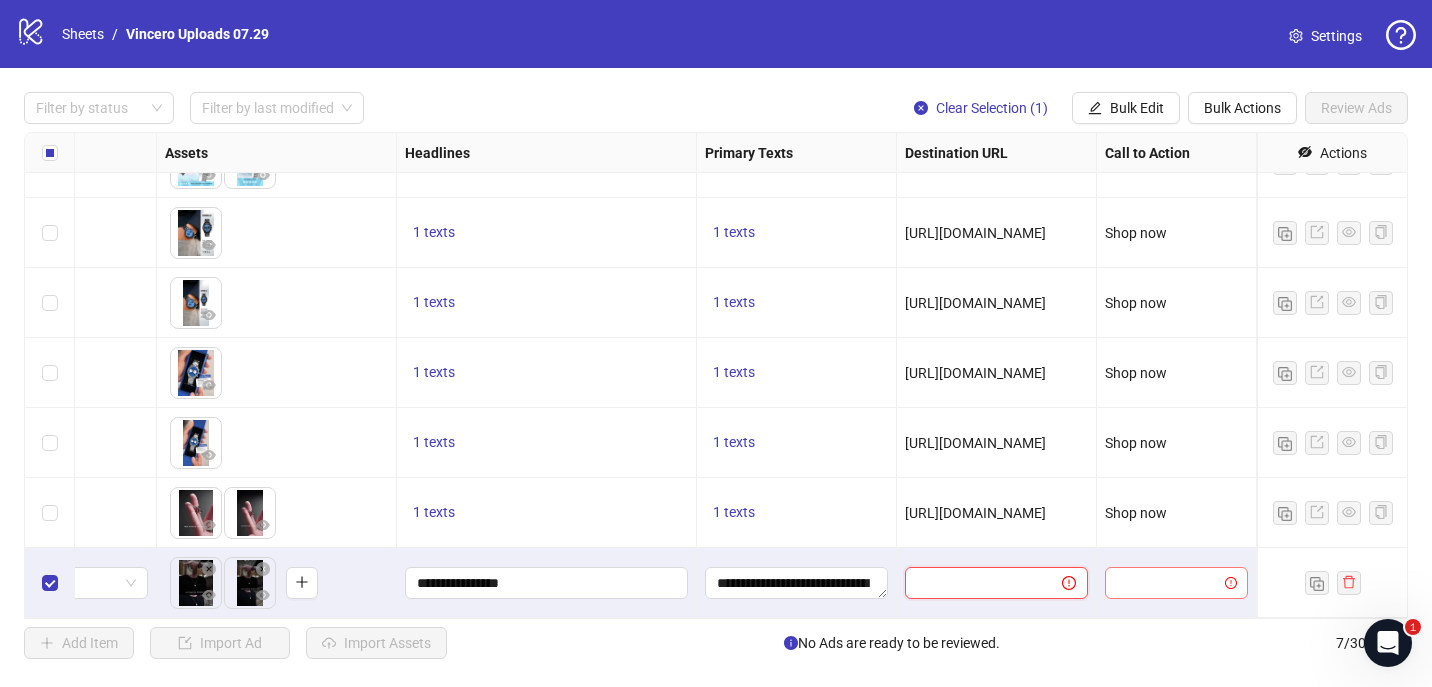 paste on "**********" 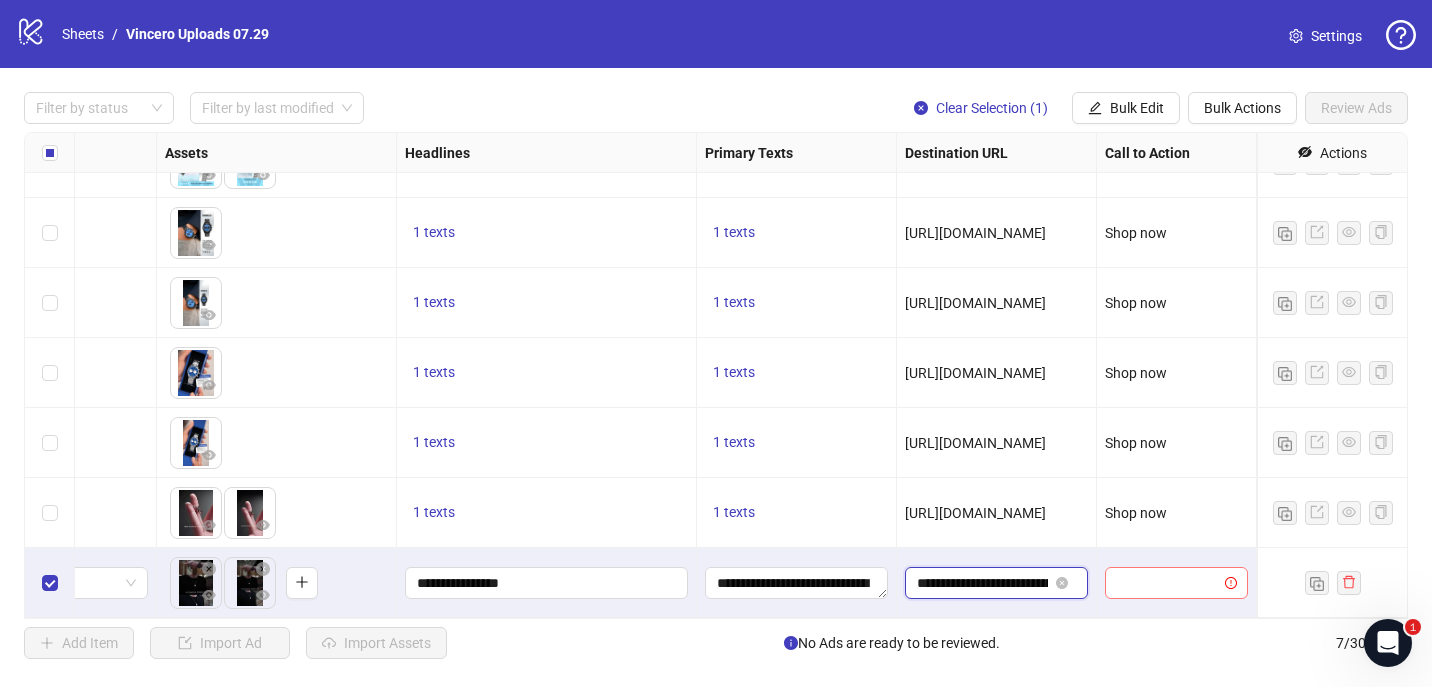 scroll, scrollTop: 0, scrollLeft: 348, axis: horizontal 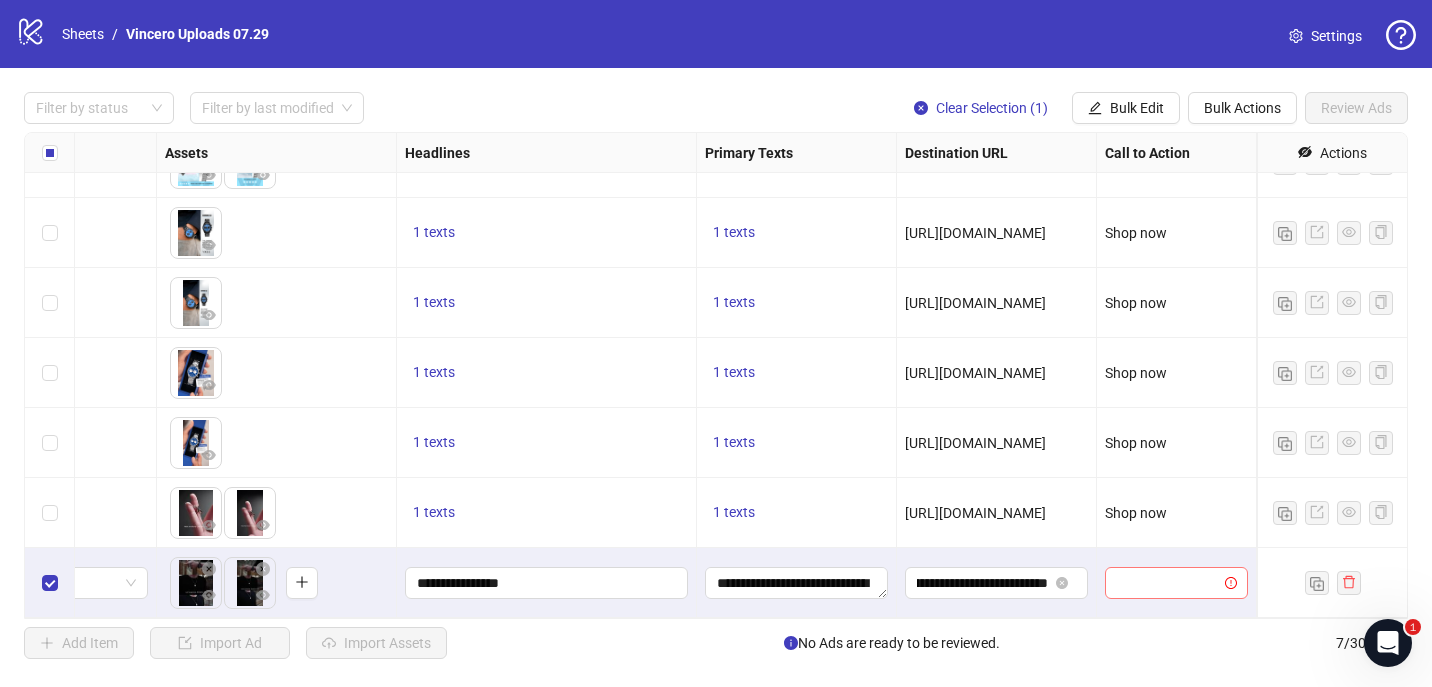 click at bounding box center [1167, 583] 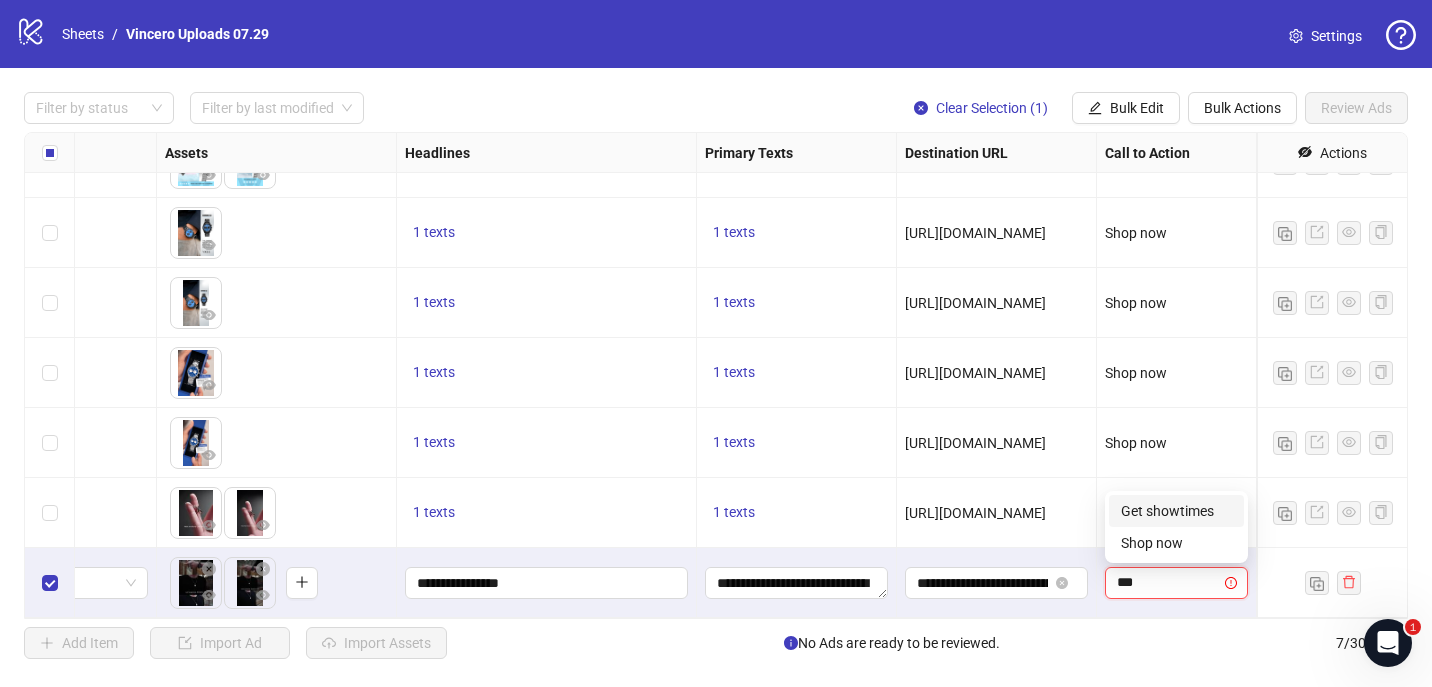 type on "****" 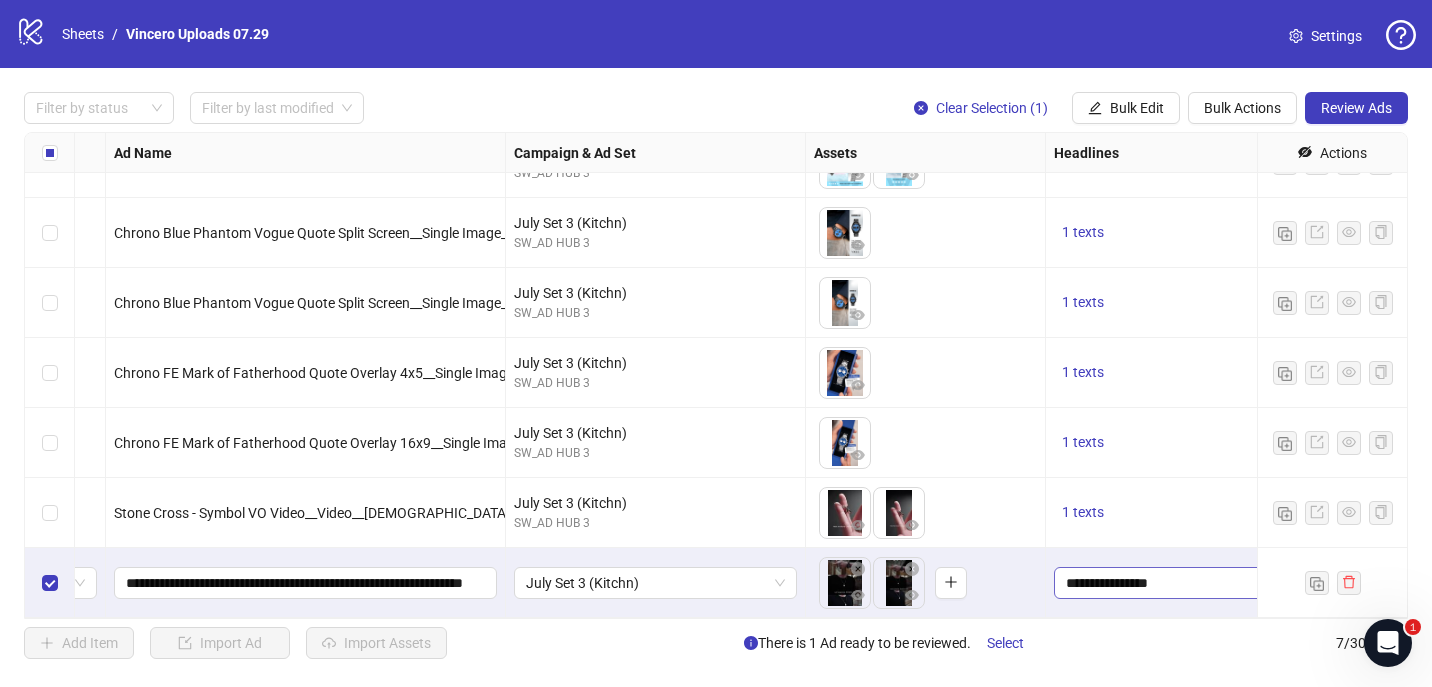scroll, scrollTop: 45, scrollLeft: 112, axis: both 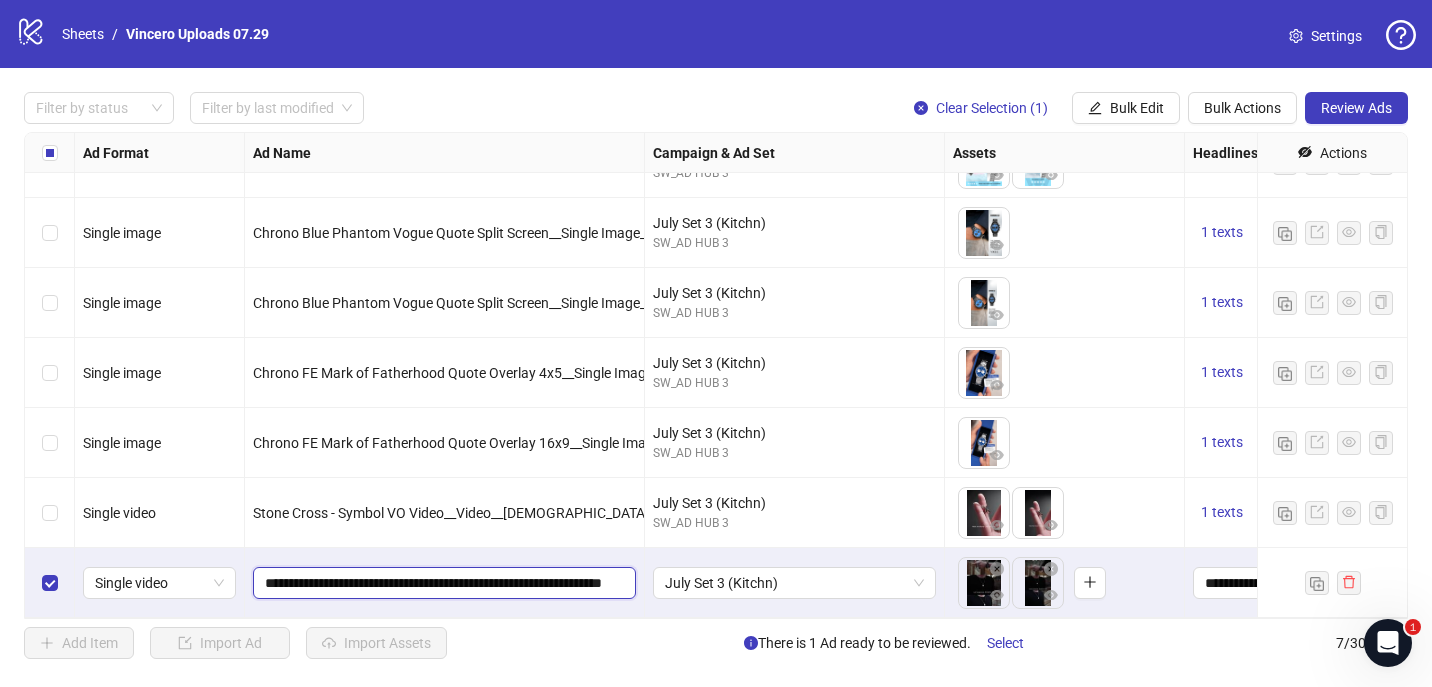 drag, startPoint x: 344, startPoint y: 579, endPoint x: -4, endPoint y: 571, distance: 348.09195 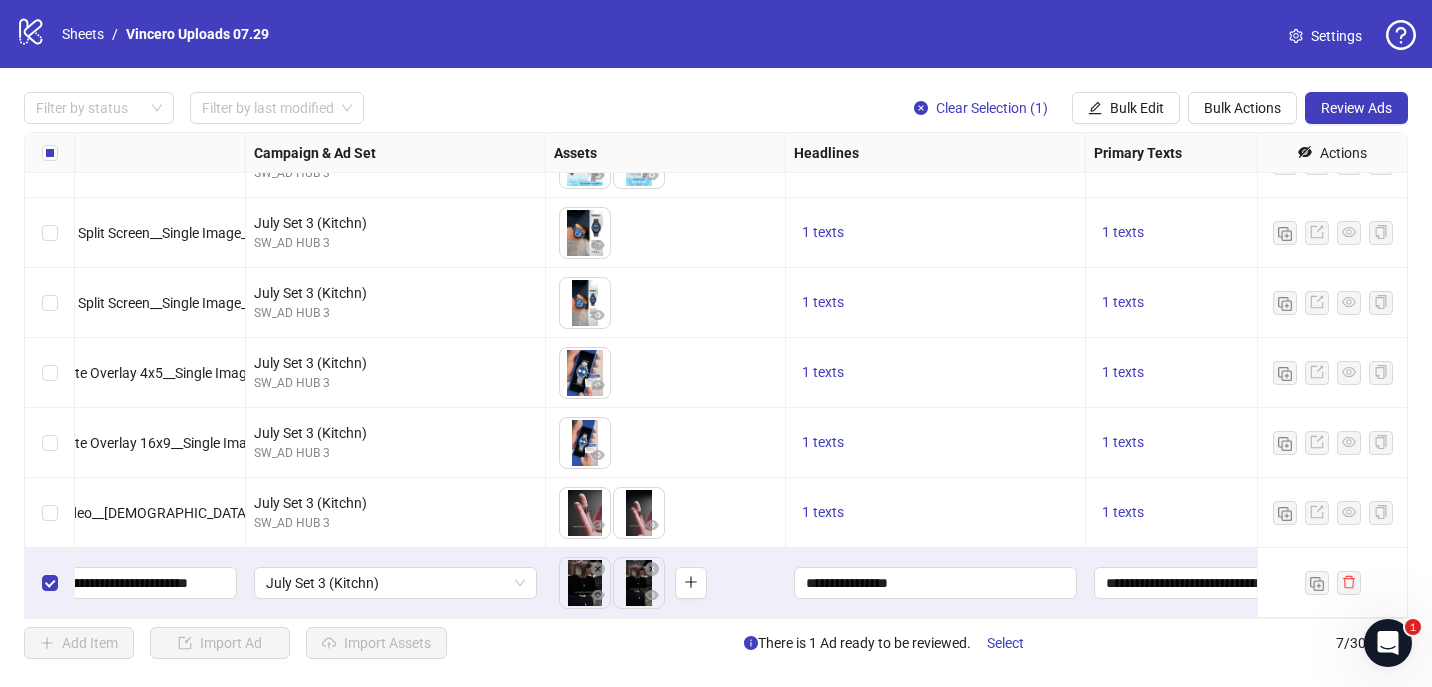 scroll, scrollTop: 45, scrollLeft: 788, axis: both 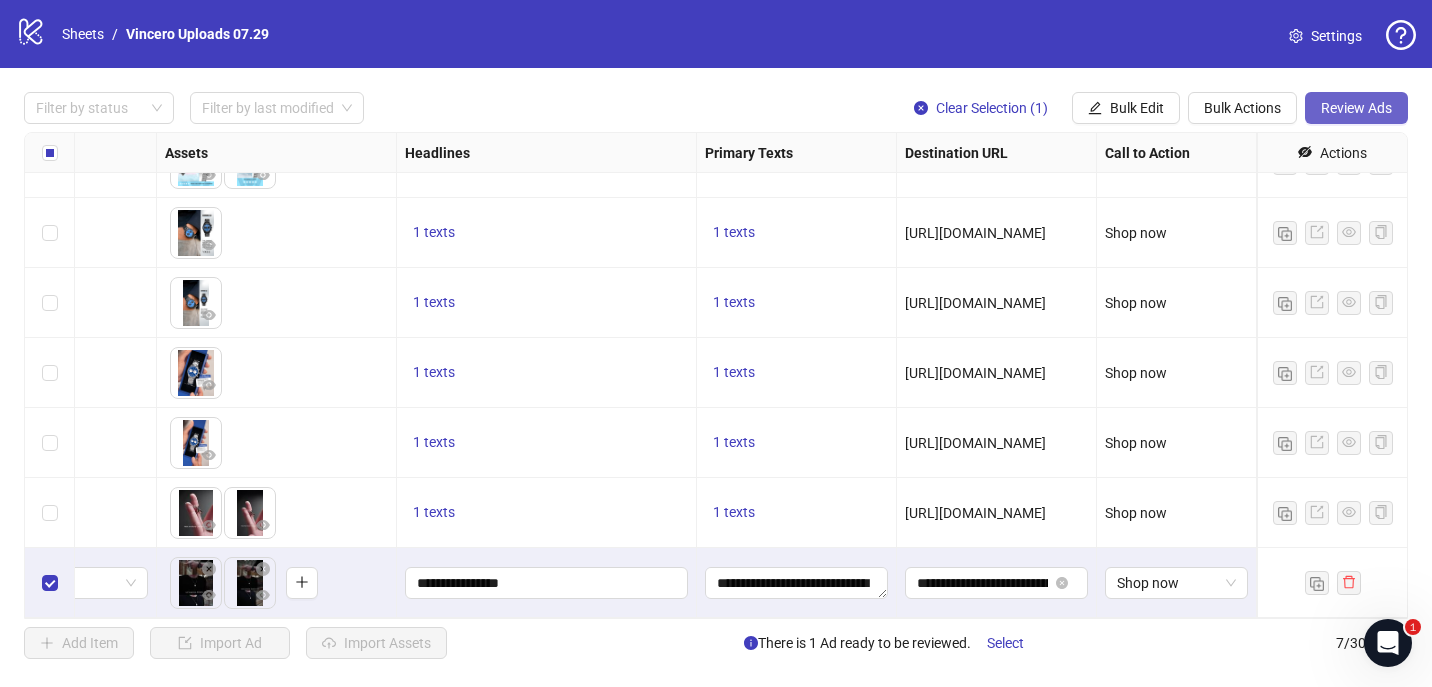 click on "Review Ads" at bounding box center (1356, 108) 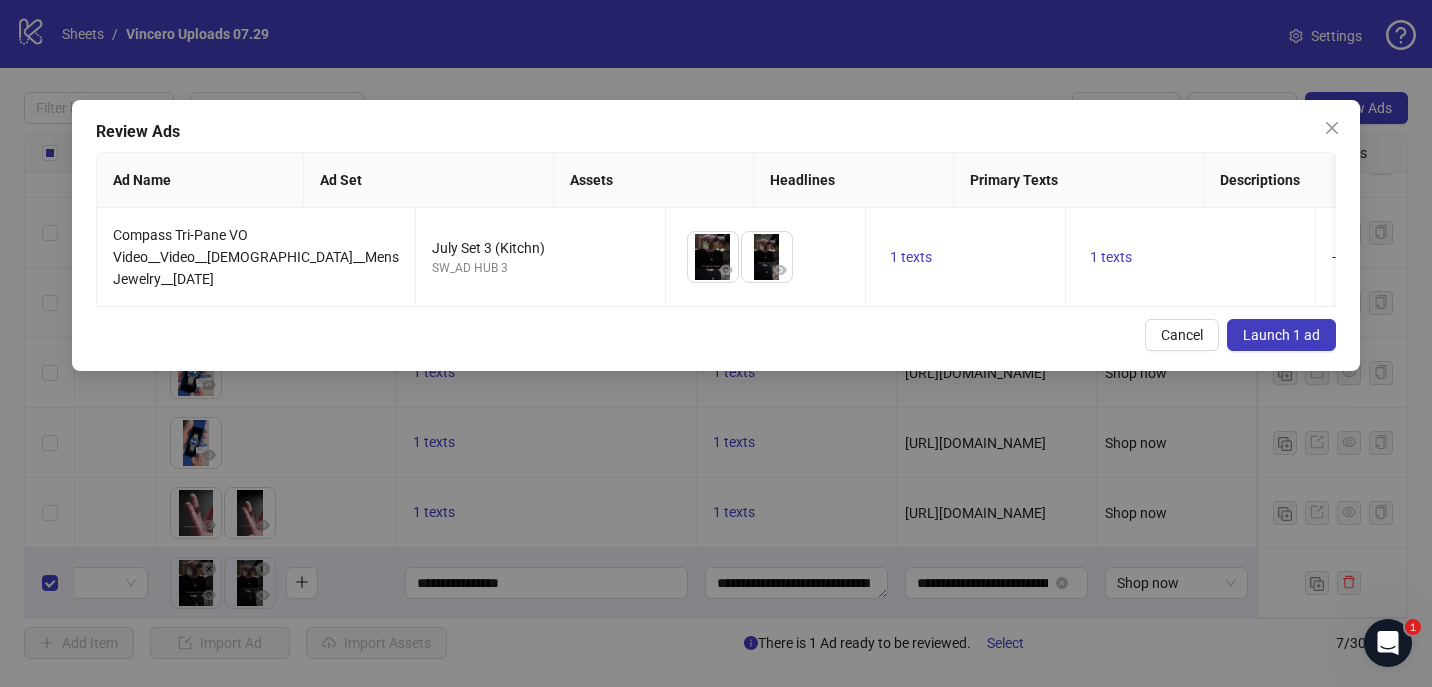 click on "Launch 1 ad" at bounding box center [1281, 335] 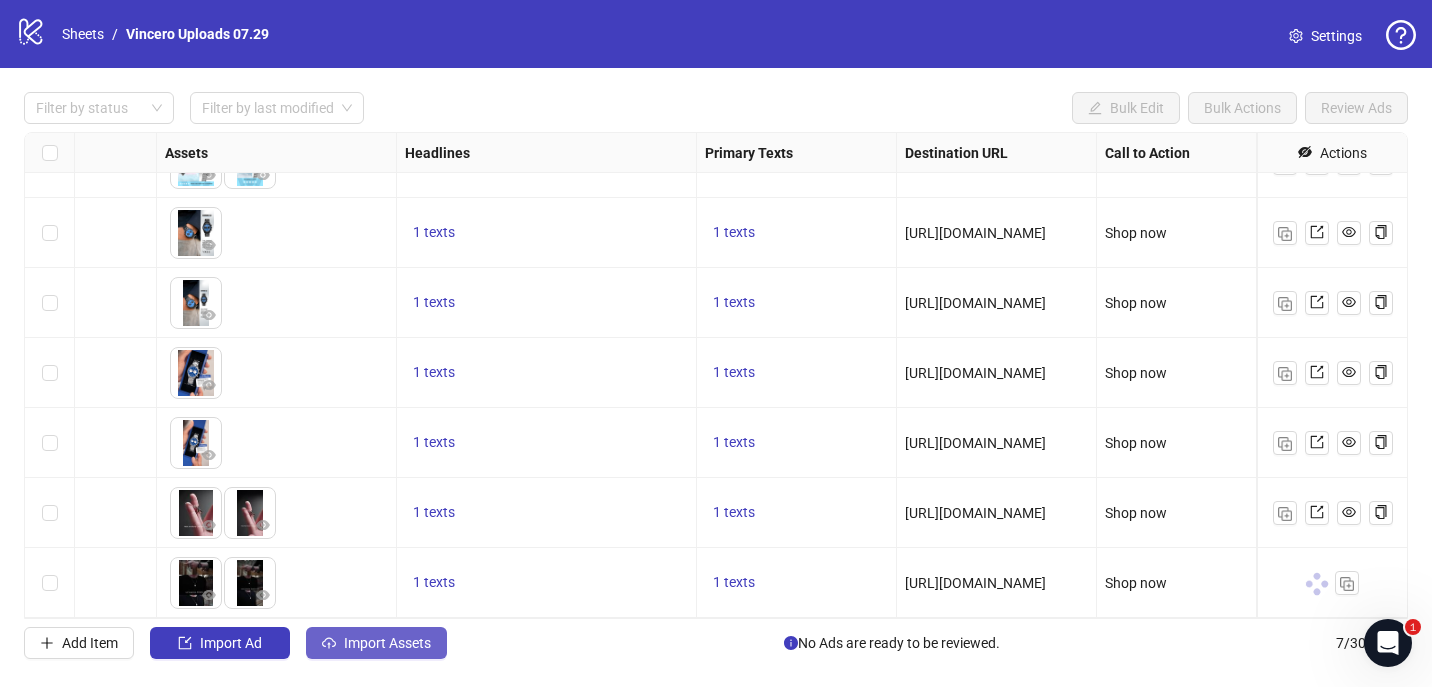 click on "Import Assets" at bounding box center (387, 643) 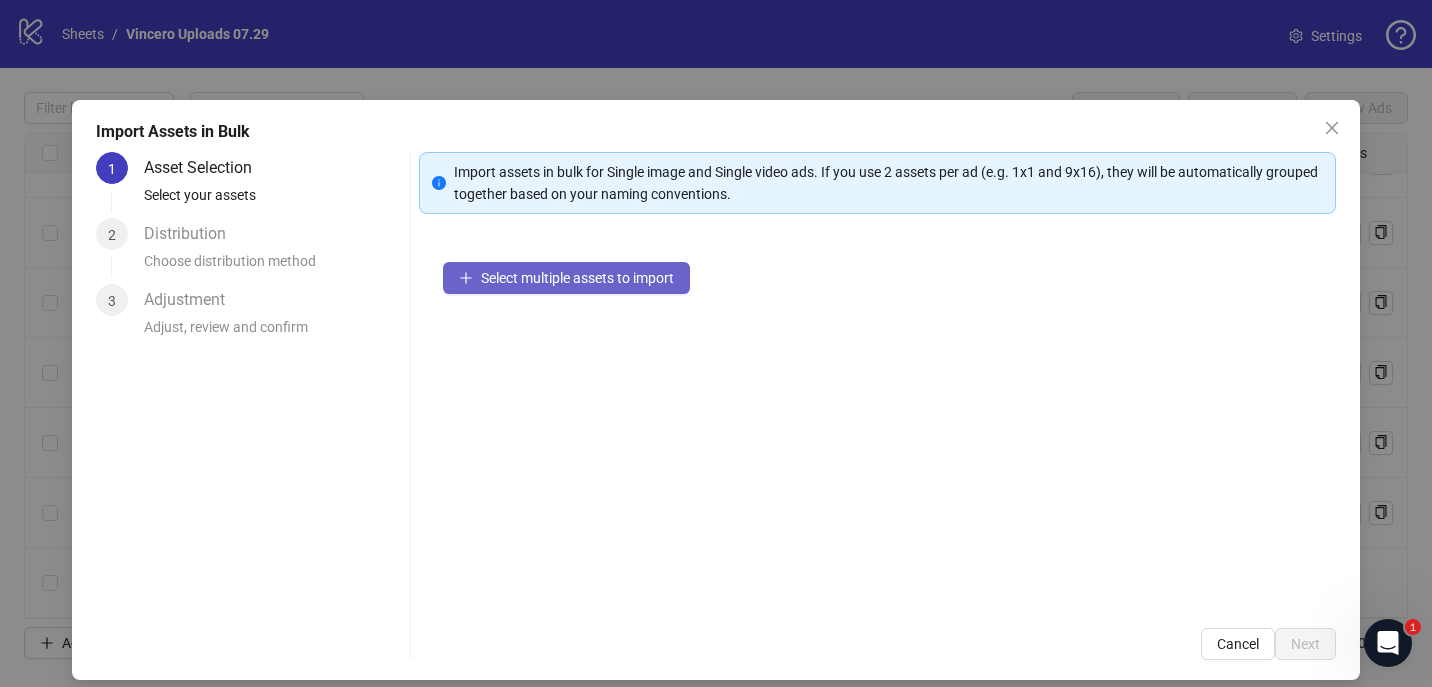 click on "Select multiple assets to import" at bounding box center [577, 278] 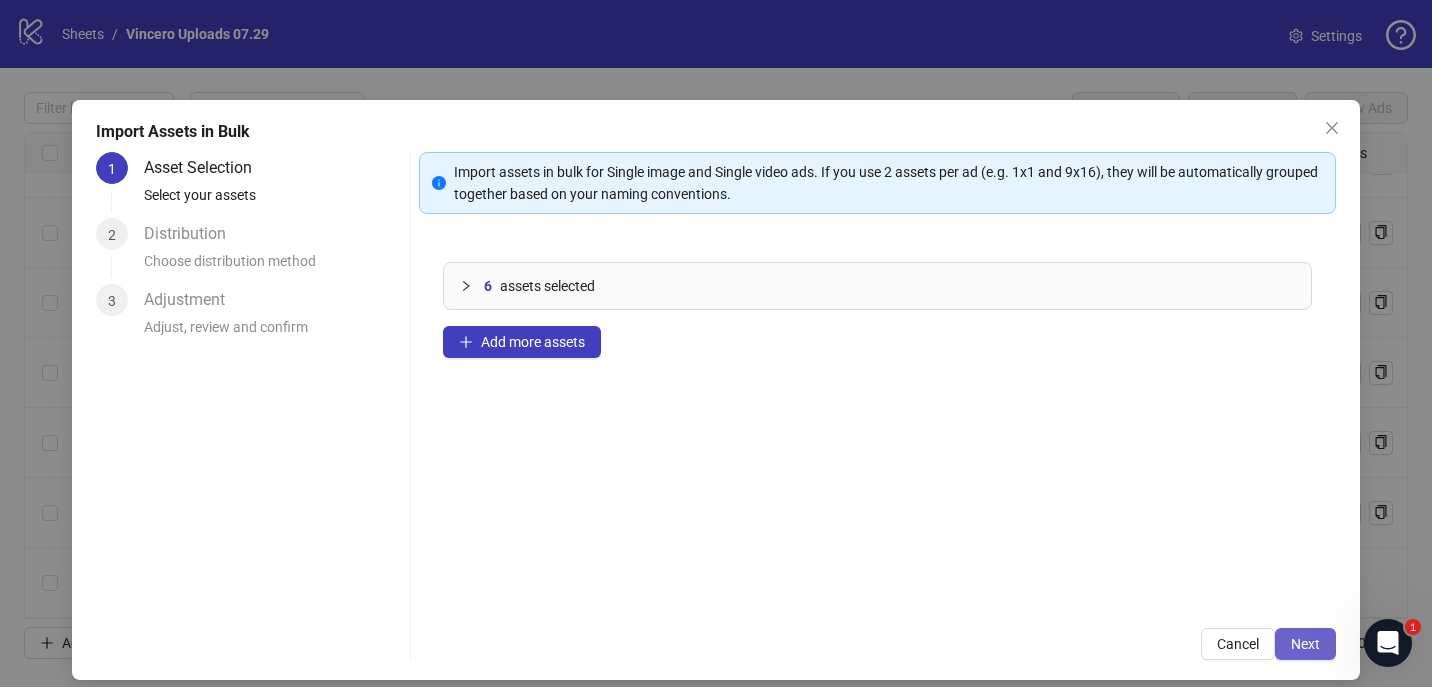 click on "Next" at bounding box center (1305, 644) 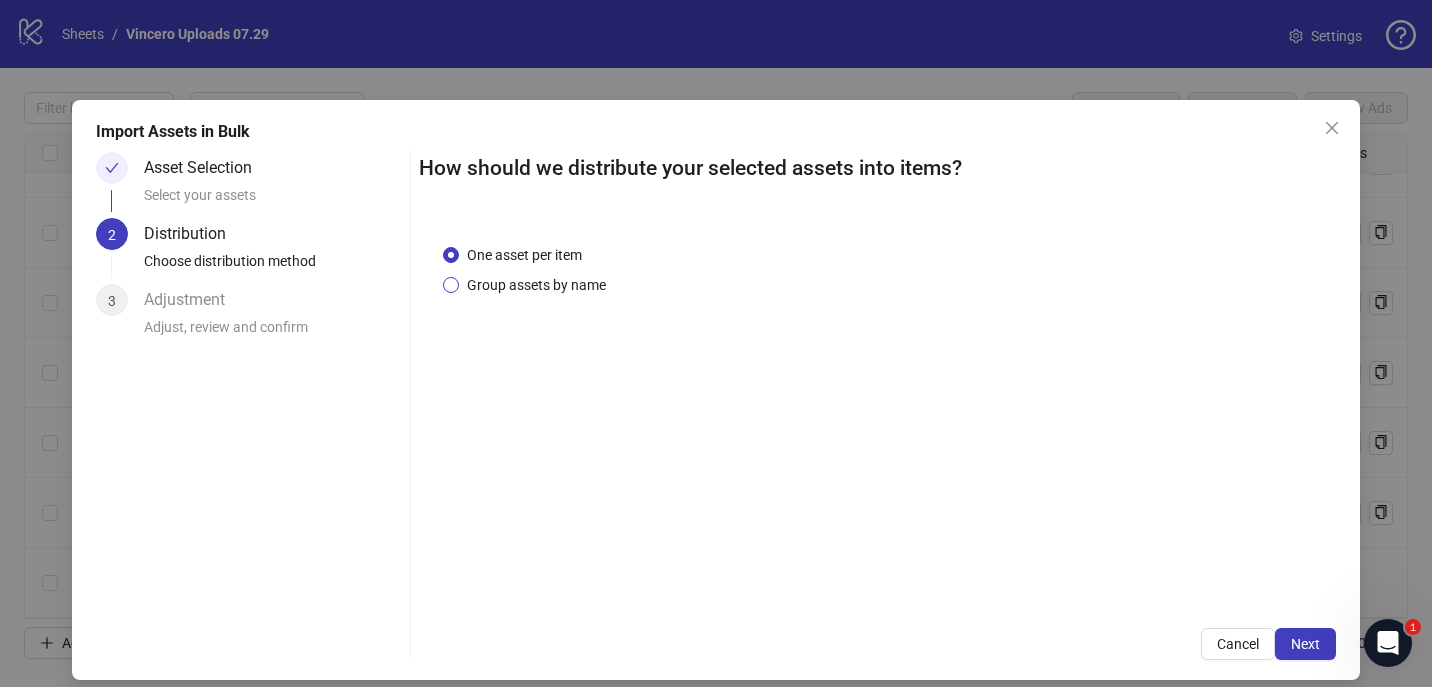 click on "Group assets by name" at bounding box center (536, 285) 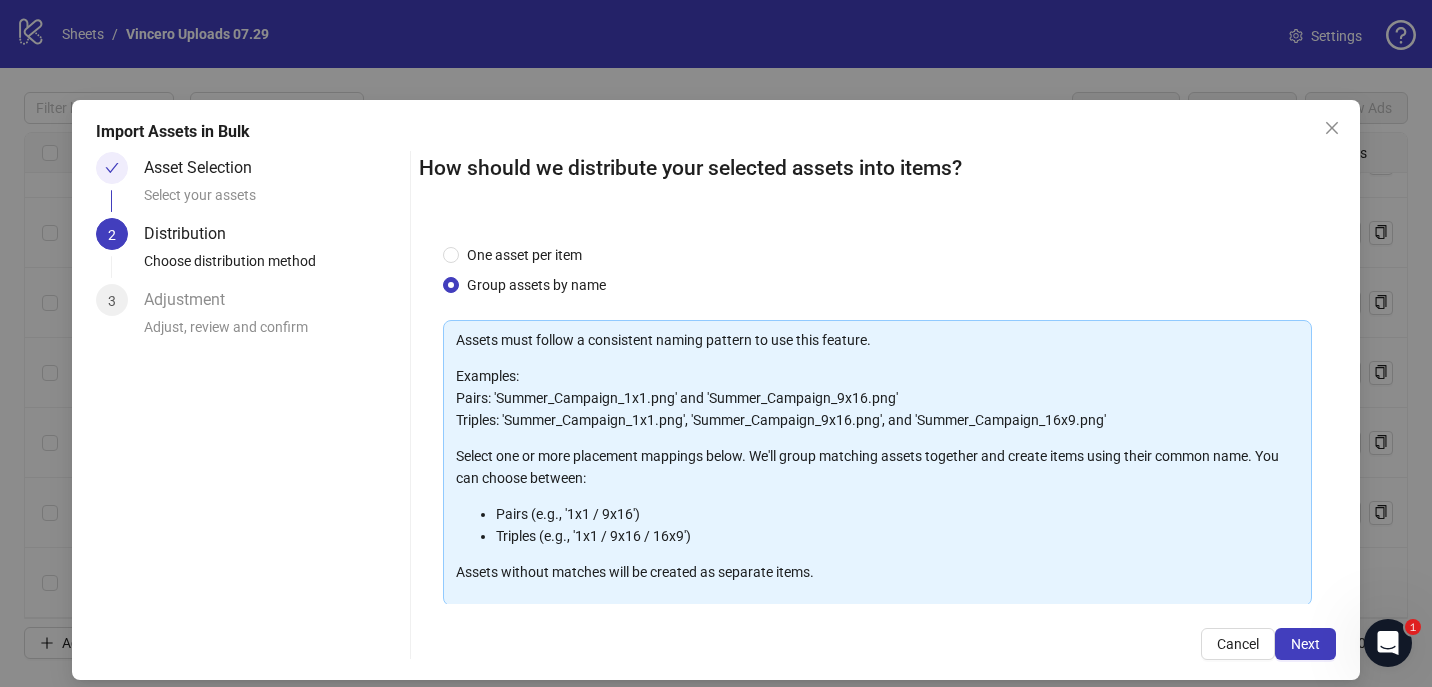 scroll, scrollTop: 201, scrollLeft: 0, axis: vertical 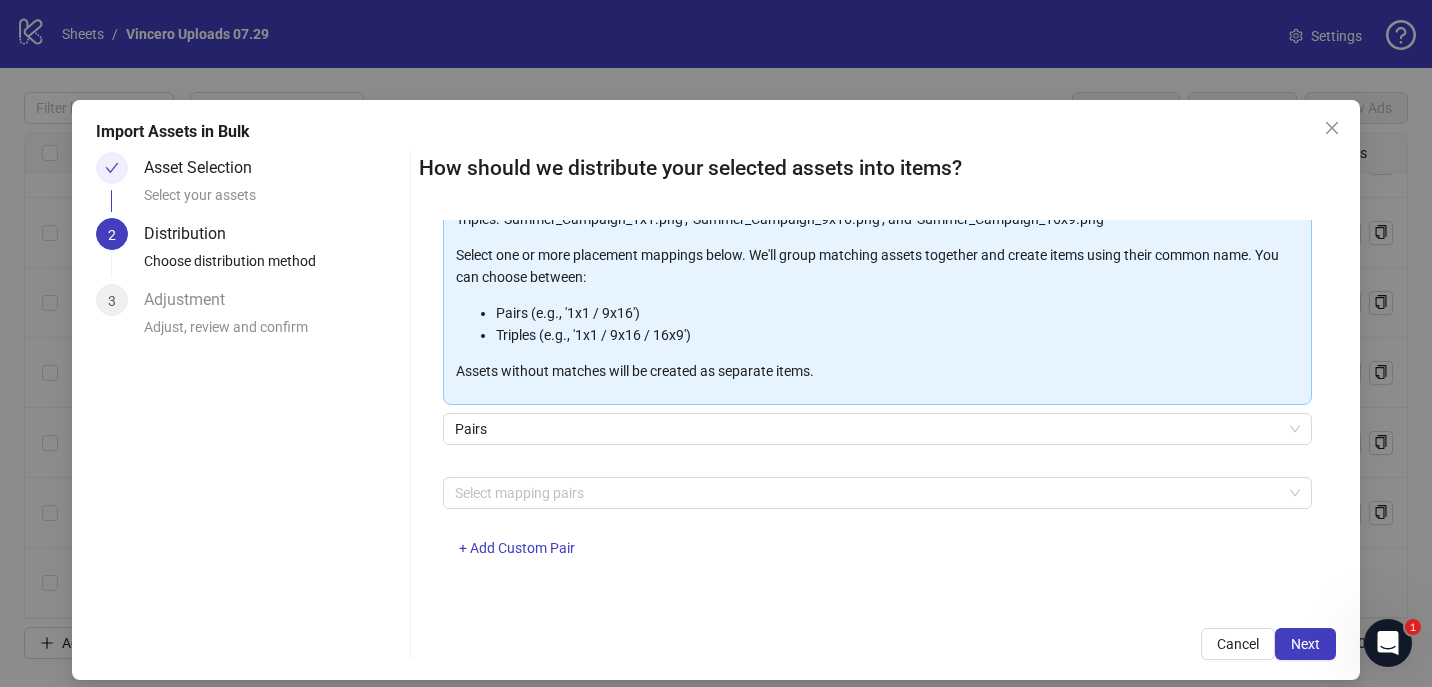 click on "Select mapping pairs + Add Custom Pair" at bounding box center (878, 529) 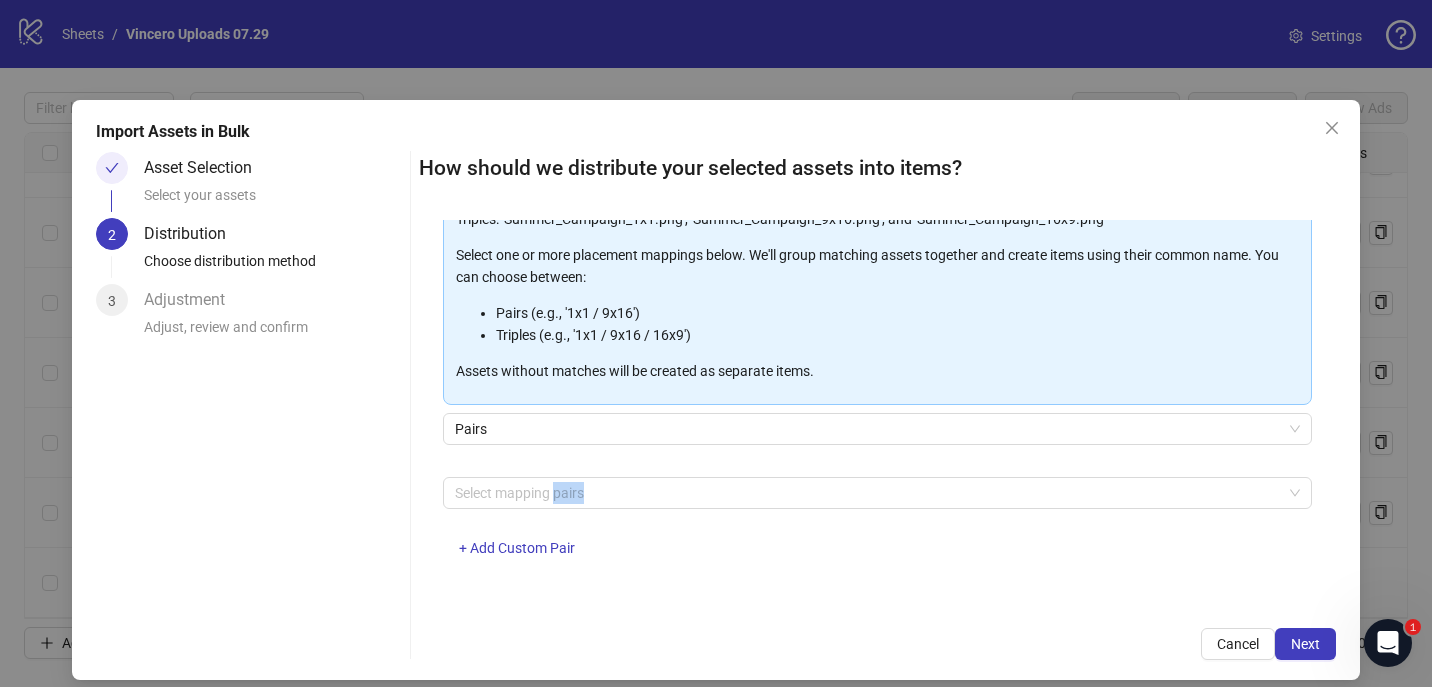 click on "Select mapping pairs + Add Custom Pair" at bounding box center (878, 529) 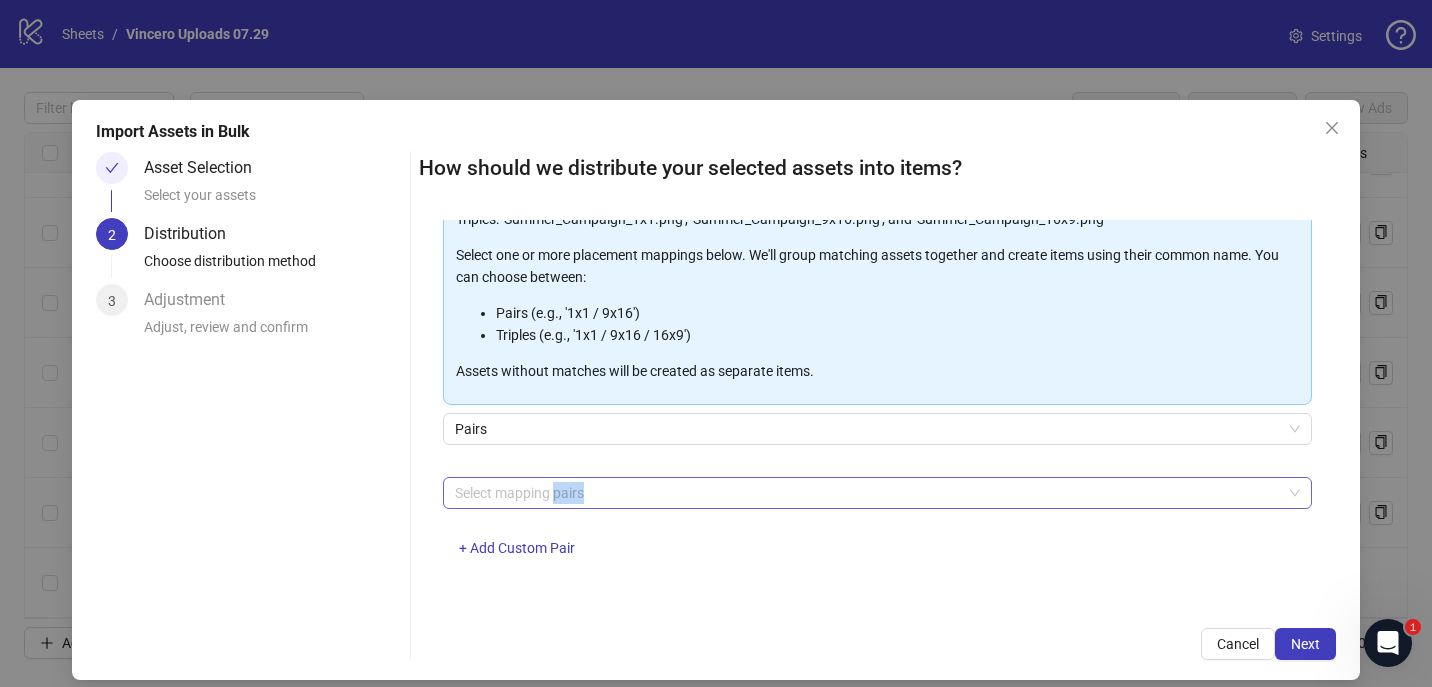 click at bounding box center (867, 493) 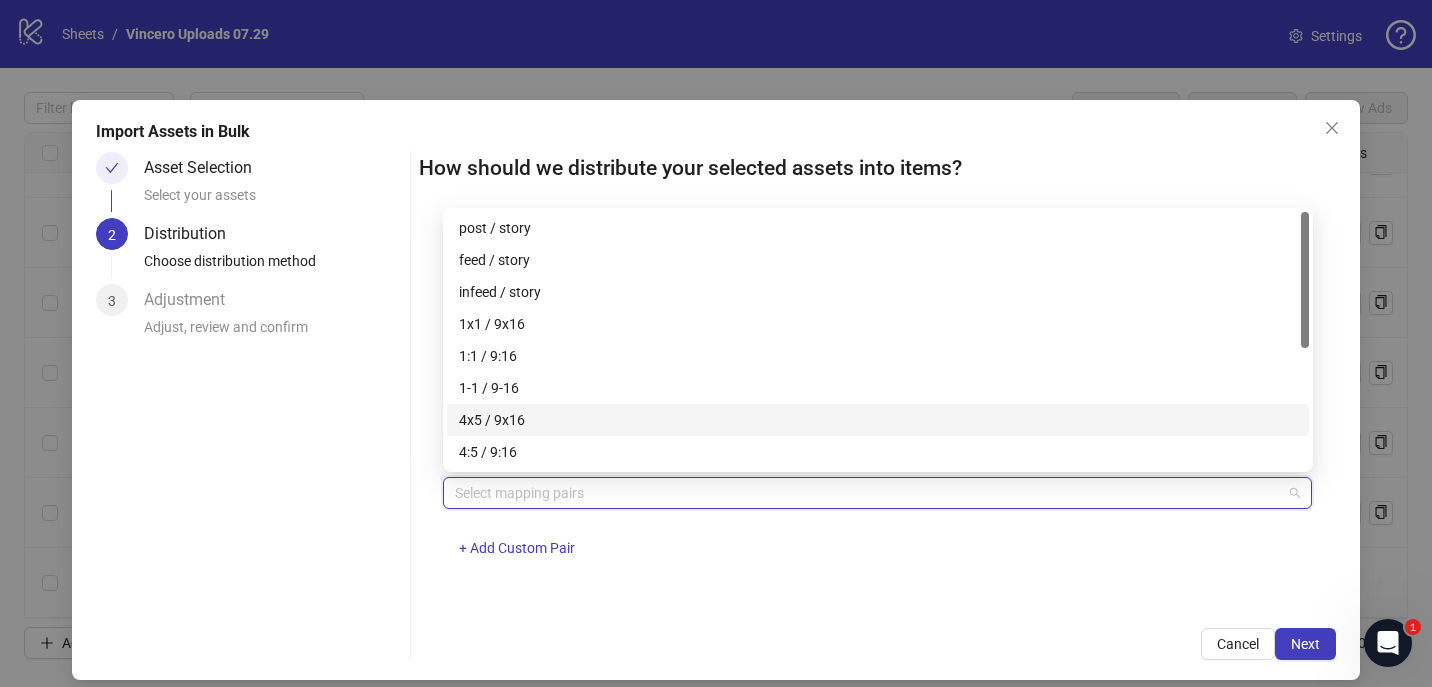 click on "4x5 / 9x16" at bounding box center [878, 420] 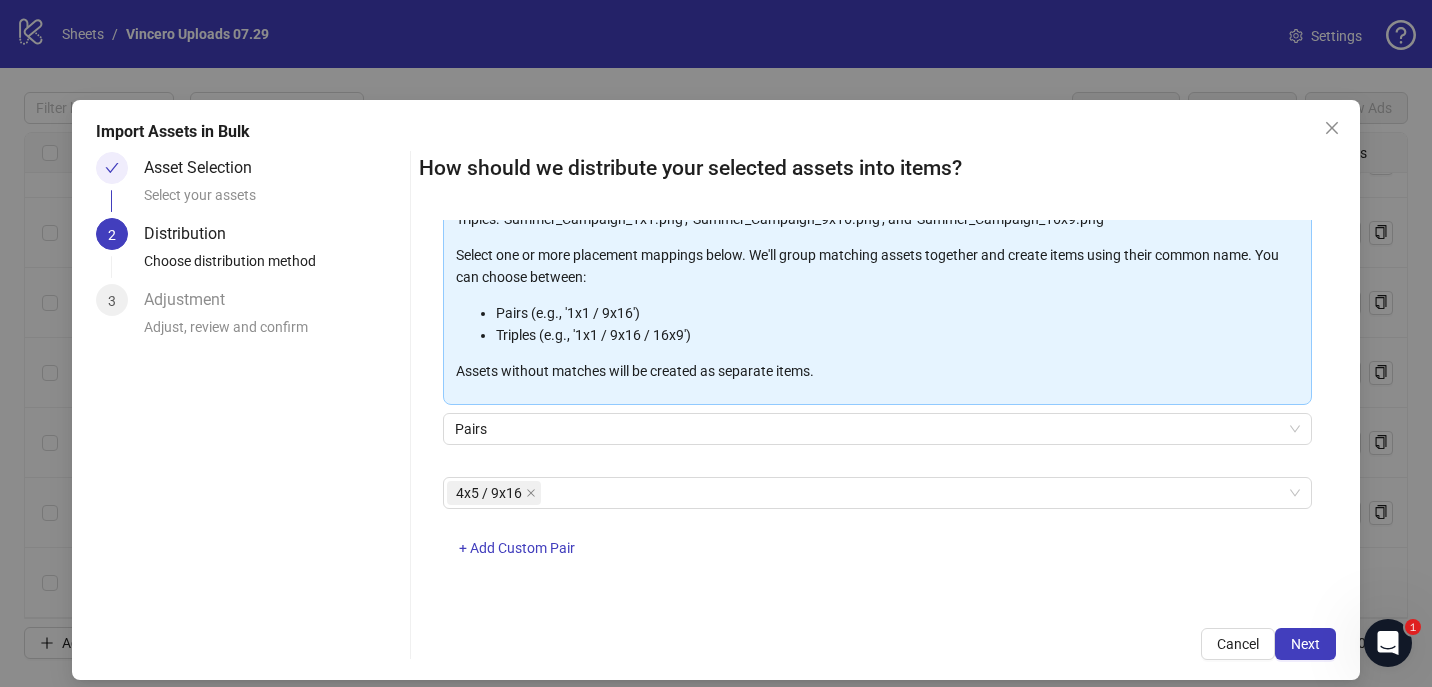 click on "How should we distribute your selected assets into items? One asset per item Group assets by name Assets must follow a consistent naming pattern to use this feature. Examples: Pairs: 'Summer_Campaign_1x1.png' and 'Summer_Campaign_9x16.png' Triples: 'Summer_Campaign_1x1.png', 'Summer_Campaign_9x16.png', and 'Summer_Campaign_16x9.png' Select one or more placement mappings below. We'll group matching assets together and create items using their common name. You can choose between: Pairs (e.g., '1x1 / 9x16') Triples (e.g., '1x1 / 9x16 / 16x9') Assets without matches will be created as separate items. Pairs 4x5 / 9x16   + Add Custom Pair Cancel Next" at bounding box center (878, 406) 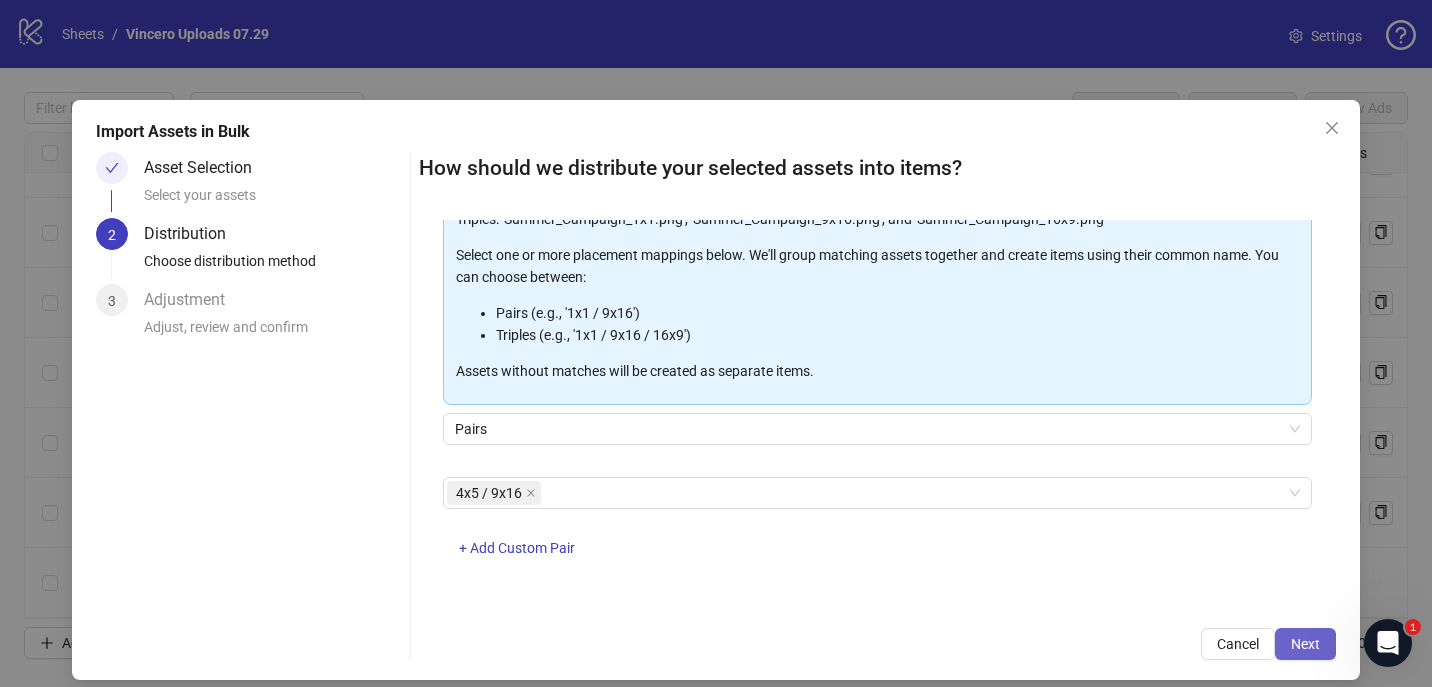 click on "Next" at bounding box center [1305, 644] 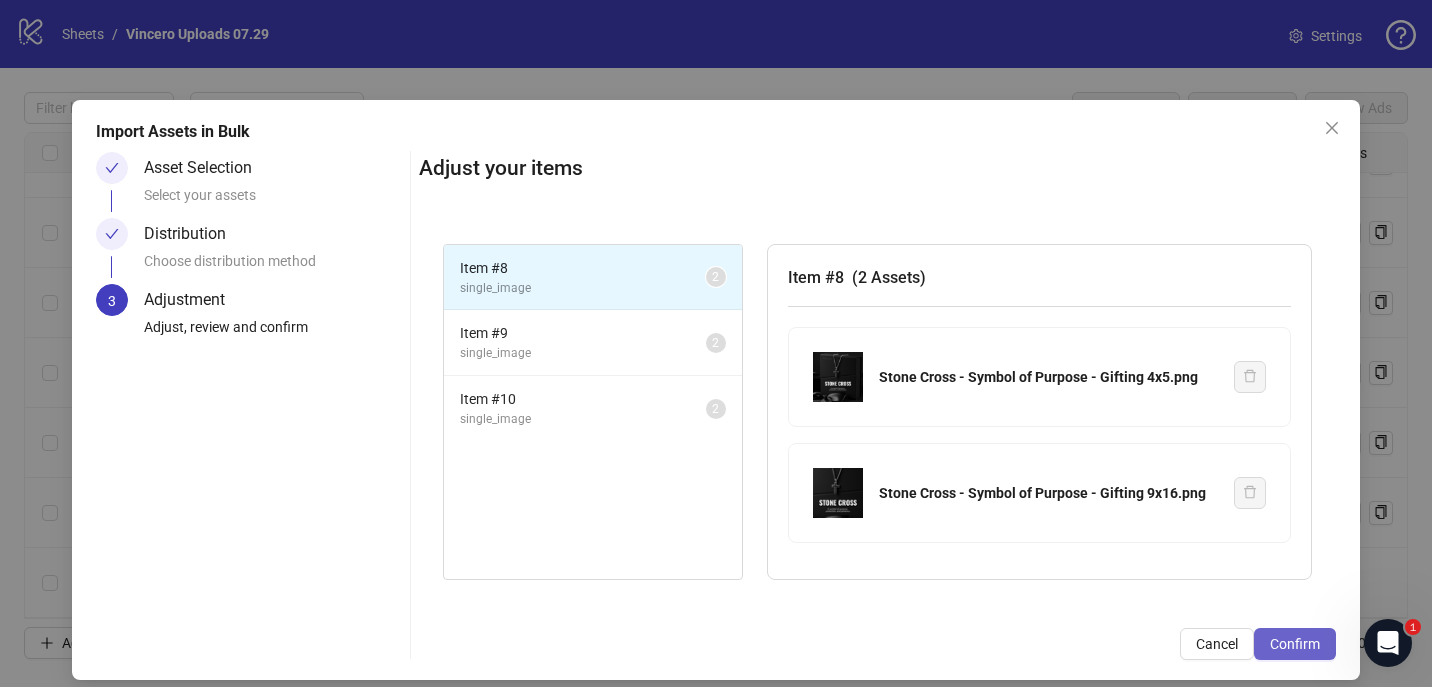 click on "Confirm" at bounding box center (1295, 644) 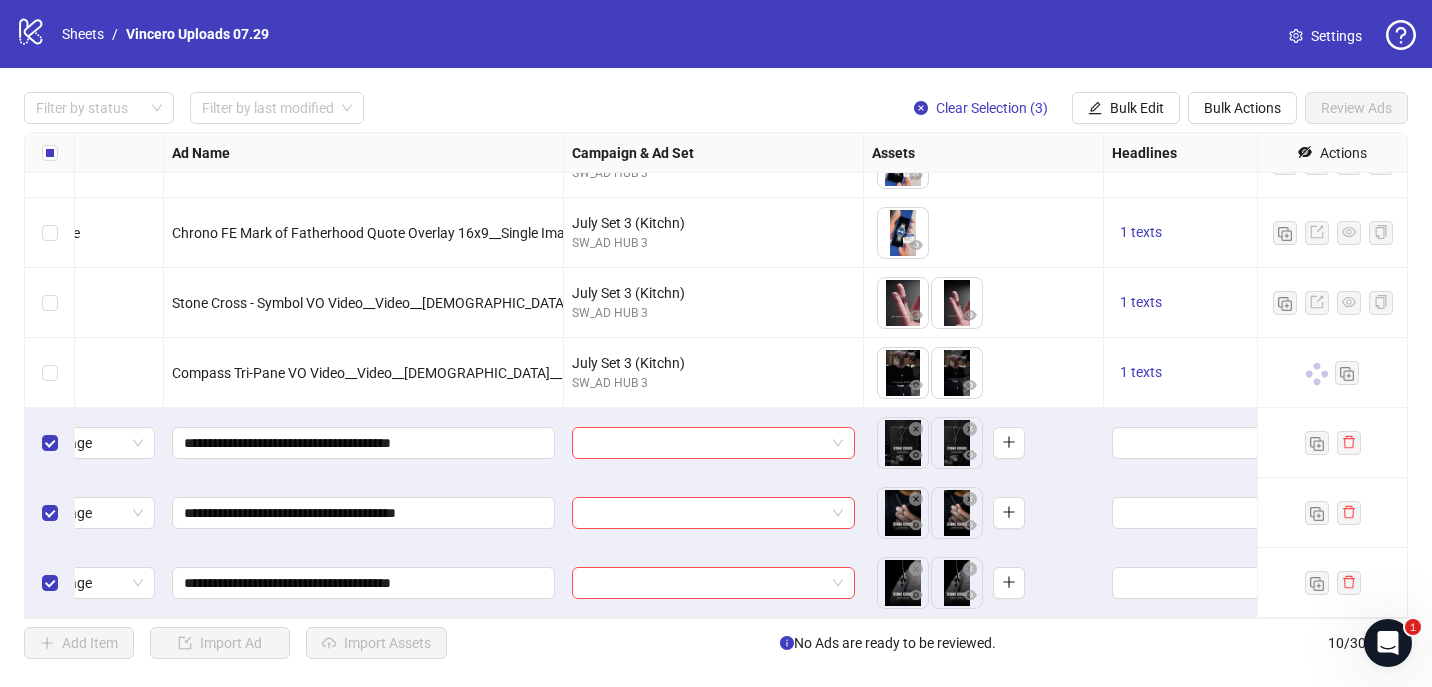 scroll, scrollTop: 255, scrollLeft: 0, axis: vertical 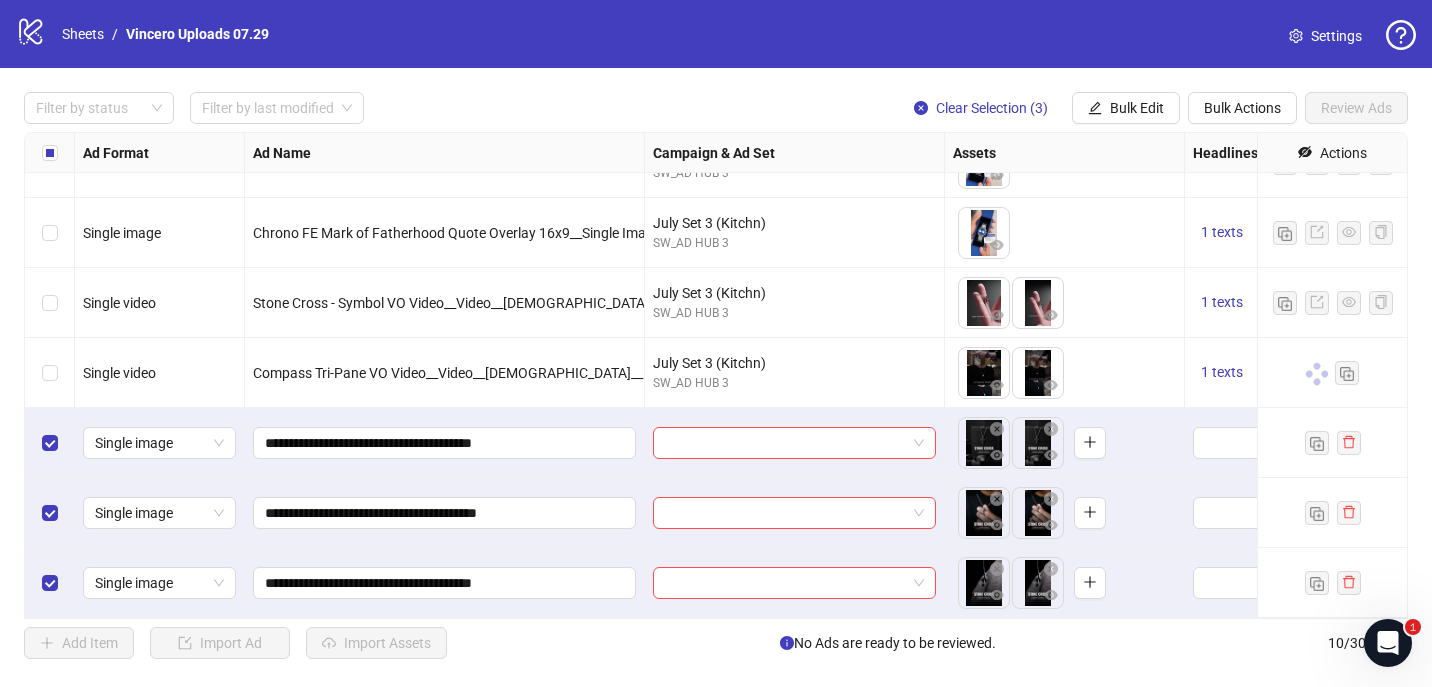 click at bounding box center [795, 443] 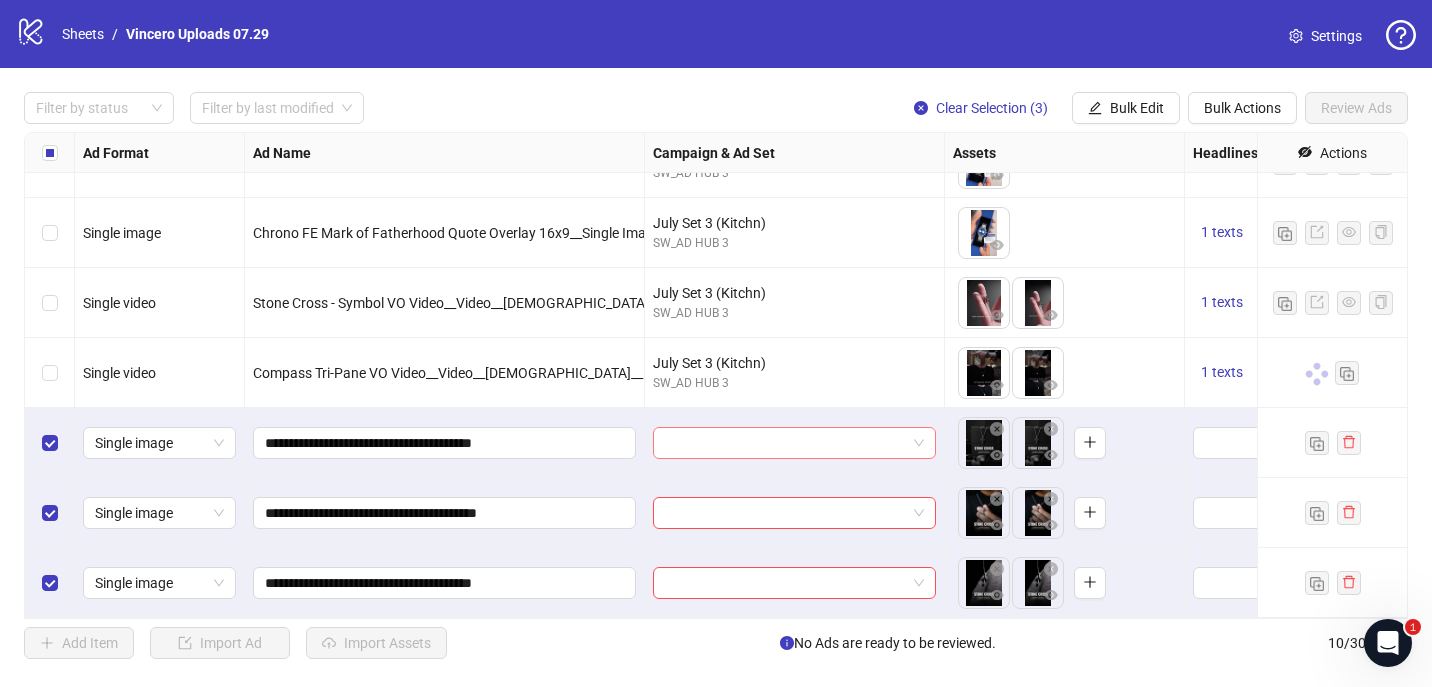 click at bounding box center [785, 443] 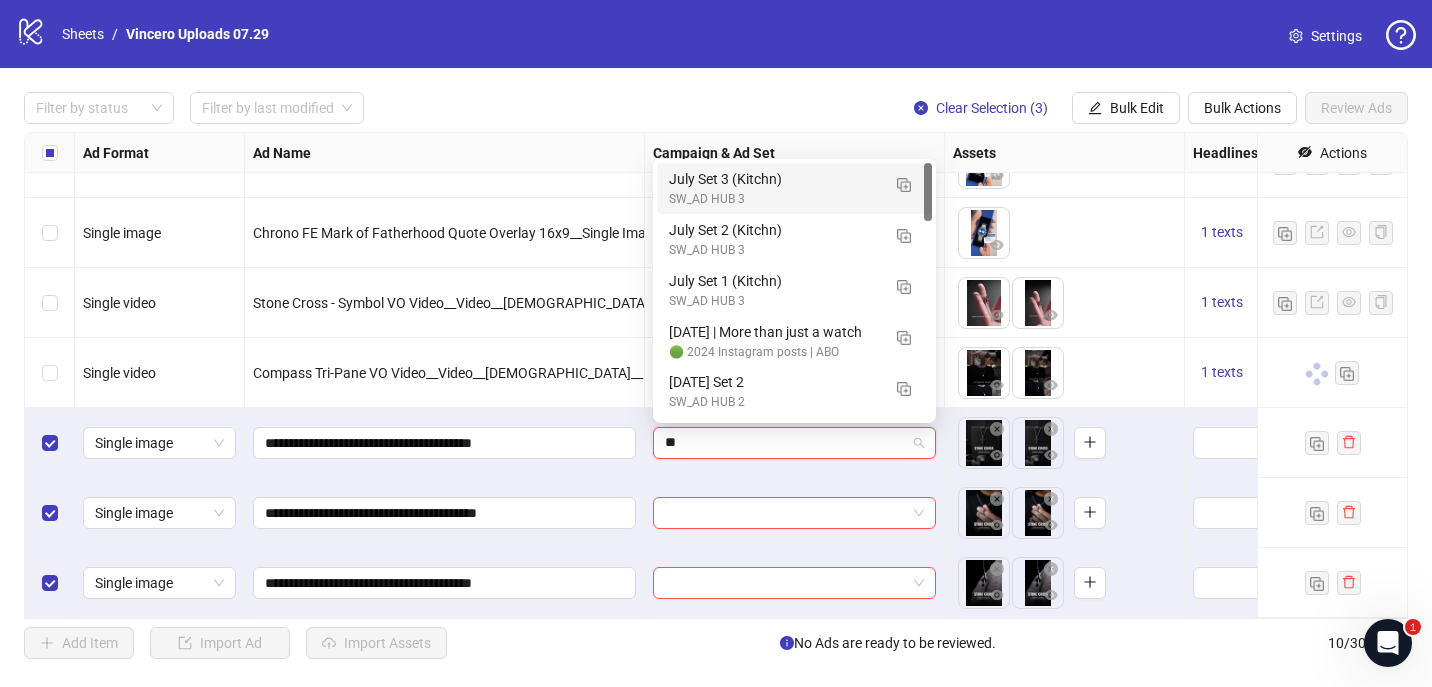 type on "***" 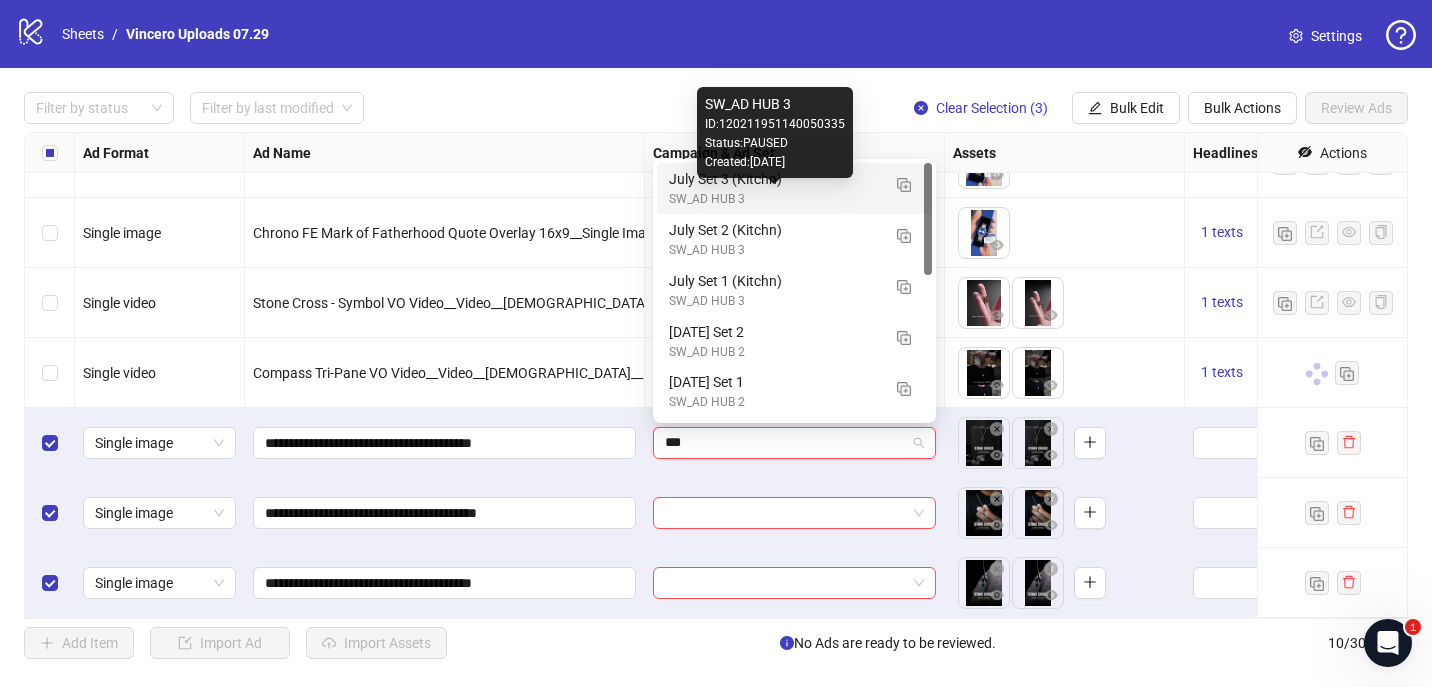 click on "SW_AD HUB 3" at bounding box center (774, 199) 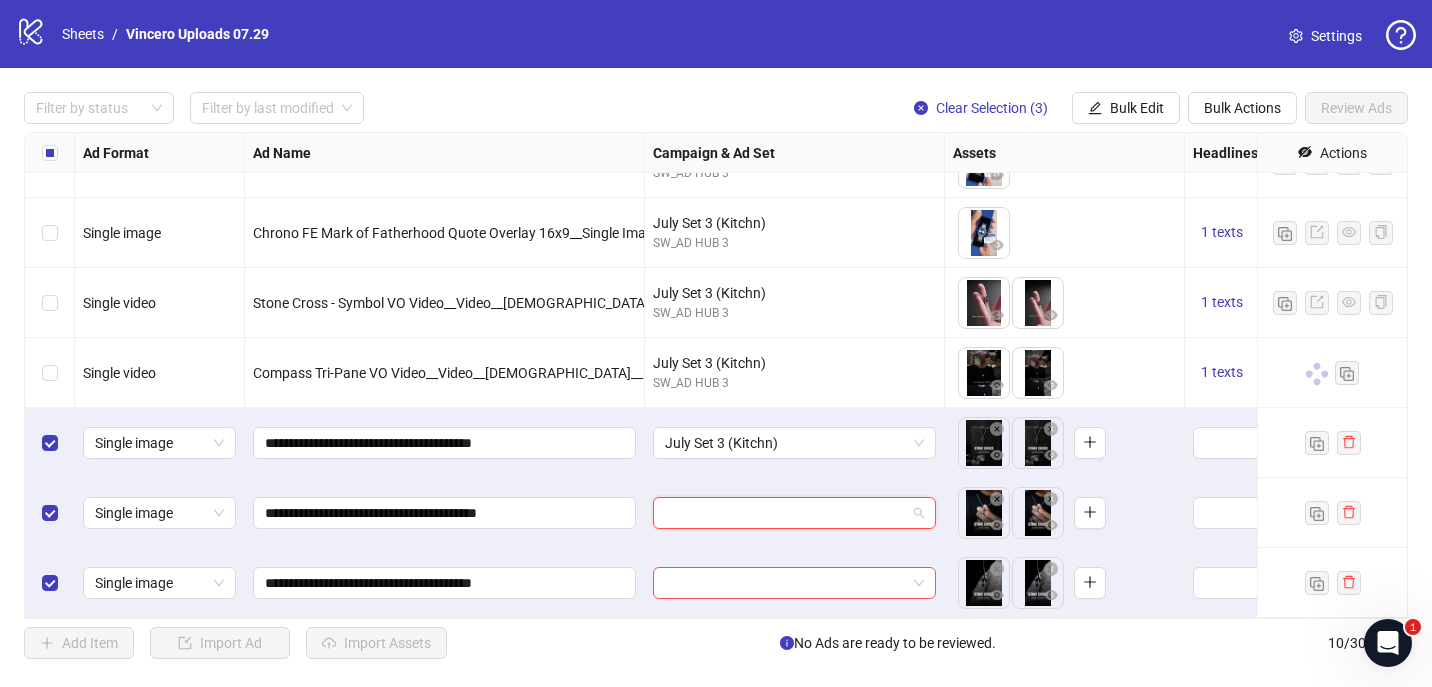 click at bounding box center [785, 513] 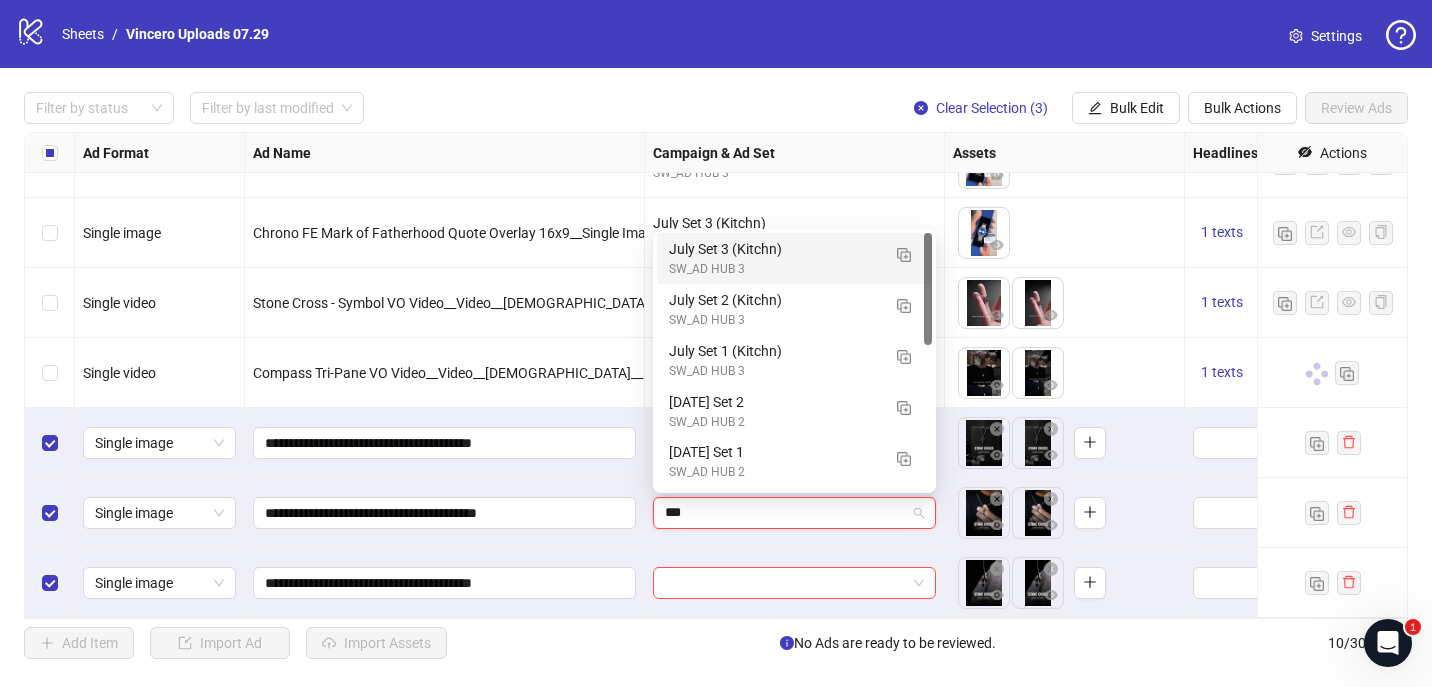 type on "****" 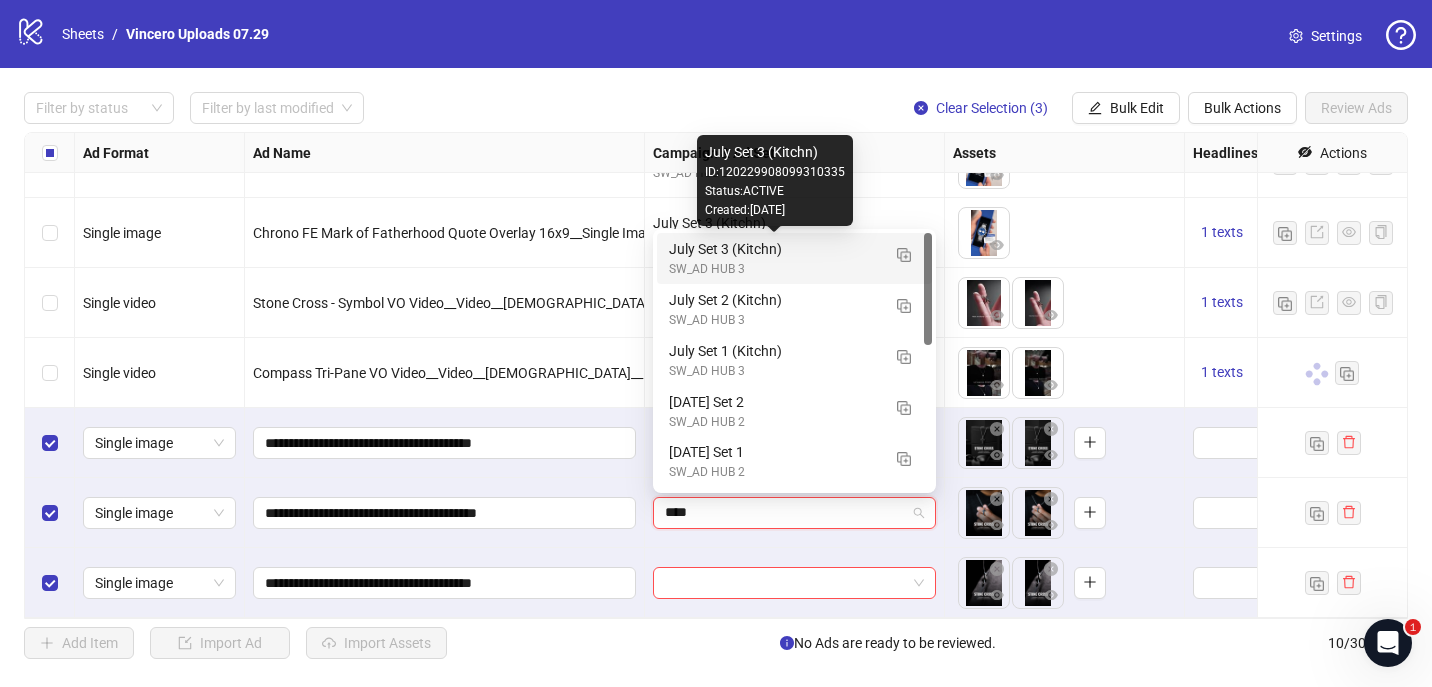 click on "July Set 3 (Kitchn)" at bounding box center [774, 249] 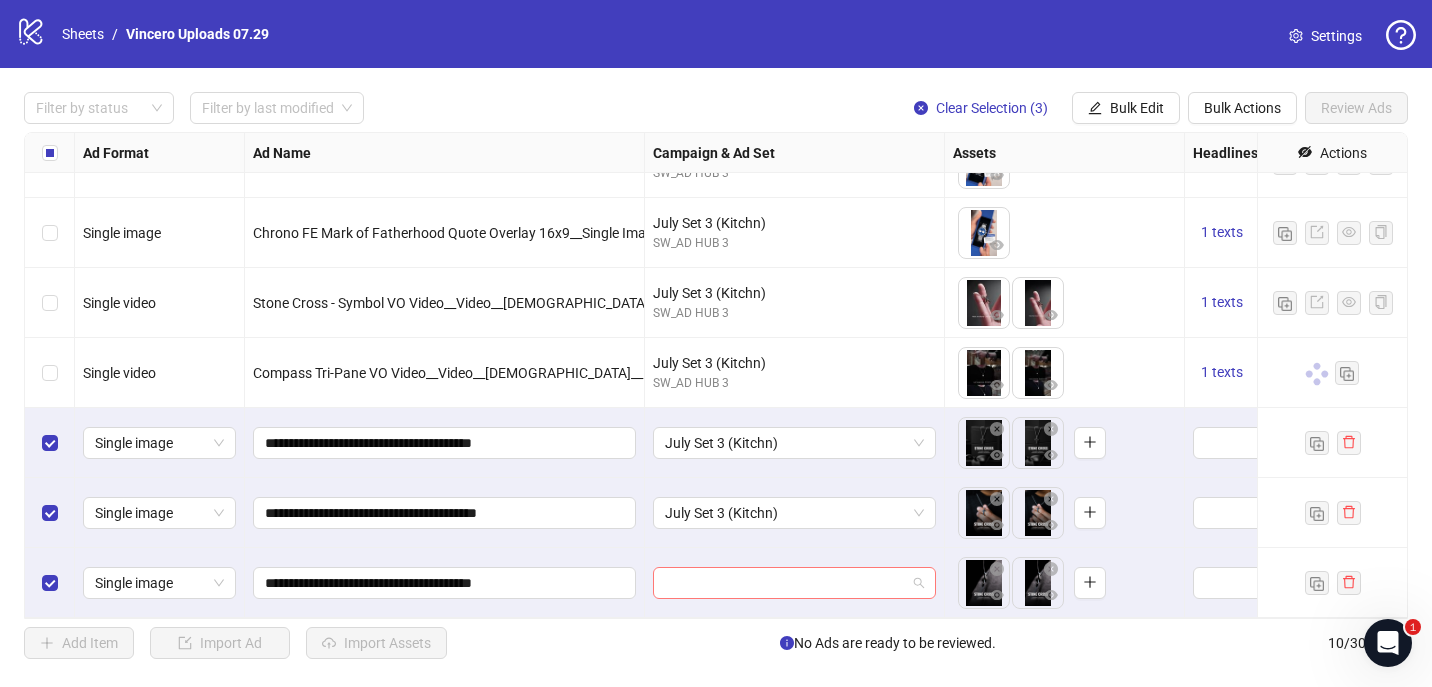 click at bounding box center [785, 583] 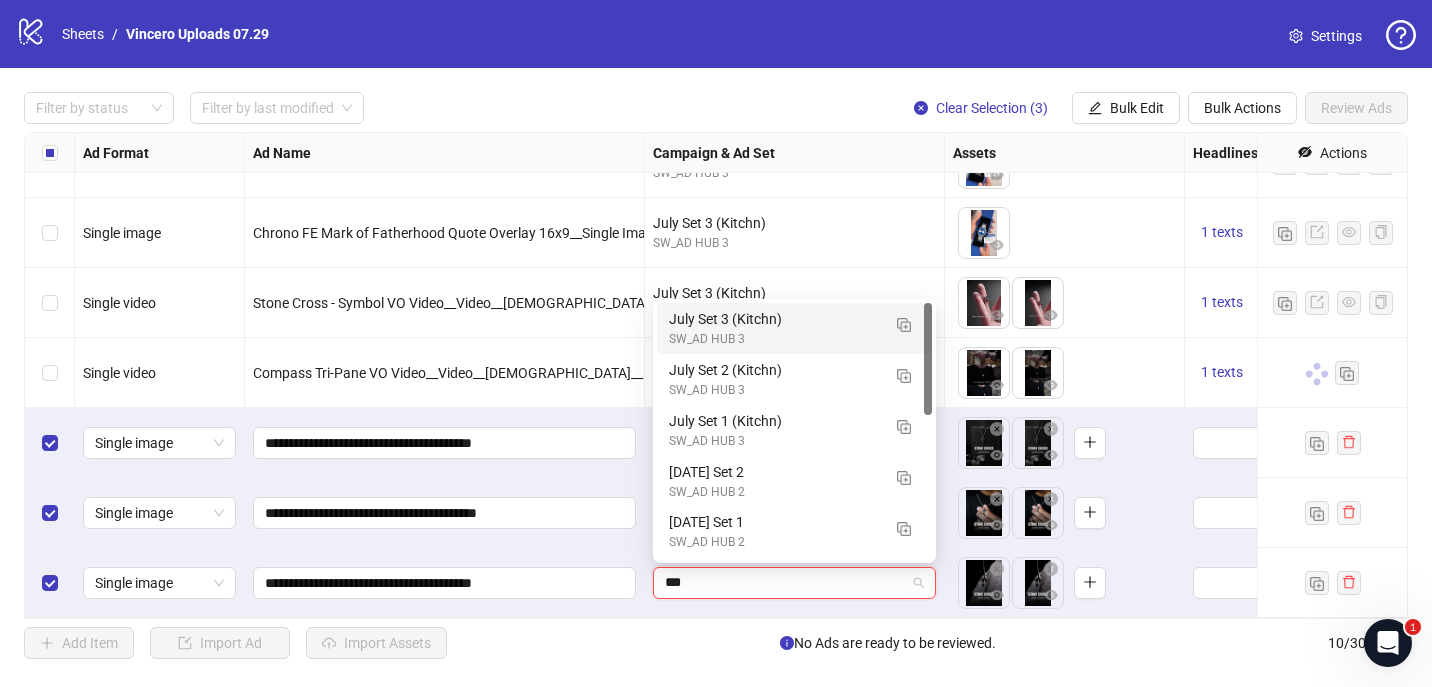 type on "****" 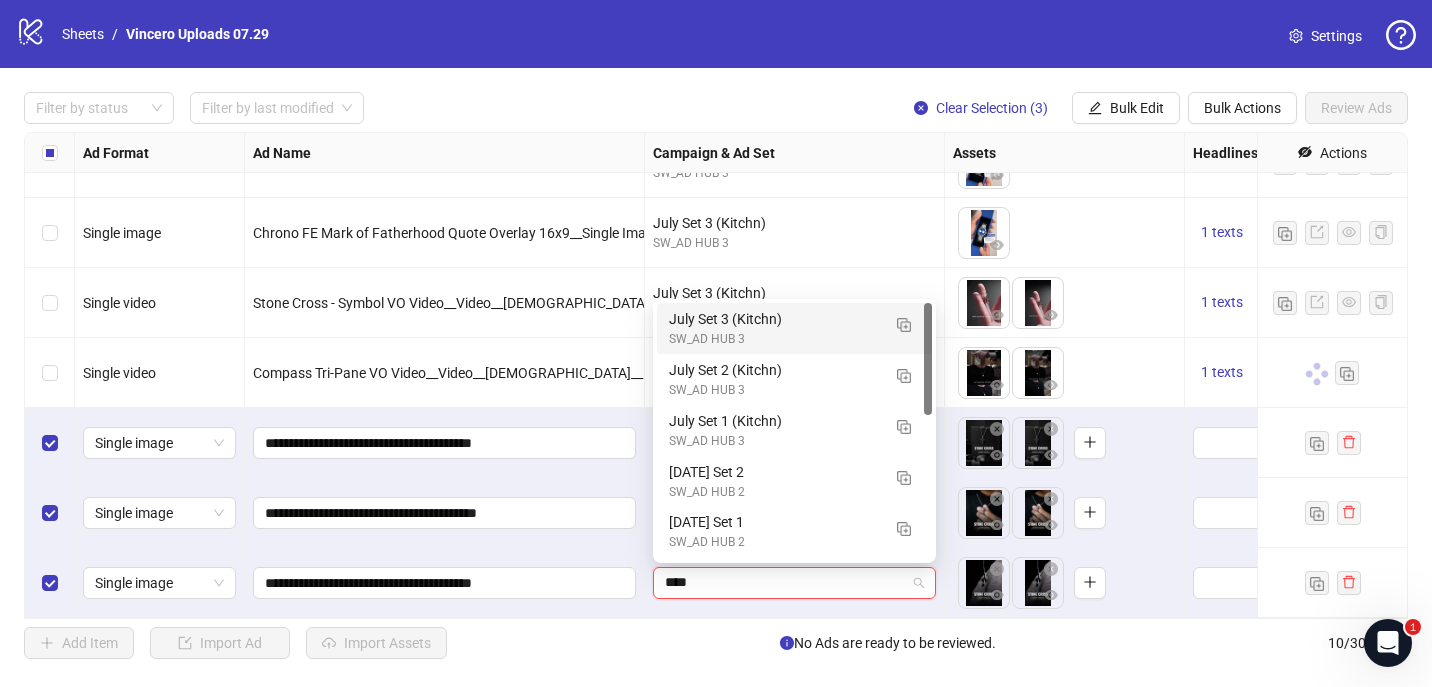 click on "July Set 3 (Kitchn)" at bounding box center (774, 319) 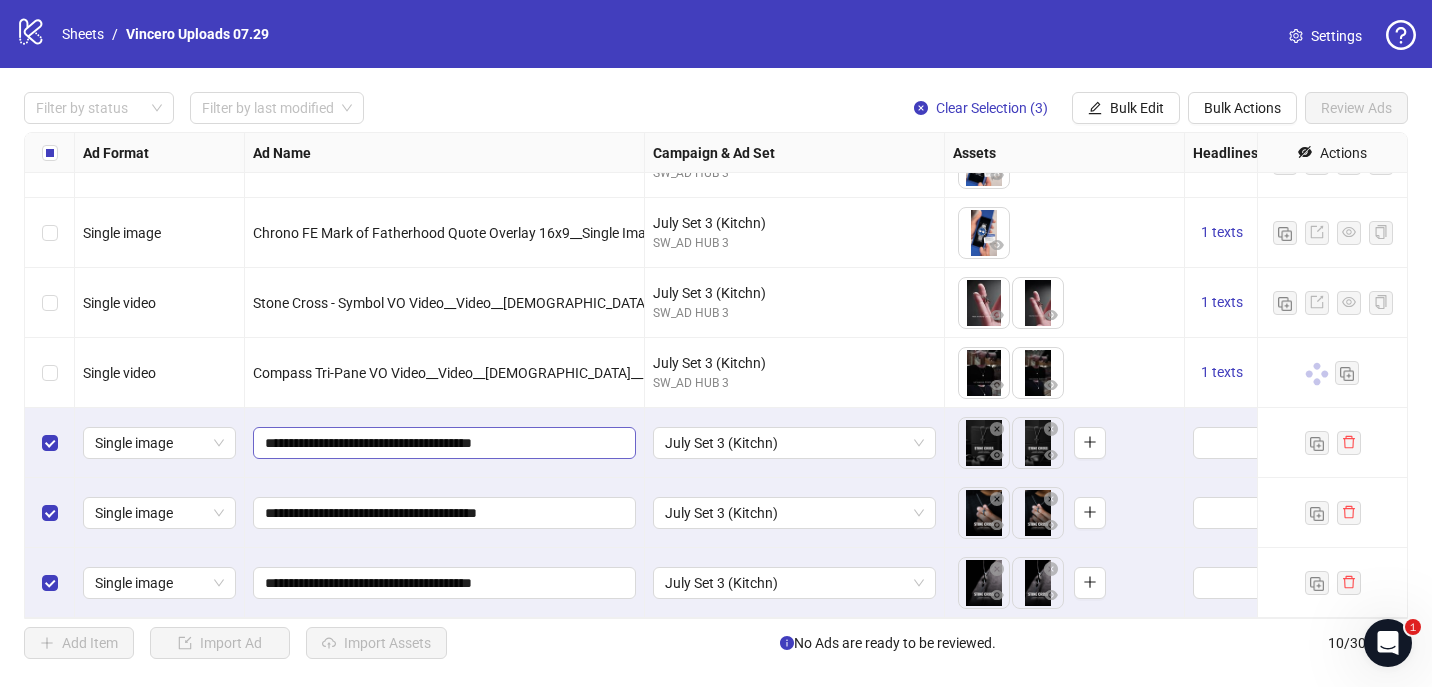 click on "**********" at bounding box center (444, 443) 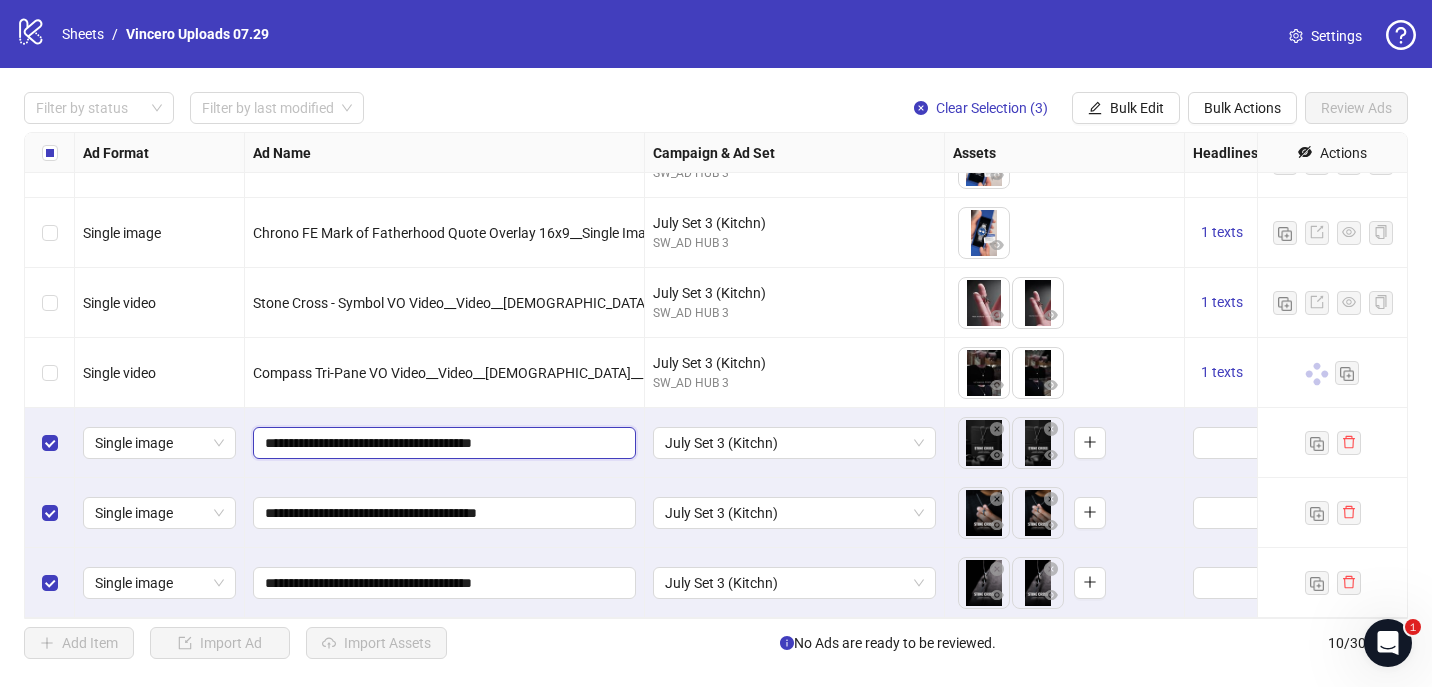 click on "**********" at bounding box center (442, 443) 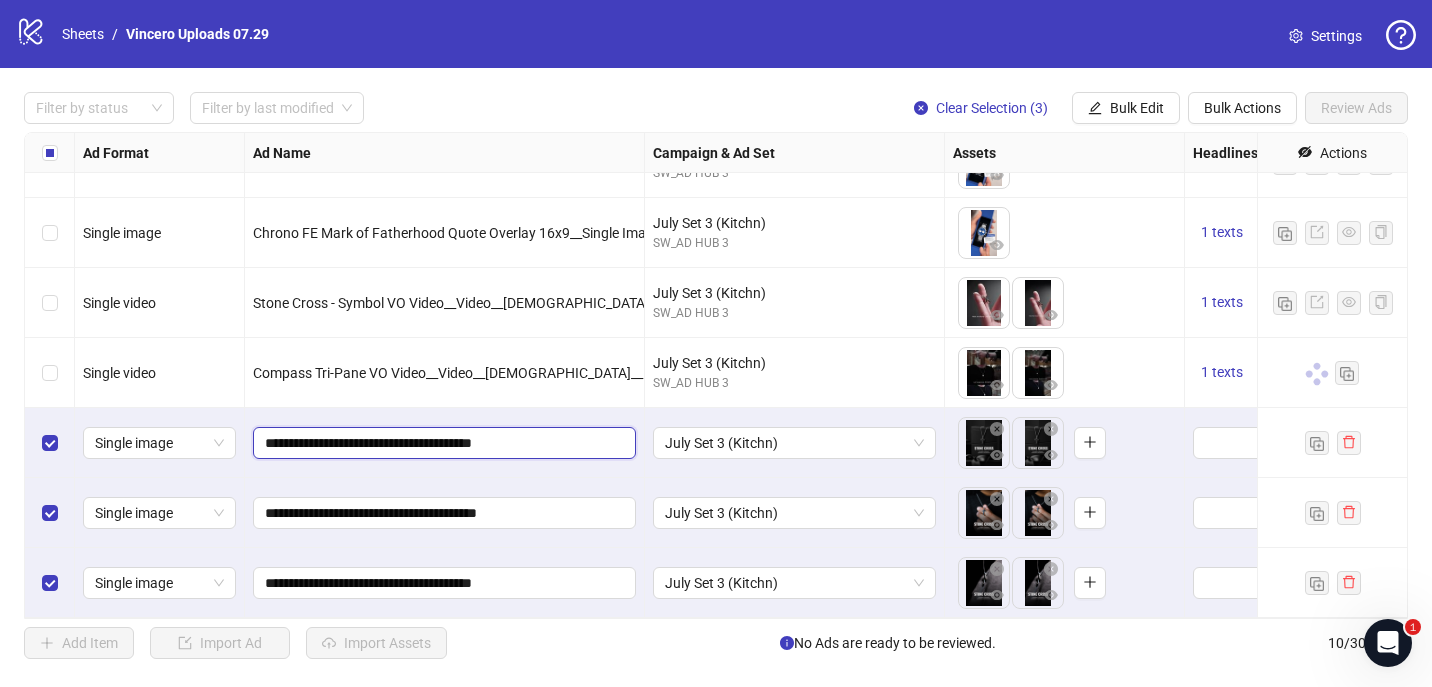 scroll, scrollTop: 255, scrollLeft: 170, axis: both 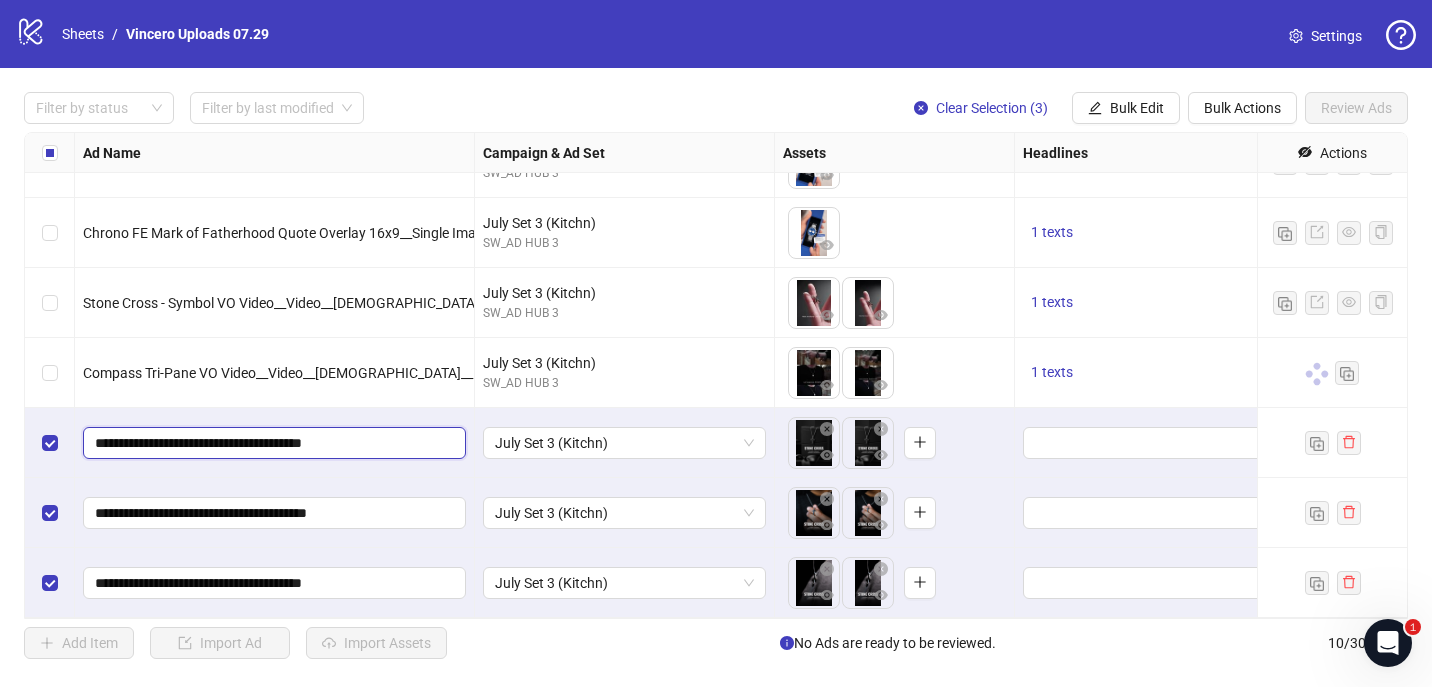 click on "**********" at bounding box center (272, 443) 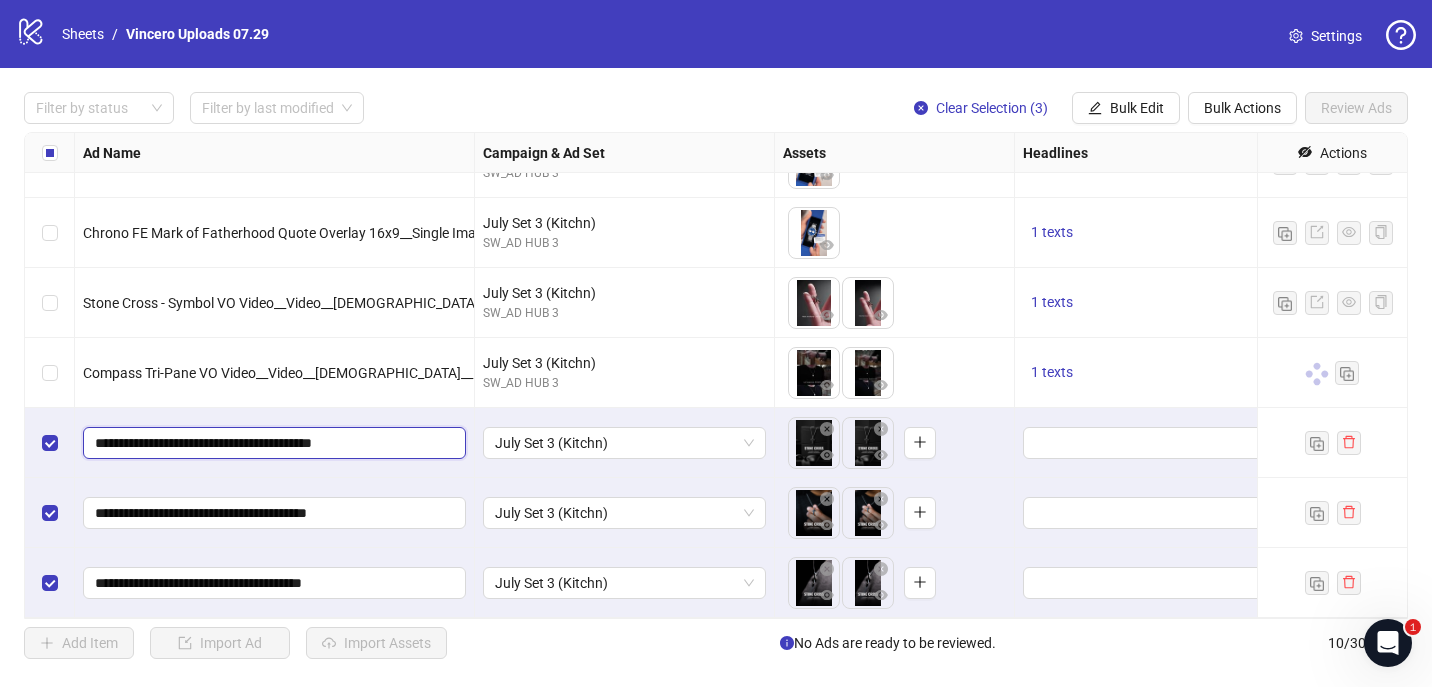 drag, startPoint x: 299, startPoint y: 445, endPoint x: 24, endPoint y: 441, distance: 275.02908 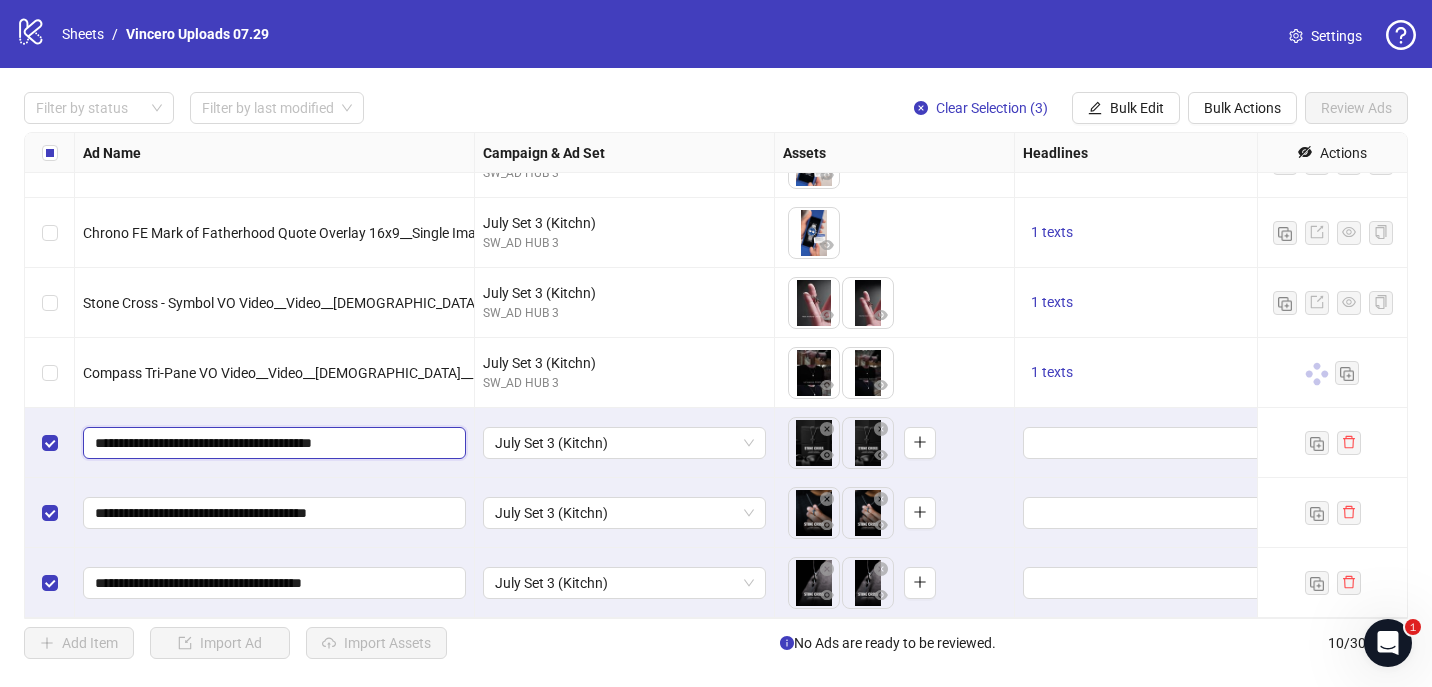 click on "Ad Format Ad Name Campaign & Ad Set Assets Headlines Primary Texts Destination URL Call to Action Actions Single image Chrono Blue Phantom Vogue Quote Split Screen__Single Image__[DEMOGRAPHIC_DATA]__Mens Watches__[DATE] July Set 3 (Kitchn) SW_AD HUB 3
To pick up a draggable item, press the space bar.
While dragging, use the arrow keys to move the item.
Press space again to drop the item in its new position, or press escape to cancel.
1 texts 1 texts [URL][DOMAIN_NAME] Single image Chrono FE Mark of Fatherhood Quote Overlay 4x5__Single Image__[DEMOGRAPHIC_DATA]__Mens Watches__[DATE] July Set 3 (Kitchn) SW_AD HUB 3
To pick up a draggable item, press the space bar.
While dragging, use the arrow keys to move the item.
Press space again to drop the item in its new position, or press escape to cancel.
1 texts 1 texts [URL][DOMAIN_NAME] Single image July Set 3 (Kitchn) SW_AD HUB 3 1 texts 1 texts Single video July Set 3 (Kitchn)" at bounding box center (716, 375) 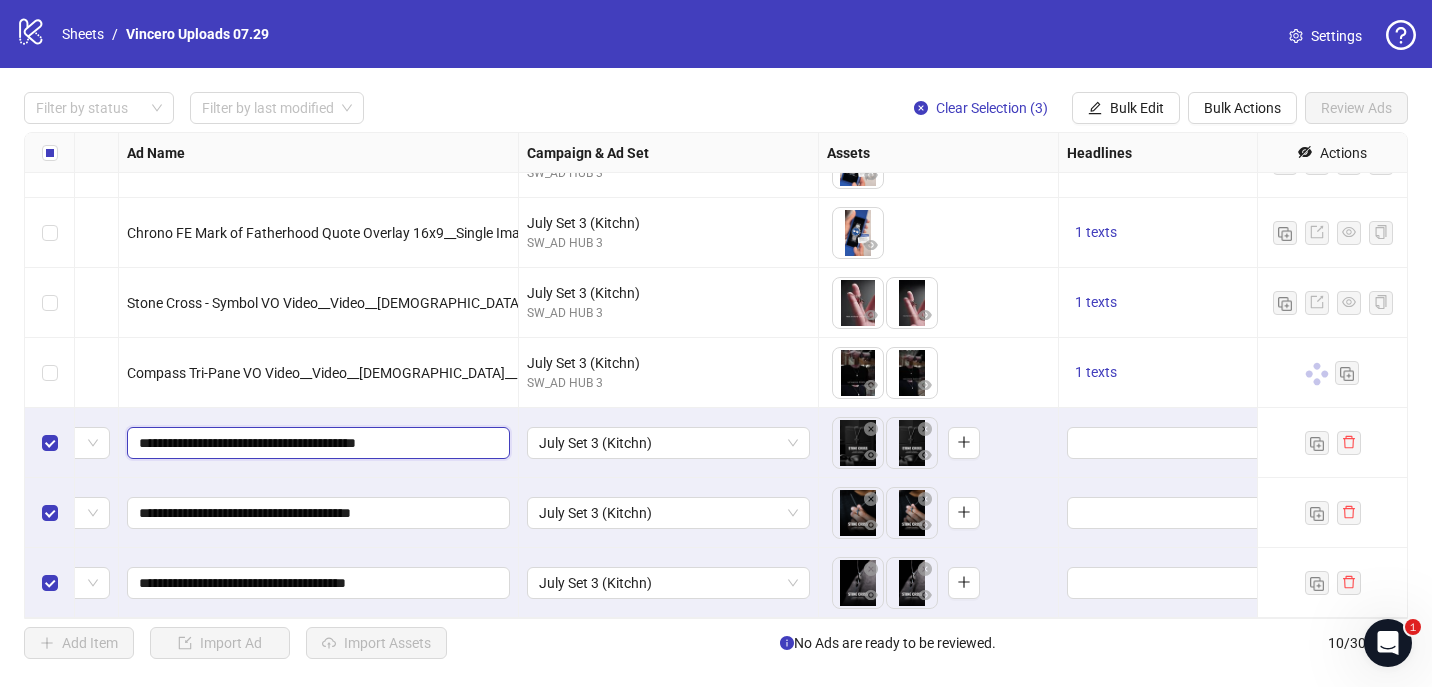 paste on "********" 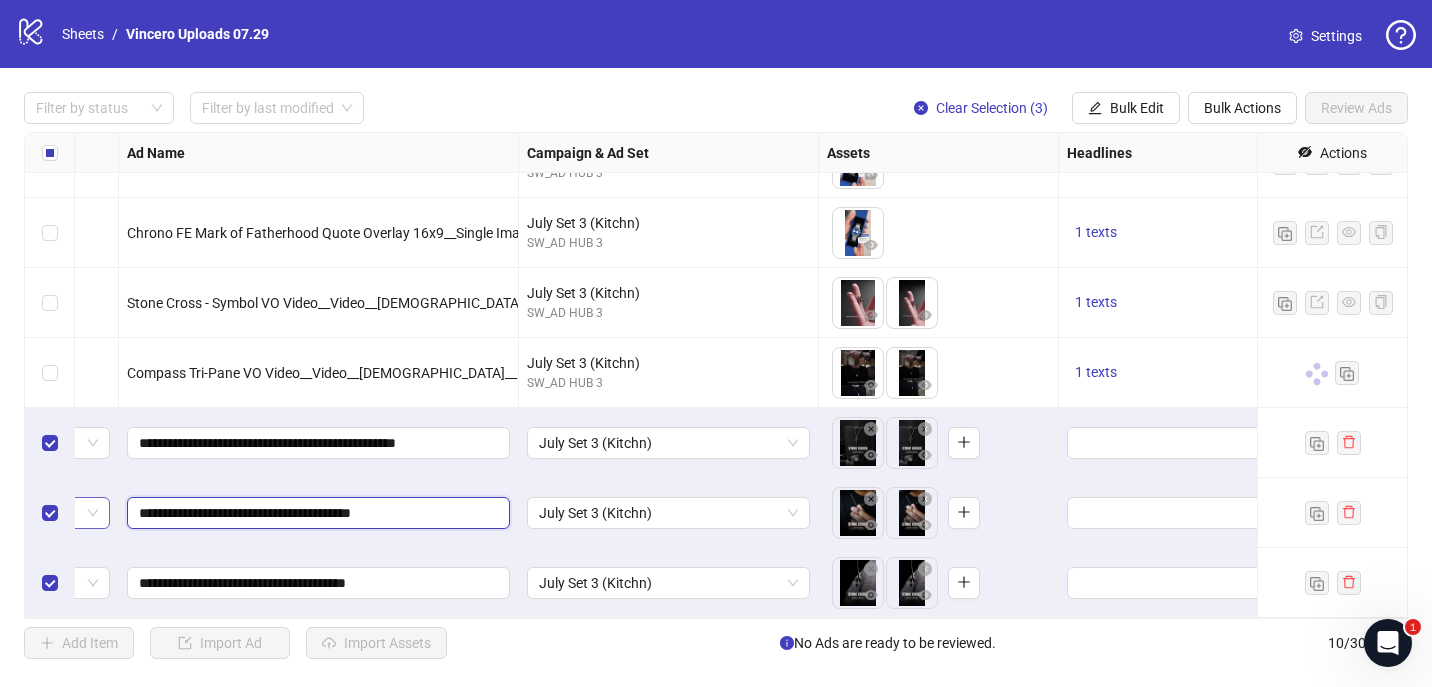 drag, startPoint x: 340, startPoint y: 519, endPoint x: 77, endPoint y: 513, distance: 263.06842 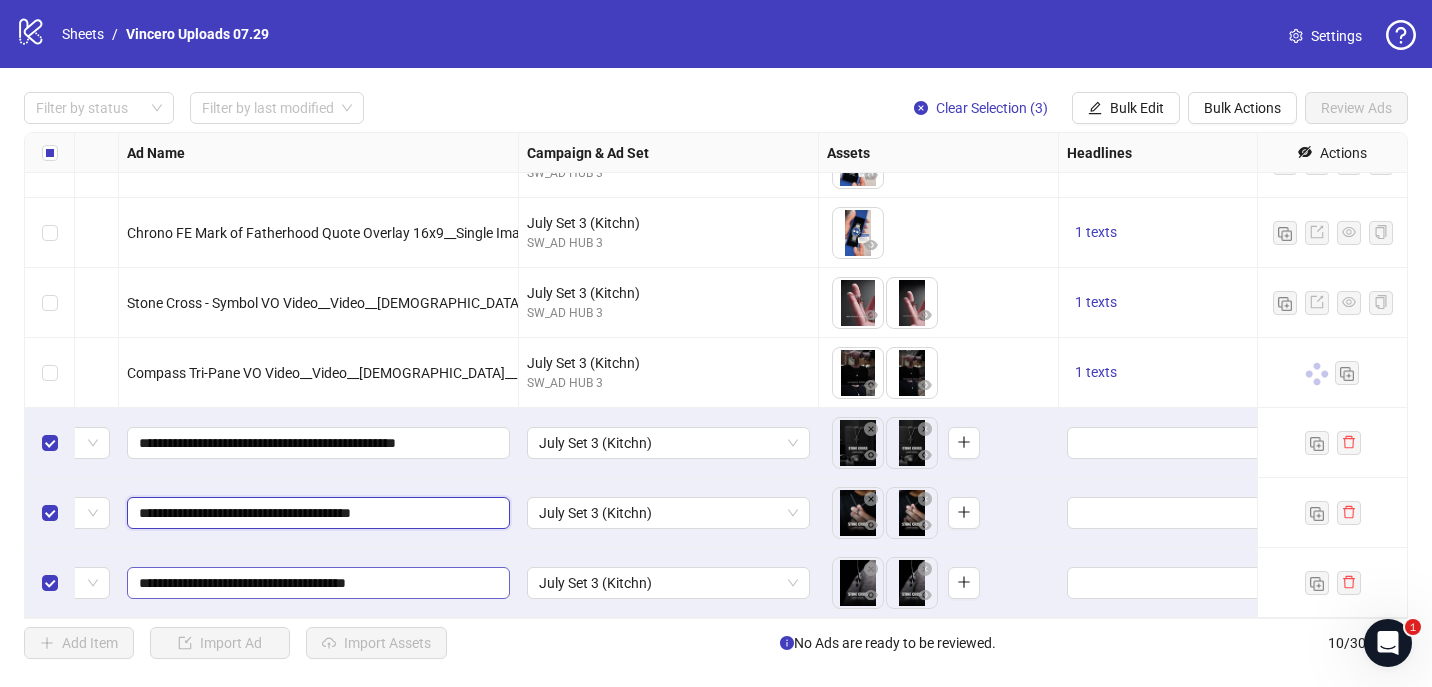 paste on "********" 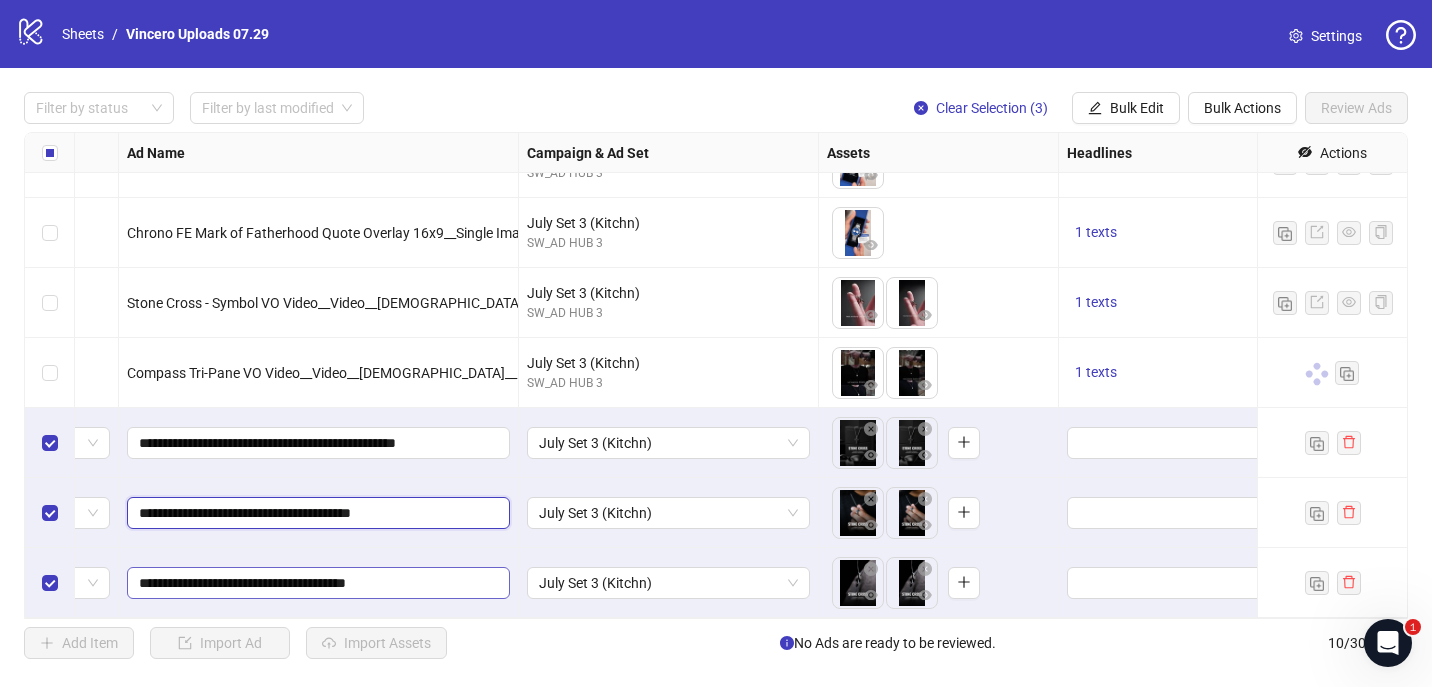 type on "**********" 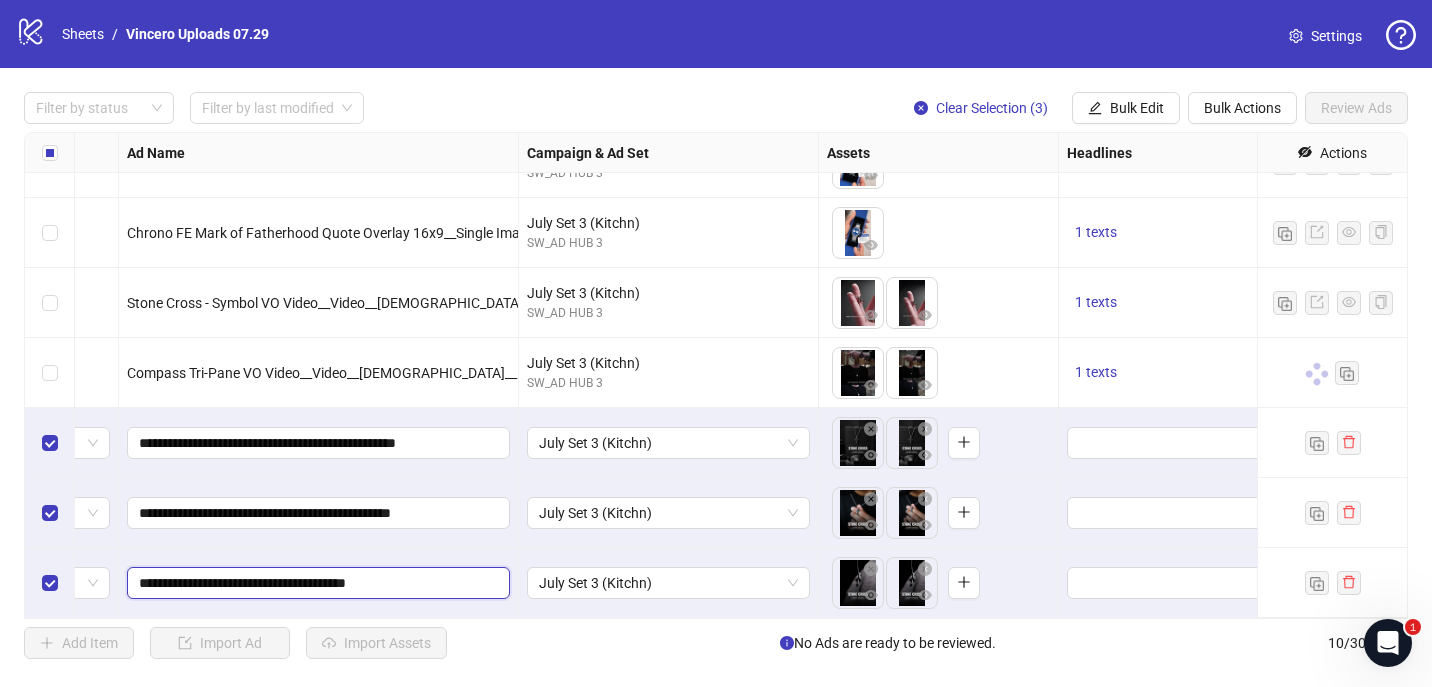click on "Ad Format Ad Name Campaign & Ad Set Assets Headlines Primary Texts Destination URL Call to Action Actions Single image Chrono Blue Phantom Vogue Quote Split Screen__Single Image__[DEMOGRAPHIC_DATA]__Mens Watches__[DATE] July Set 3 (Kitchn) SW_AD HUB 3
To pick up a draggable item, press the space bar.
While dragging, use the arrow keys to move the item.
Press space again to drop the item in its new position, or press escape to cancel.
1 texts 1 texts [URL][DOMAIN_NAME] Single image Chrono FE Mark of Fatherhood Quote Overlay 4x5__Single Image__[DEMOGRAPHIC_DATA]__Mens Watches__[DATE] July Set 3 (Kitchn) SW_AD HUB 3
To pick up a draggable item, press the space bar.
While dragging, use the arrow keys to move the item.
Press space again to drop the item in its new position, or press escape to cancel.
1 texts 1 texts [URL][DOMAIN_NAME] Single image July Set 3 (Kitchn) SW_AD HUB 3 1 texts 1 texts Single video July Set 3 (Kitchn)" at bounding box center (984, 248) 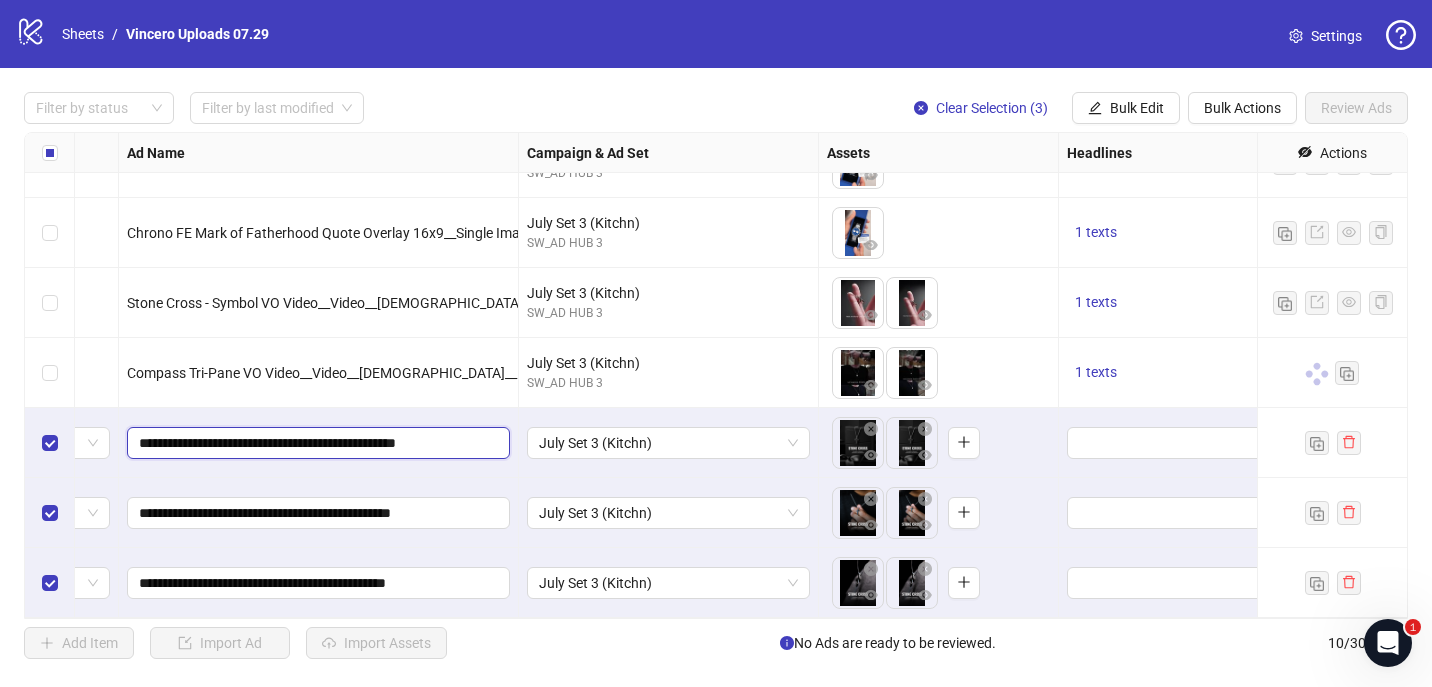click on "**********" at bounding box center [316, 443] 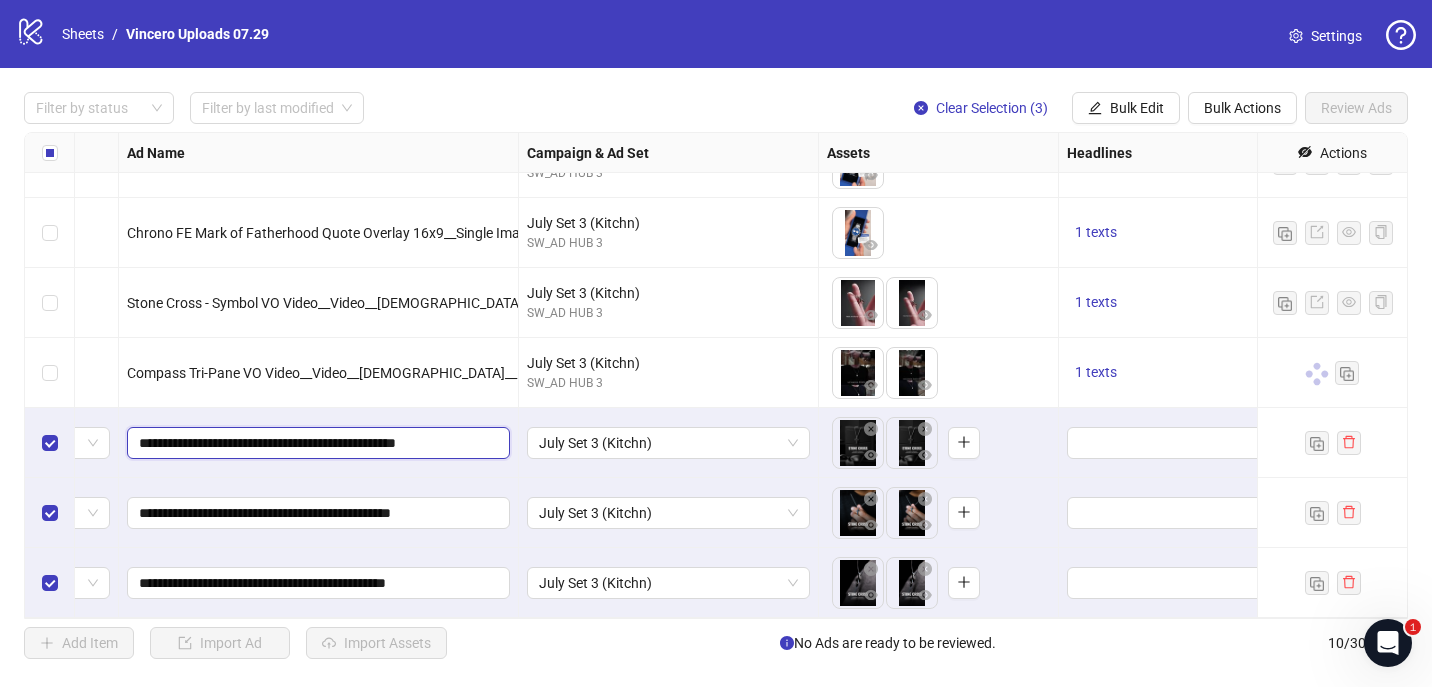 type on "**********" 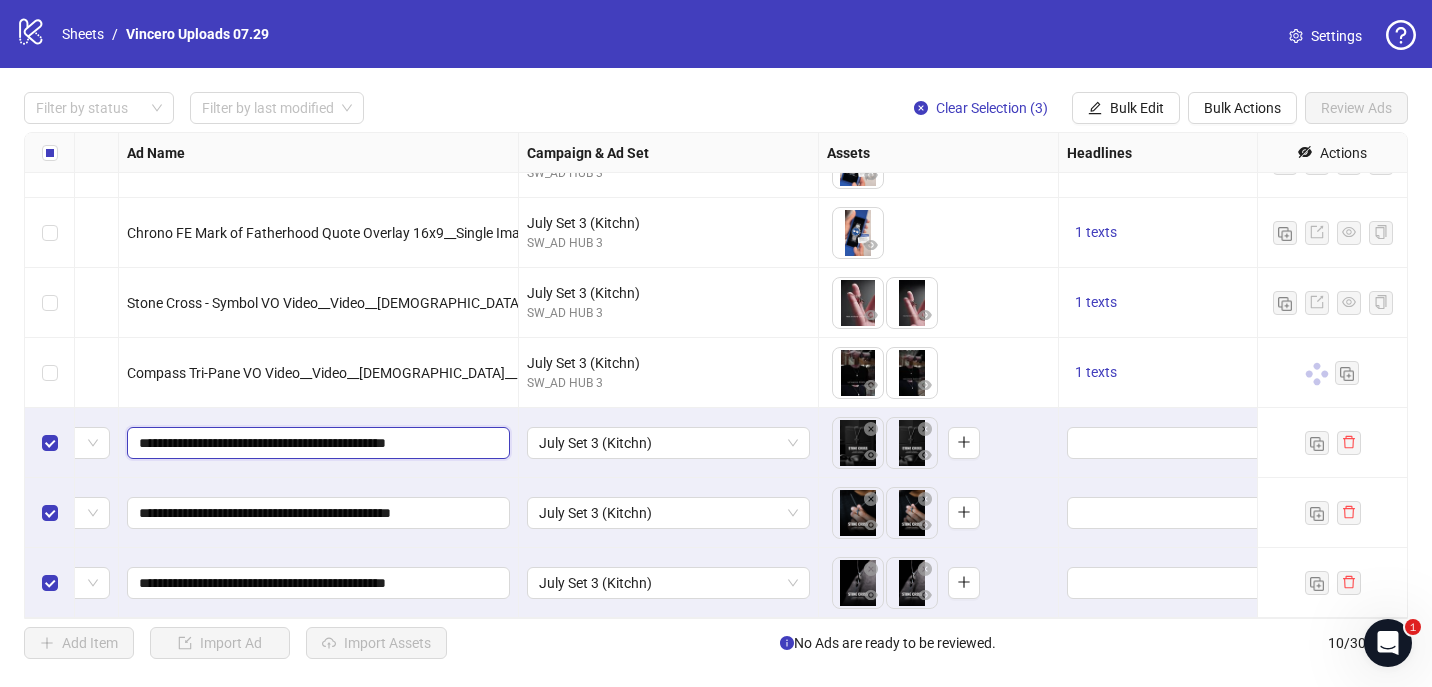drag, startPoint x: 168, startPoint y: 444, endPoint x: -4, endPoint y: 464, distance: 173.15889 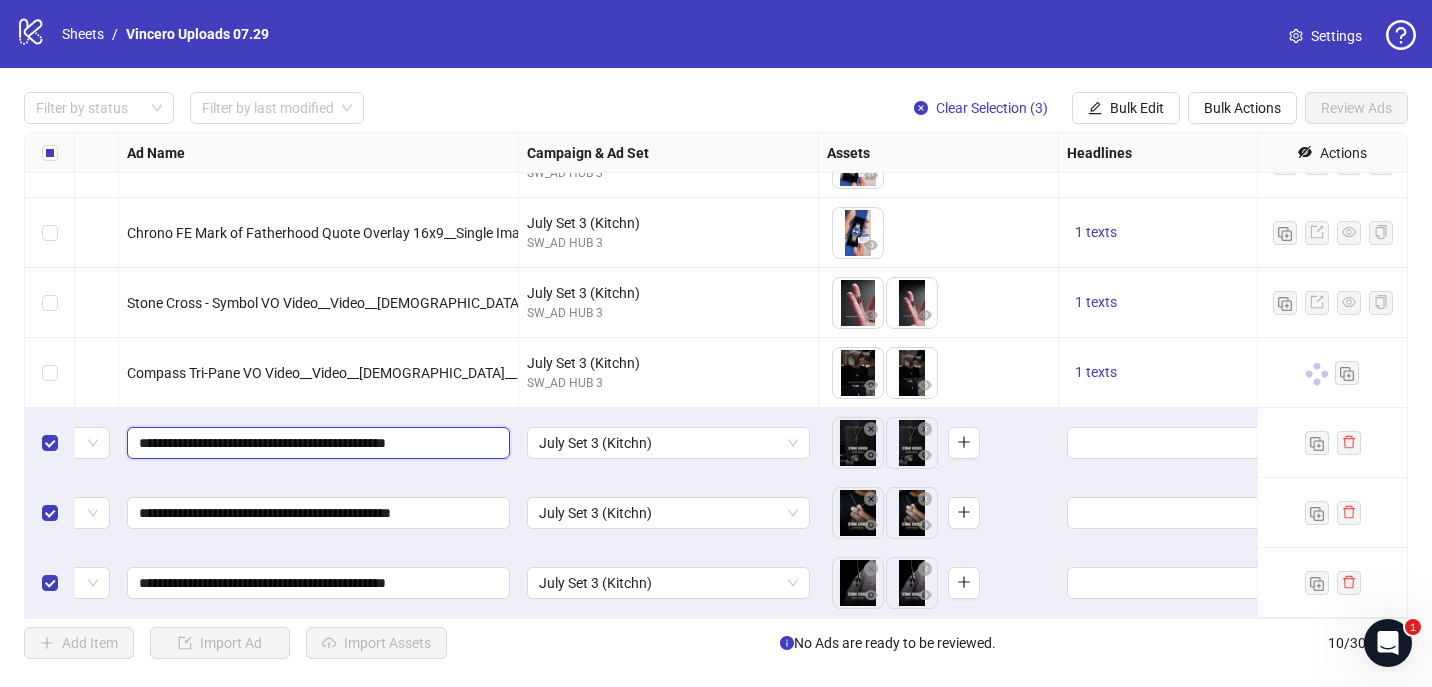 click on "logo/logo-mobile Sheets / Vincero Uploads 07.29 Settings   Filter by status Filter by last modified Clear Selection (3) Bulk Edit Bulk Actions Review Ads Ad Format Ad Name Campaign & Ad Set Assets Headlines Primary Texts Destination URL Call to Action Actions Single image Chrono Blue Phantom Vogue Quote Split Screen__Single Image__[DEMOGRAPHIC_DATA]__Mens Watches__[DATE] July Set 3 (Kitchn) SW_AD HUB 3
To pick up a draggable item, press the space bar.
While dragging, use the arrow keys to move the item.
Press space again to drop the item in its new position, or press escape to cancel.
1 texts 1 texts [URL][DOMAIN_NAME] Single image Chrono FE Mark of Fatherhood Quote Overlay 4x5__Single Image__[DEMOGRAPHIC_DATA]__Mens Watches__[DATE] July Set 3 (Kitchn) SW_AD HUB 3
To pick up a draggable item, press the space bar.
While dragging, use the arrow keys to move the item.
Press space again to drop the item in its new position, or press escape to cancel.
1 texts 10 /" at bounding box center (716, 343) 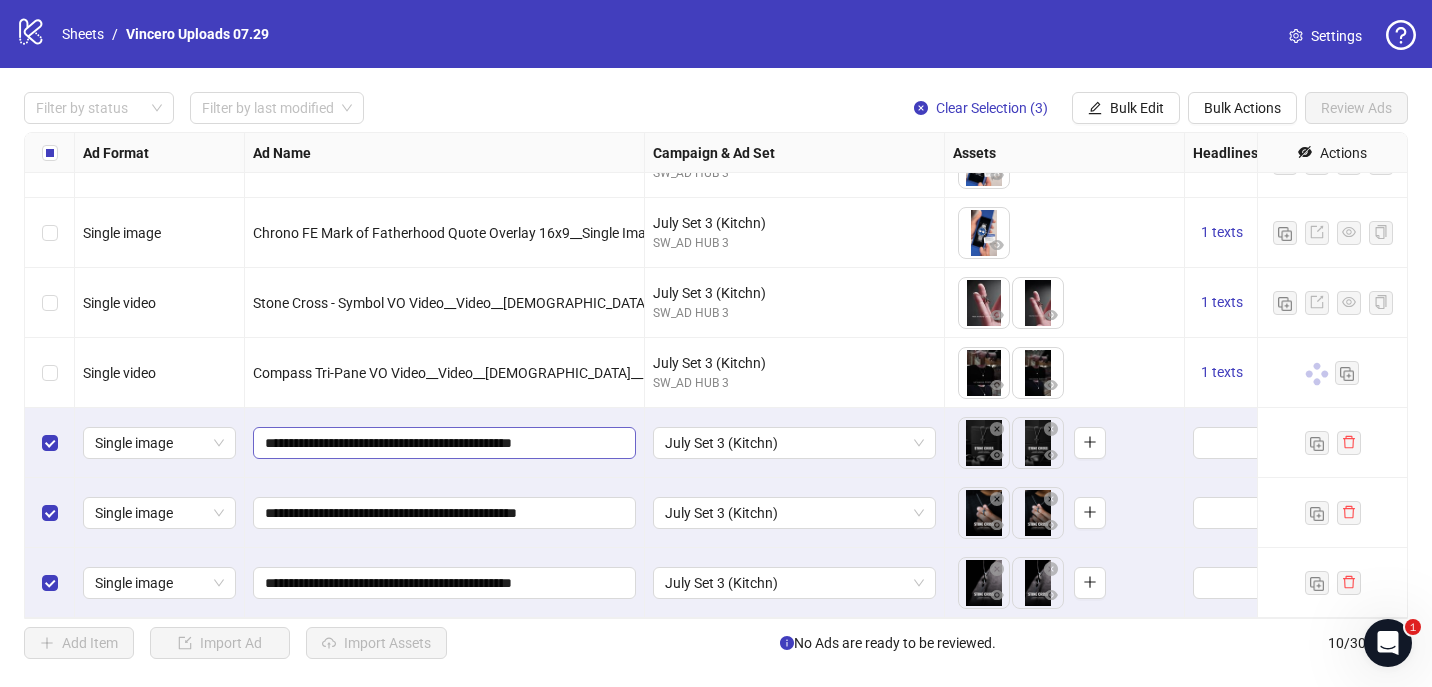 scroll, scrollTop: 255, scrollLeft: 96, axis: both 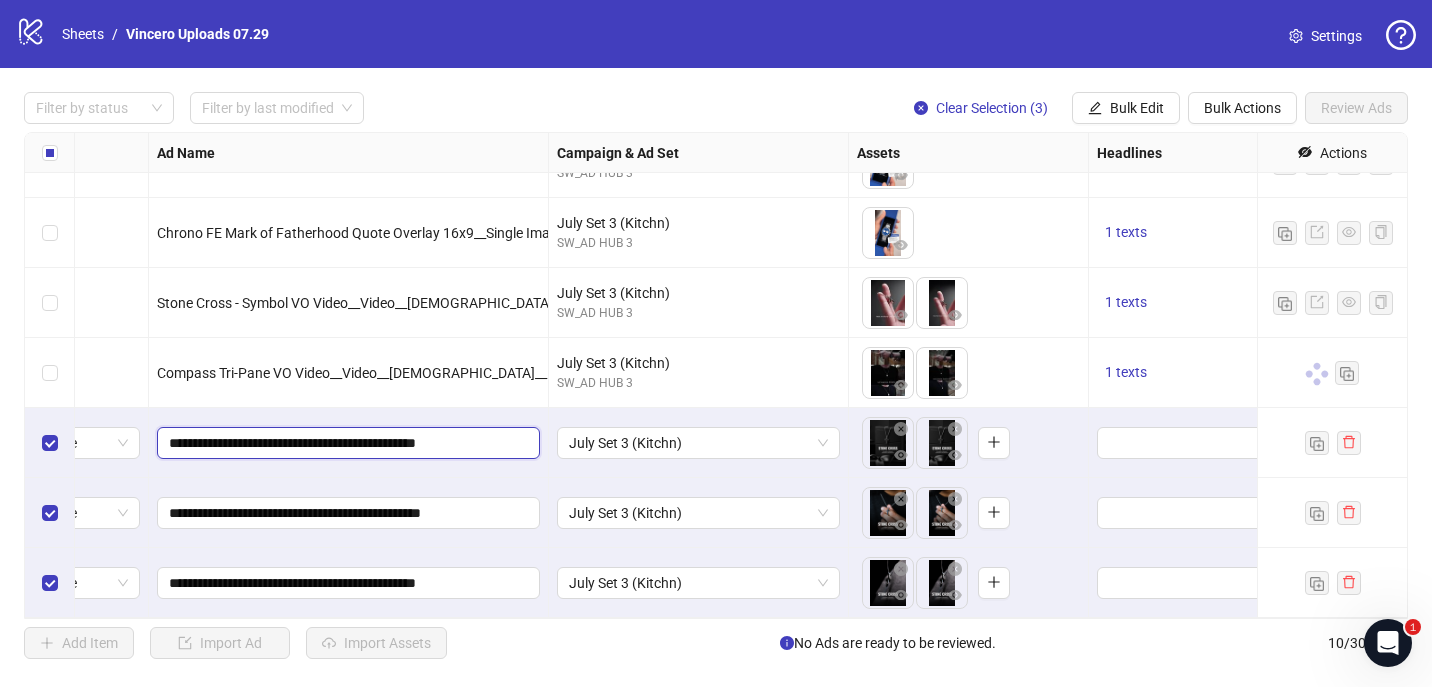 click on "**********" at bounding box center [346, 443] 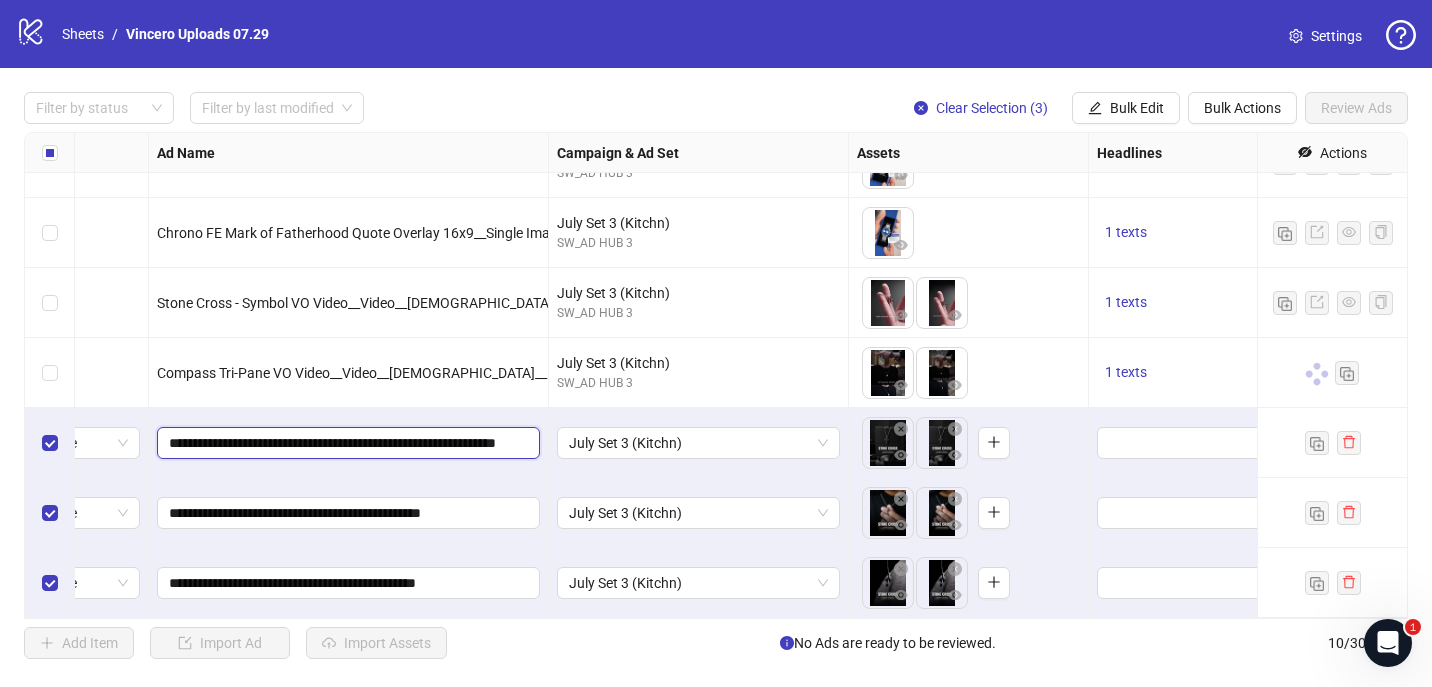 scroll, scrollTop: 0, scrollLeft: 56, axis: horizontal 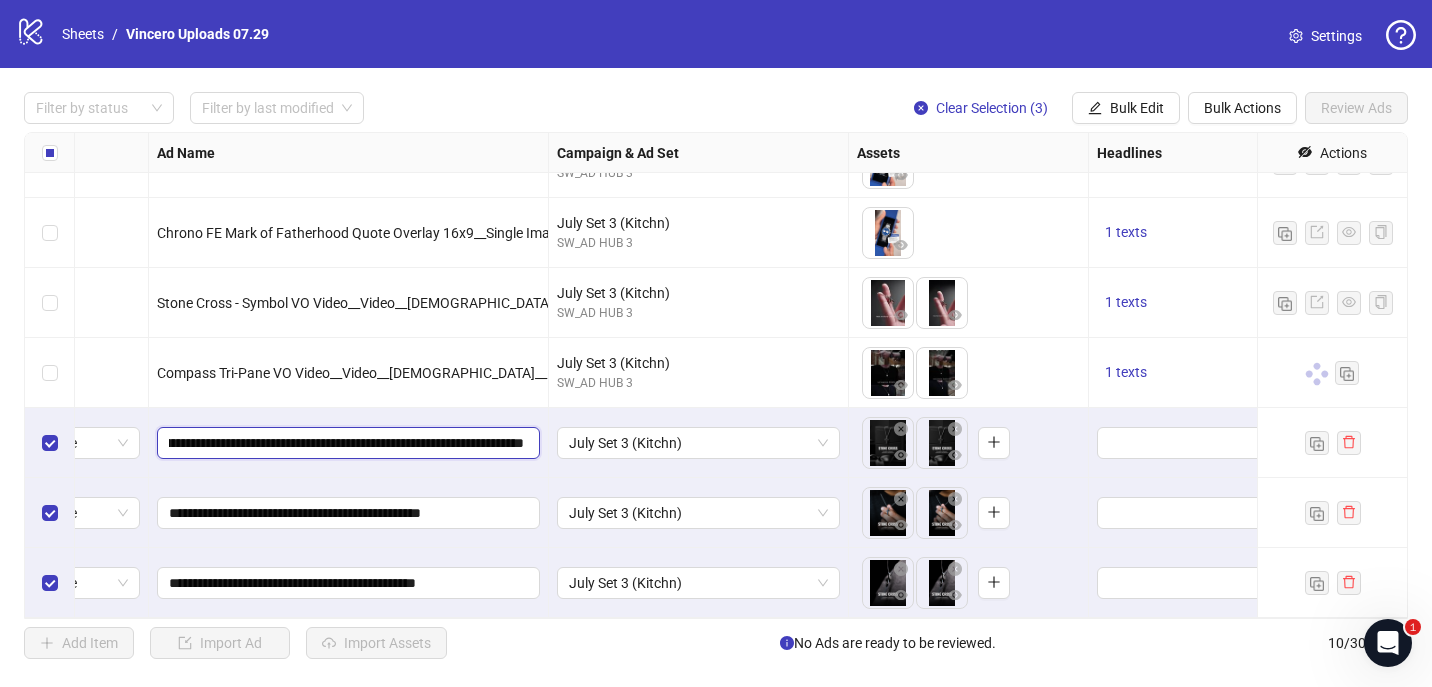 type on "**********" 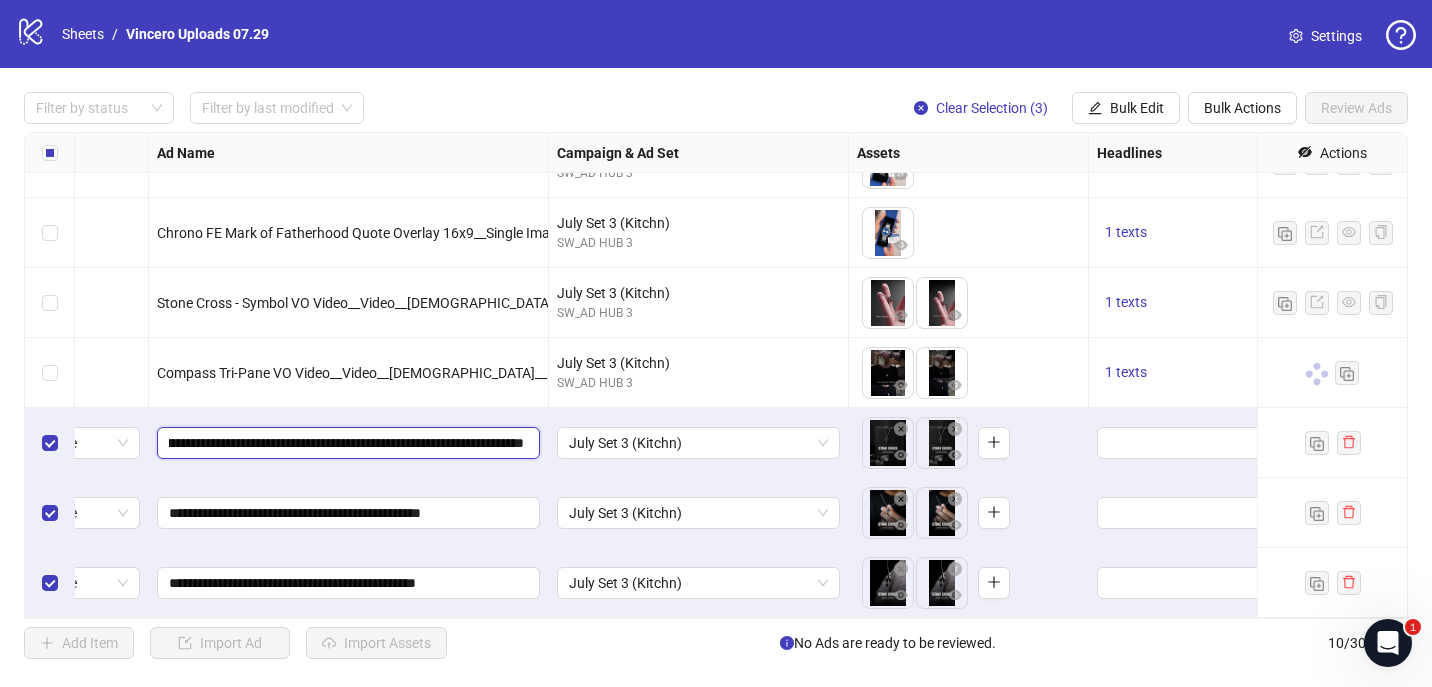 scroll, scrollTop: 0, scrollLeft: 269, axis: horizontal 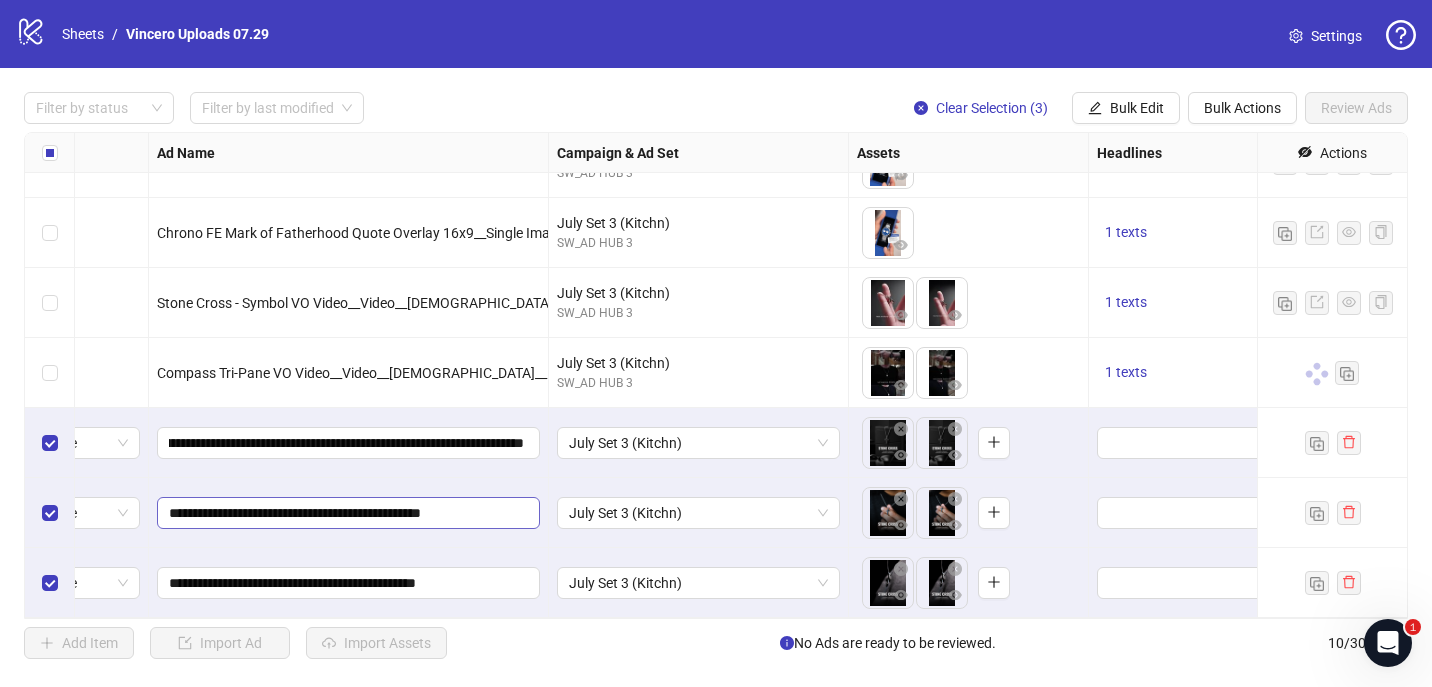 click on "**********" at bounding box center [348, 513] 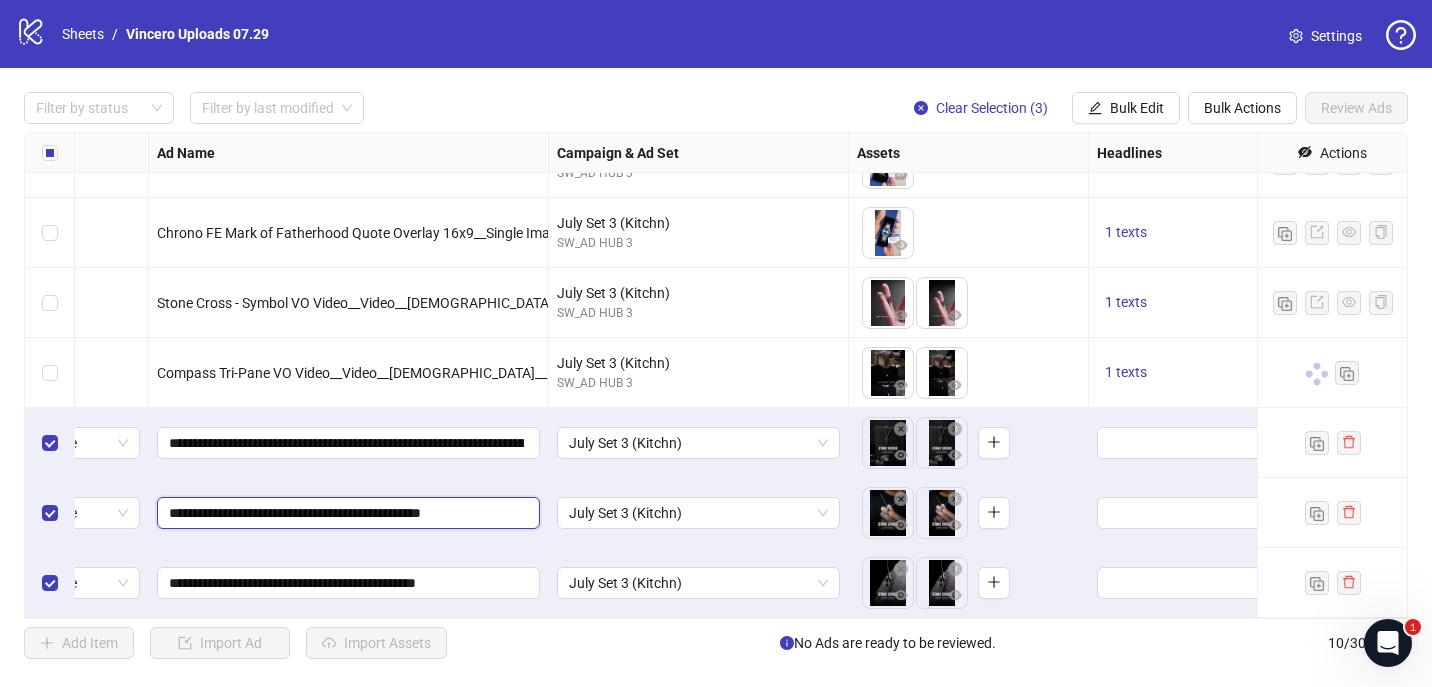 click on "**********" at bounding box center (346, 513) 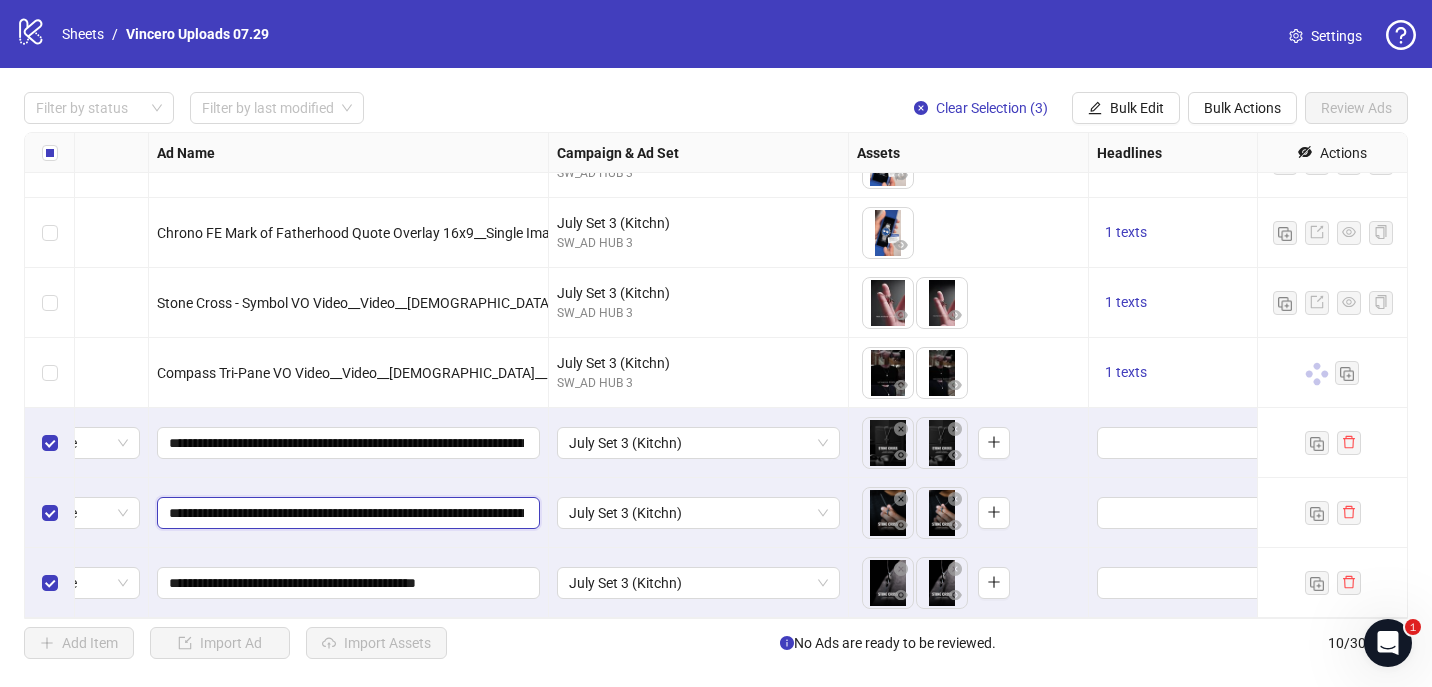 scroll, scrollTop: 0, scrollLeft: 283, axis: horizontal 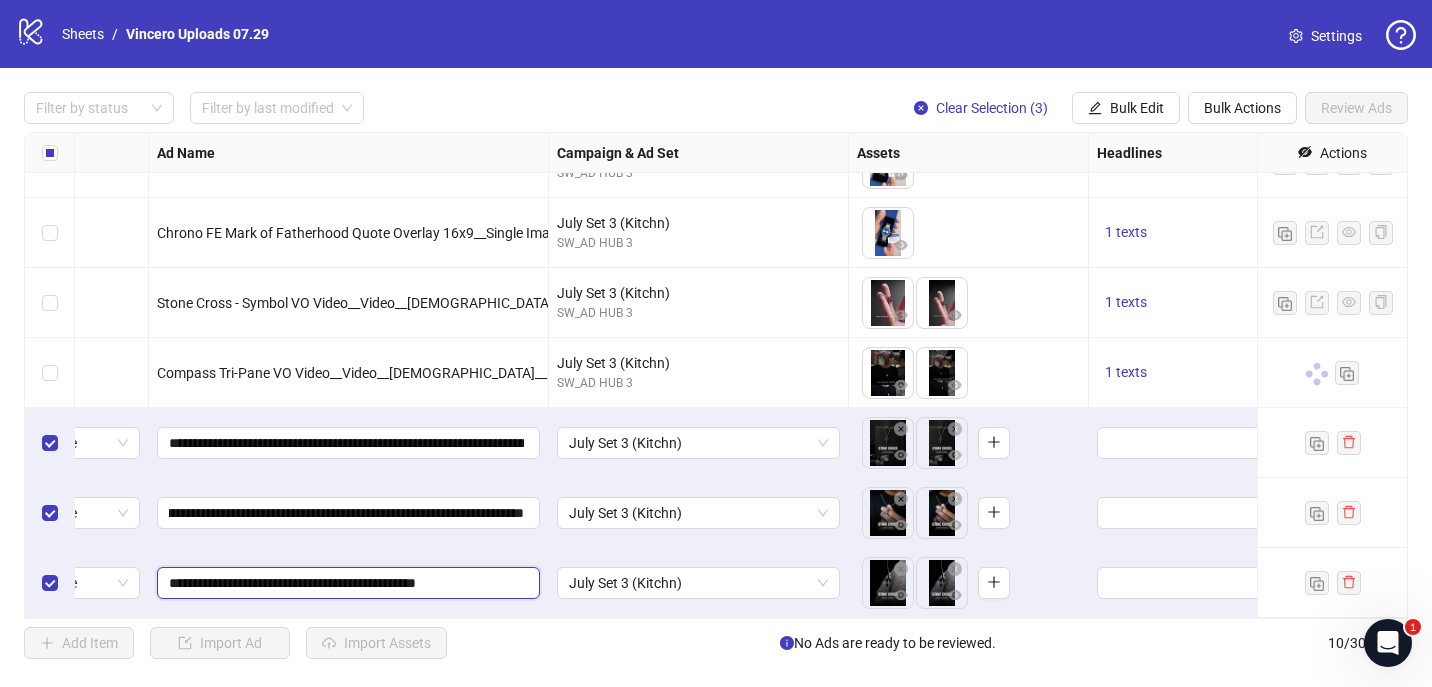 click on "**********" at bounding box center (346, 583) 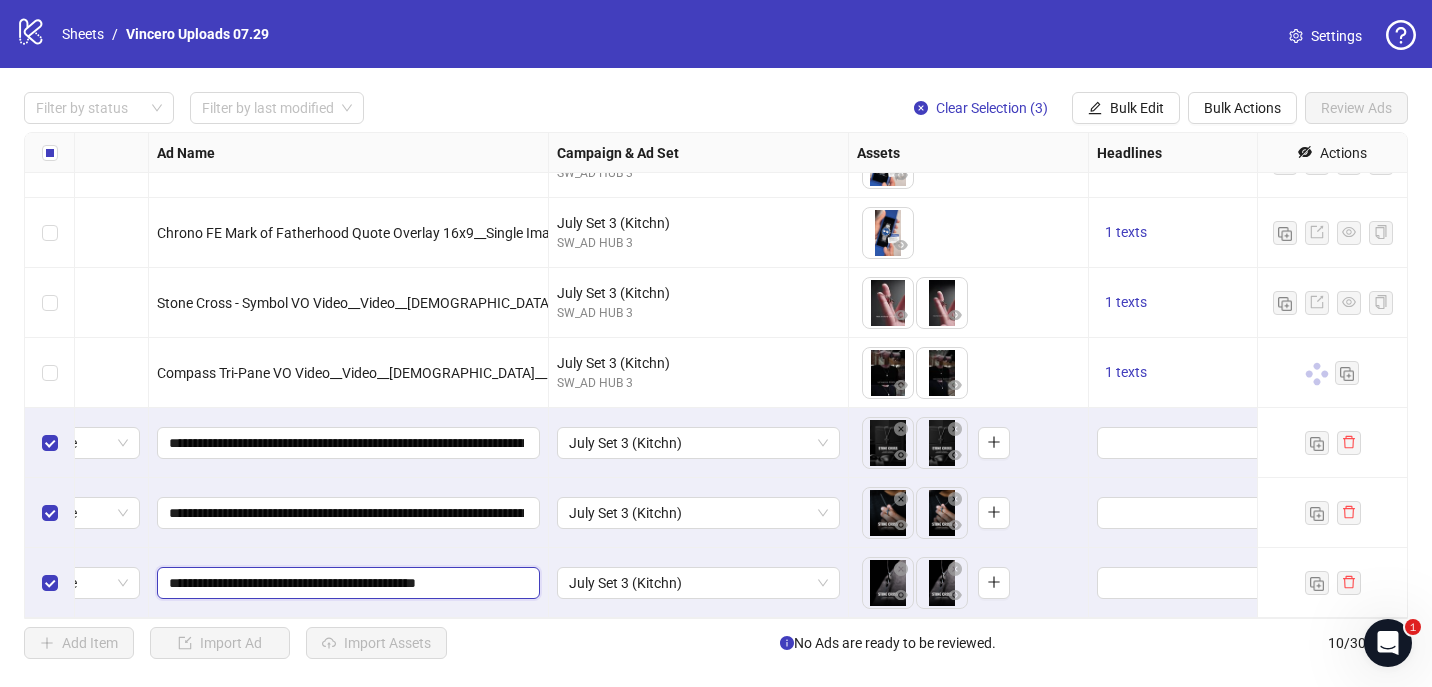 paste on "**********" 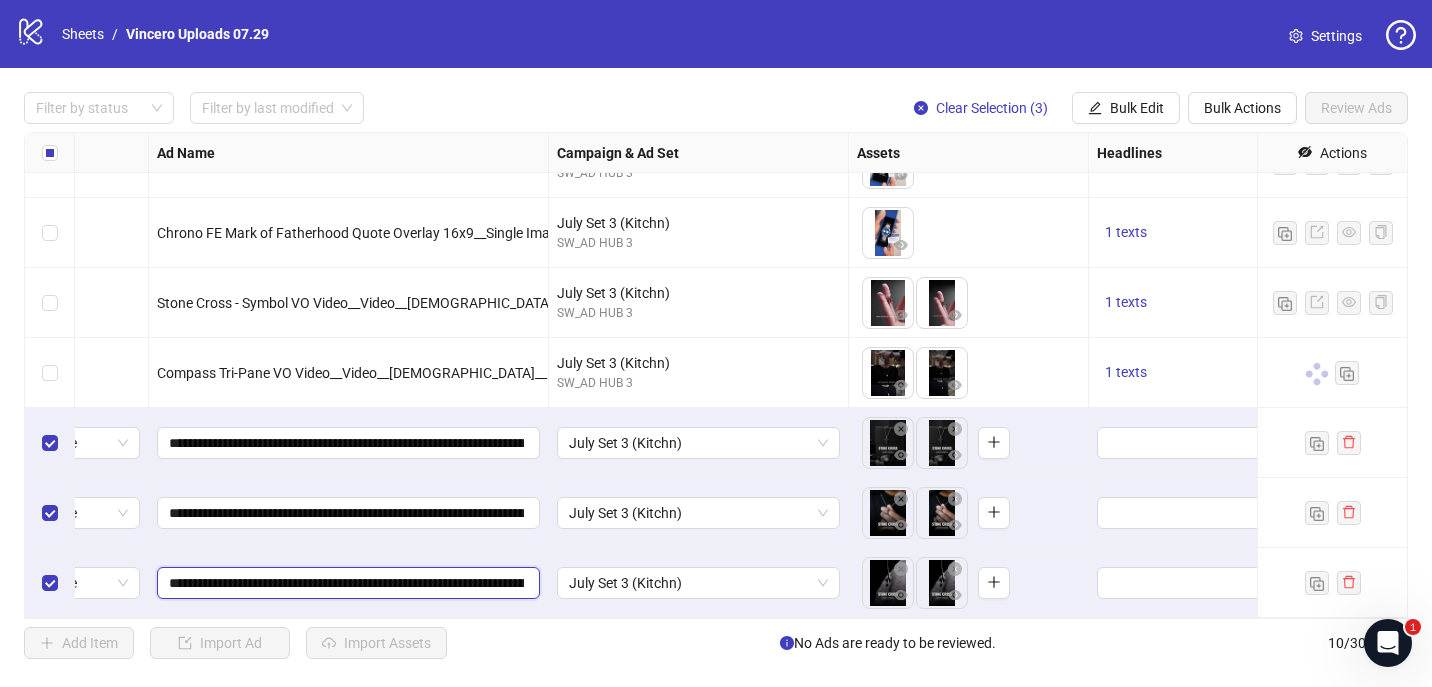 scroll, scrollTop: 0, scrollLeft: 280, axis: horizontal 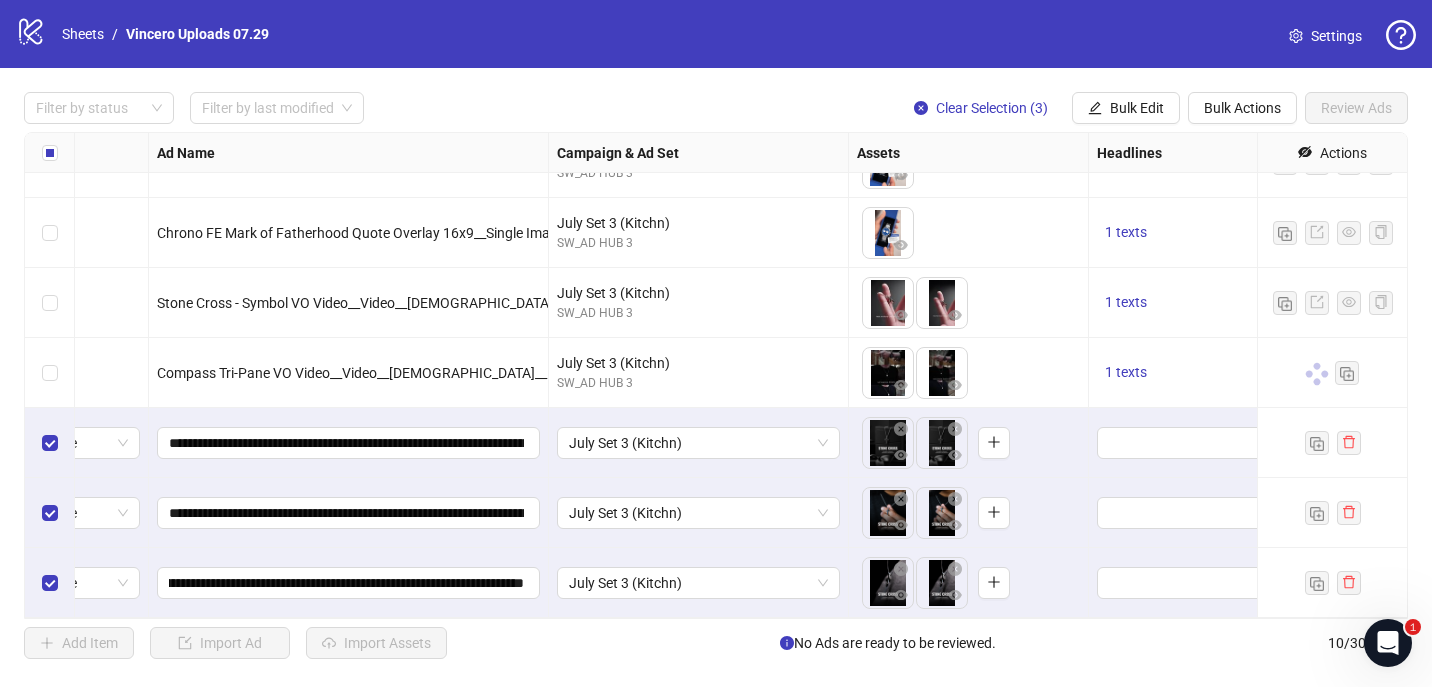 click on "**********" at bounding box center (349, 513) 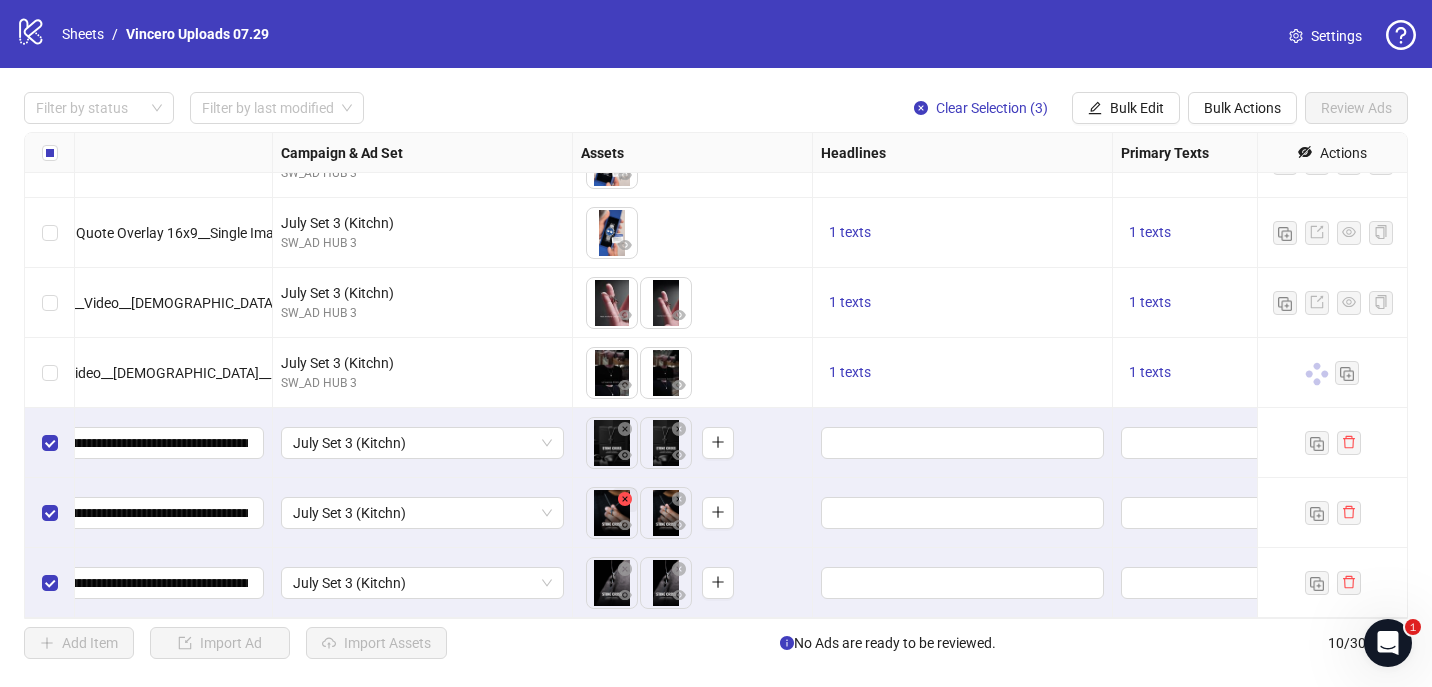 scroll, scrollTop: 255, scrollLeft: 788, axis: both 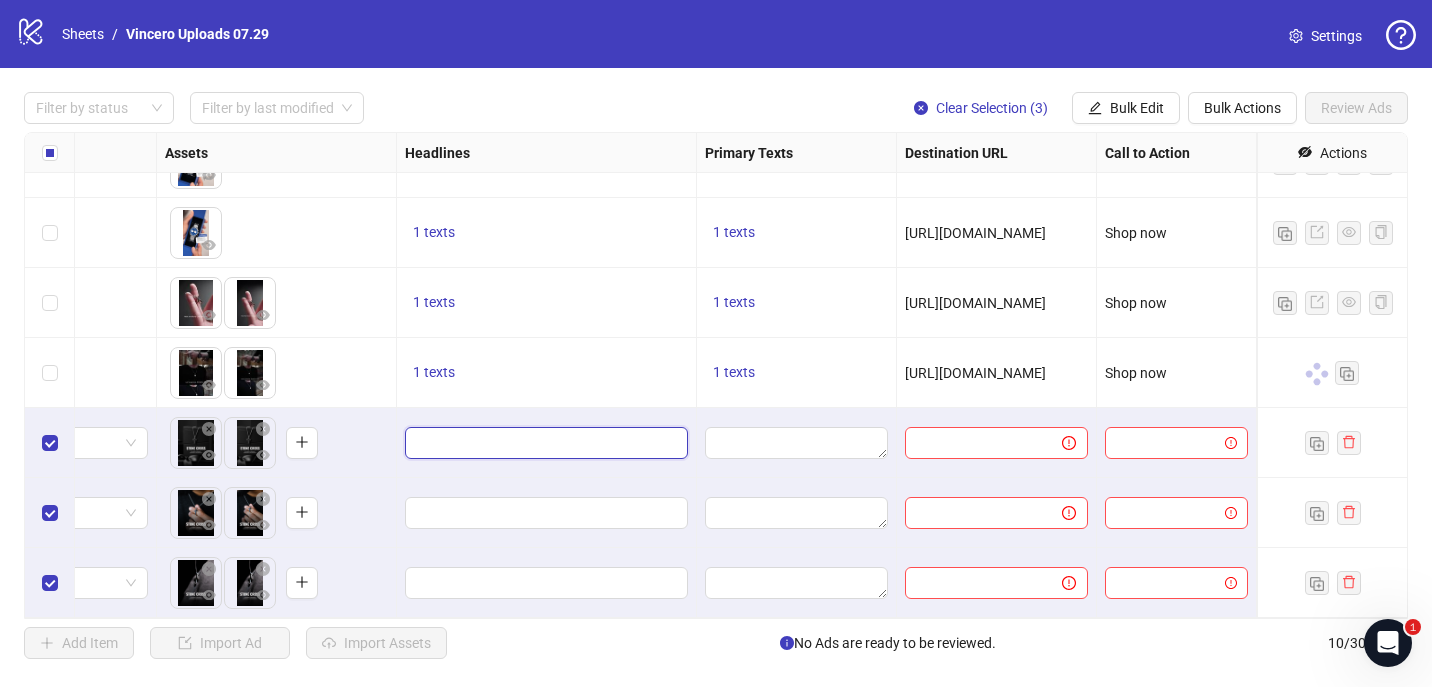 click at bounding box center [544, 443] 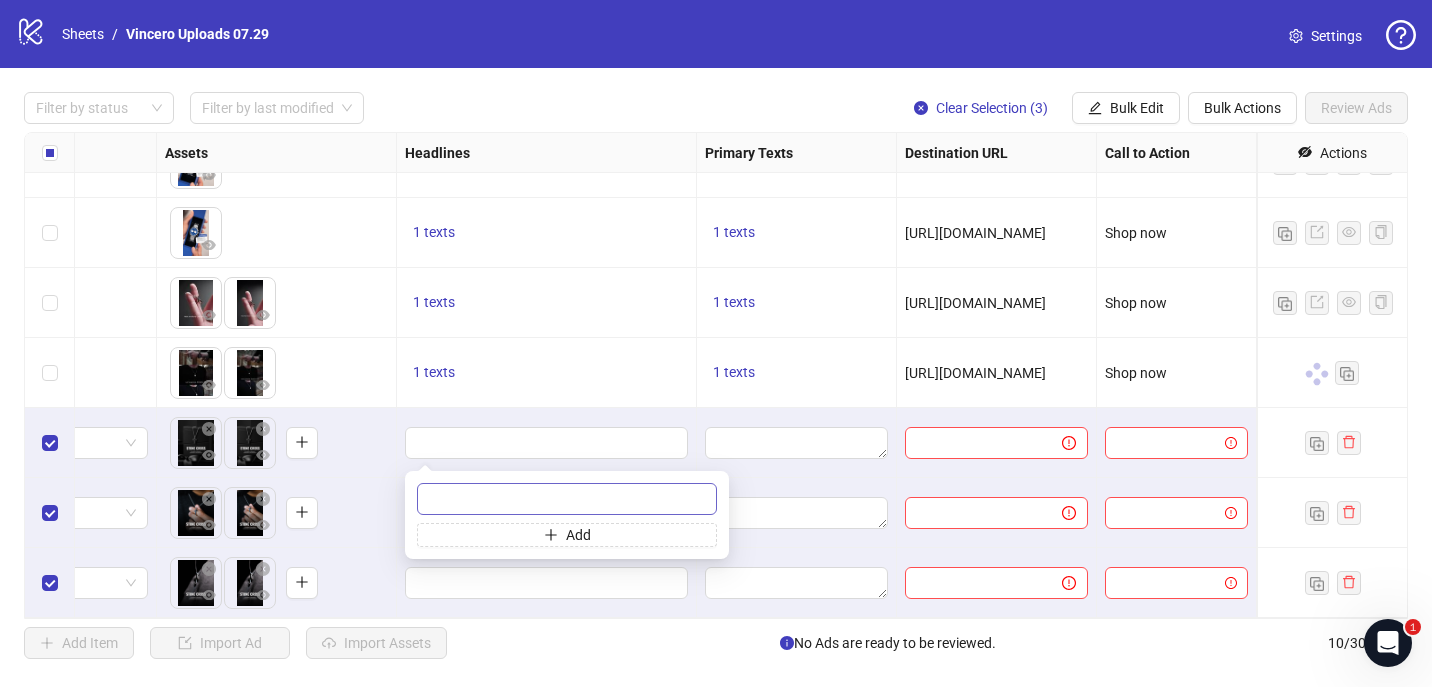 type on "**********" 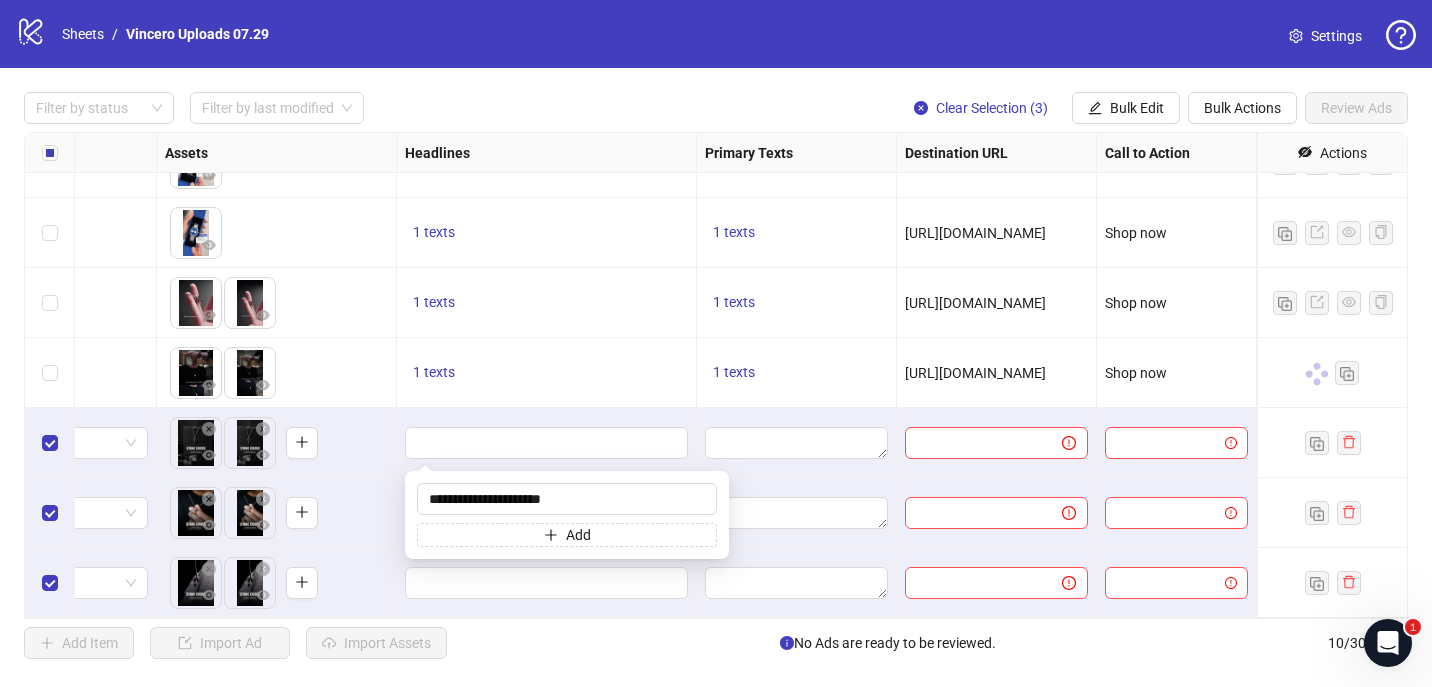 click on "1 texts" at bounding box center (547, 373) 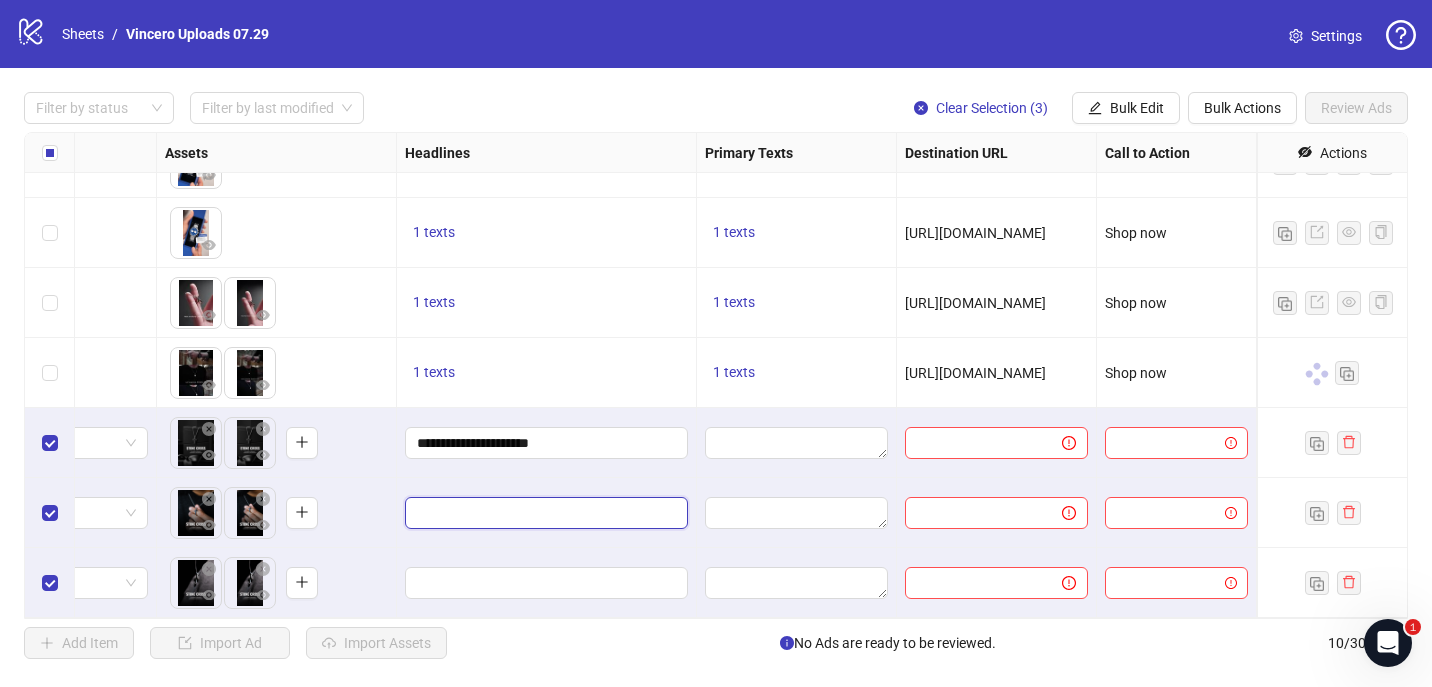 click at bounding box center (544, 513) 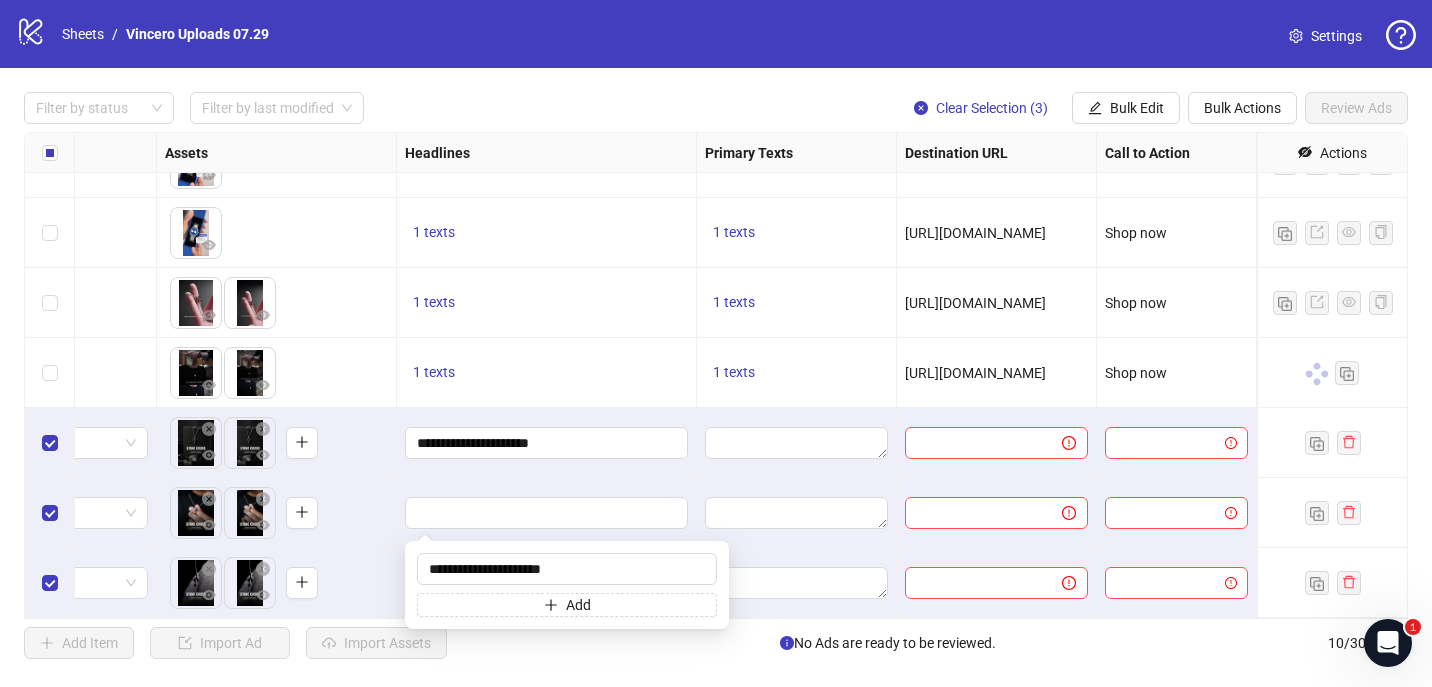 click at bounding box center (547, 513) 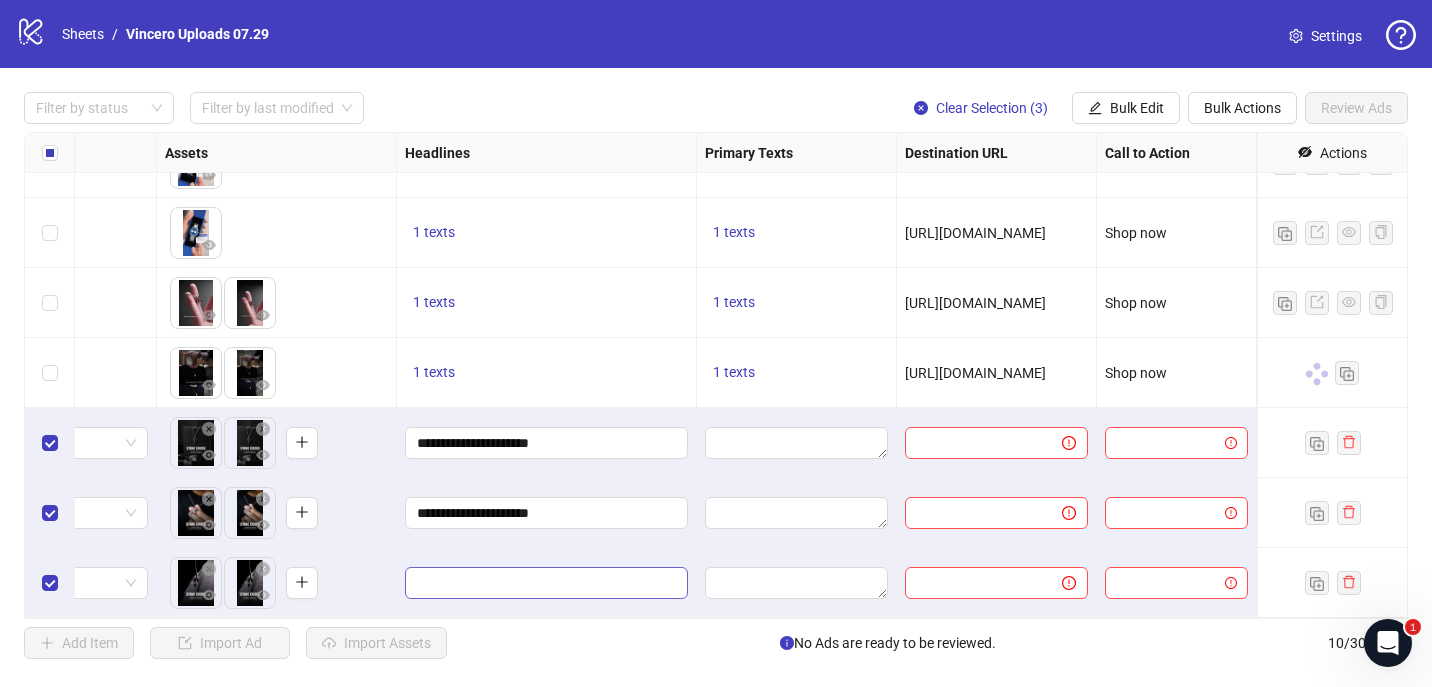 click at bounding box center (546, 583) 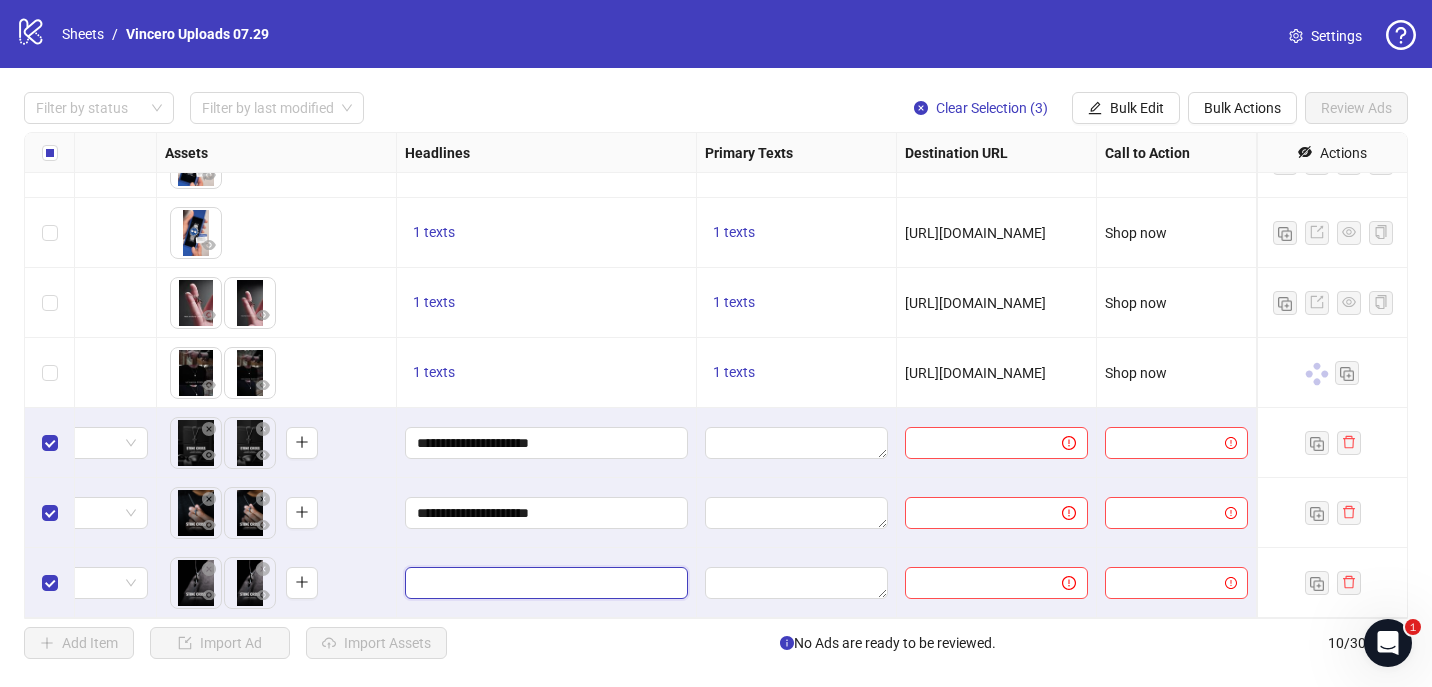 click at bounding box center [544, 583] 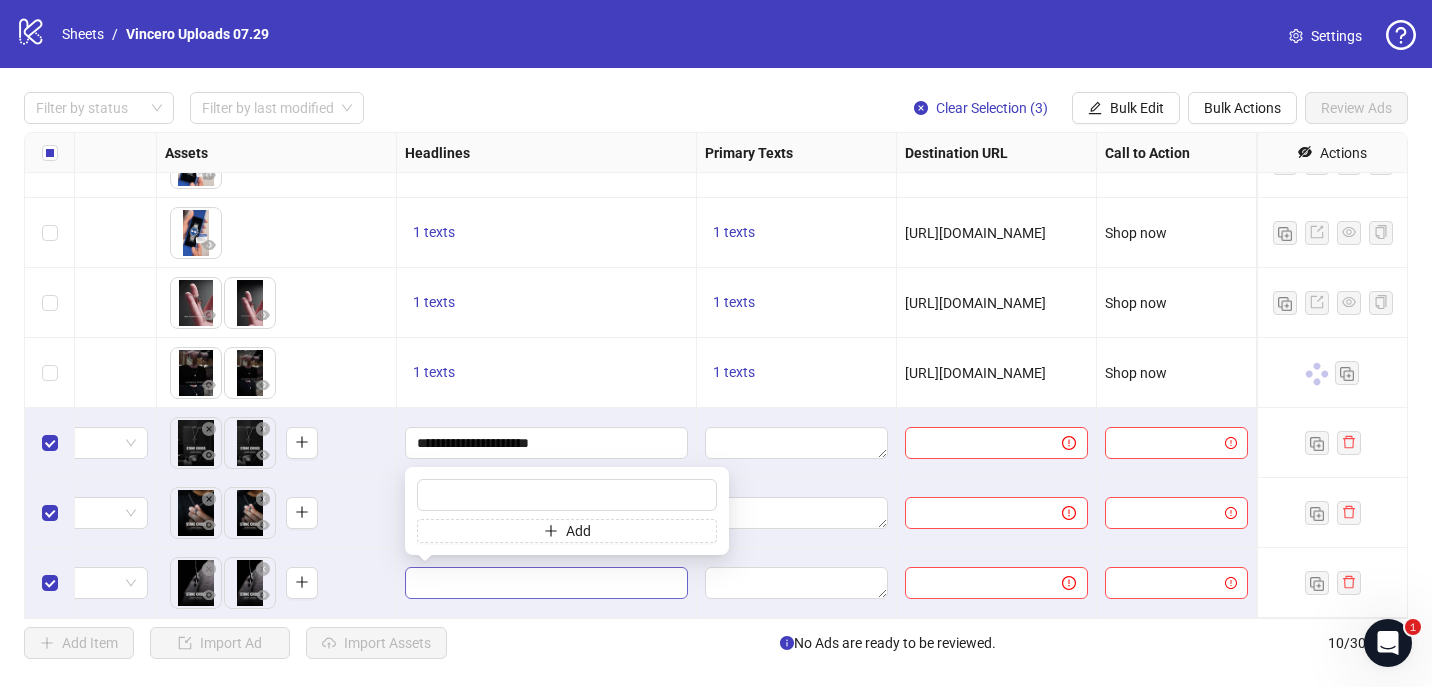 type on "**********" 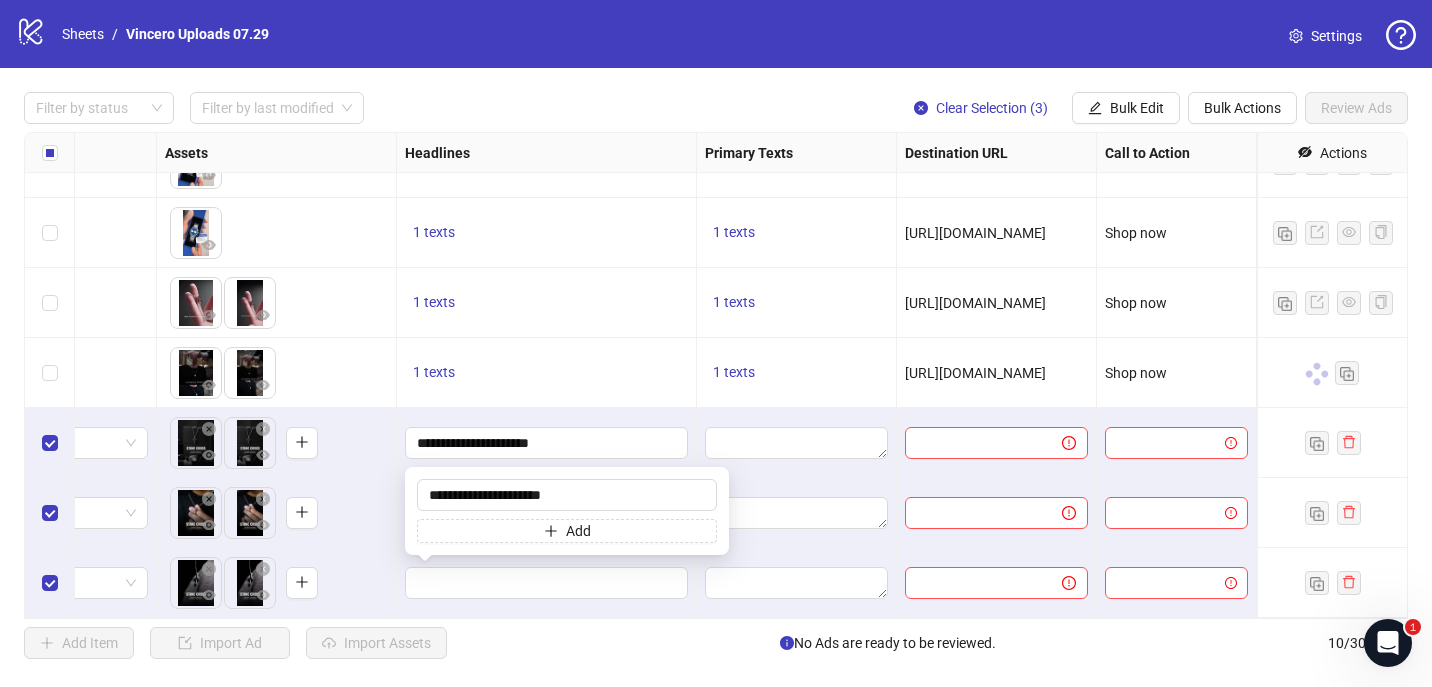 click on "Filter by status Filter by last modified Clear Selection (3) Bulk Edit Bulk Actions Review Ads Ad Format Ad Name Campaign & Ad Set Assets Headlines Primary Texts Destination URL Call to Action Actions Chrono Blue Phantom Vogue Quote Split Screen__Single Image__[DEMOGRAPHIC_DATA]__Mens Watches__[DATE] July Set 3 (Kitchn) SW_AD HUB 3
To pick up a draggable item, press the space bar.
While dragging, use the arrow keys to move the item.
Press space again to drop the item in its new position, or press escape to cancel.
1 texts 1 texts [URL][DOMAIN_NAME] Shop now Chrono FE Mark of Fatherhood Quote Overlay 4x5__Single Image__[DEMOGRAPHIC_DATA]__Mens Watches__[DATE] July Set 3 (Kitchn) SW_AD HUB 3
To pick up a draggable item, press the space bar.
While dragging, use the arrow keys to move the item.
Press space again to drop the item in its new position, or press escape to cancel.
1 texts 1 texts [URL][DOMAIN_NAME] Shop now 1 texts /" at bounding box center (716, 375) 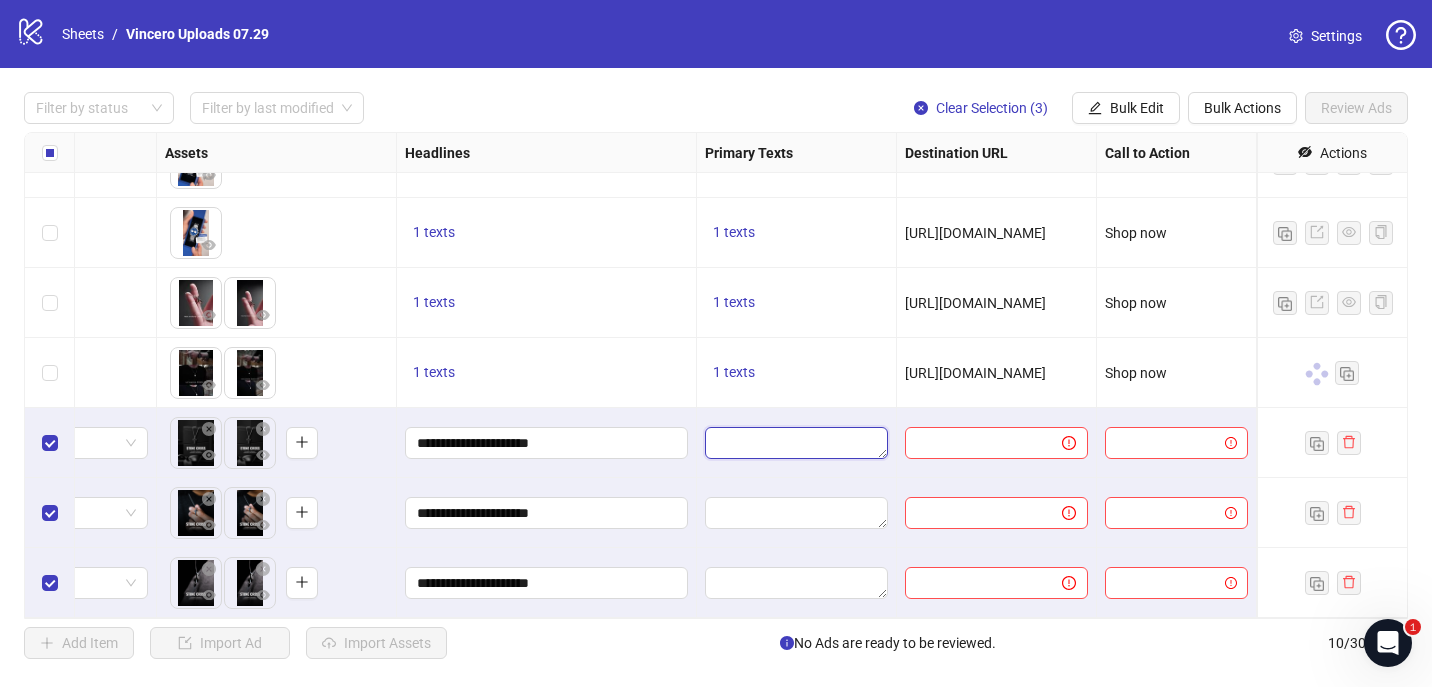 click at bounding box center (796, 443) 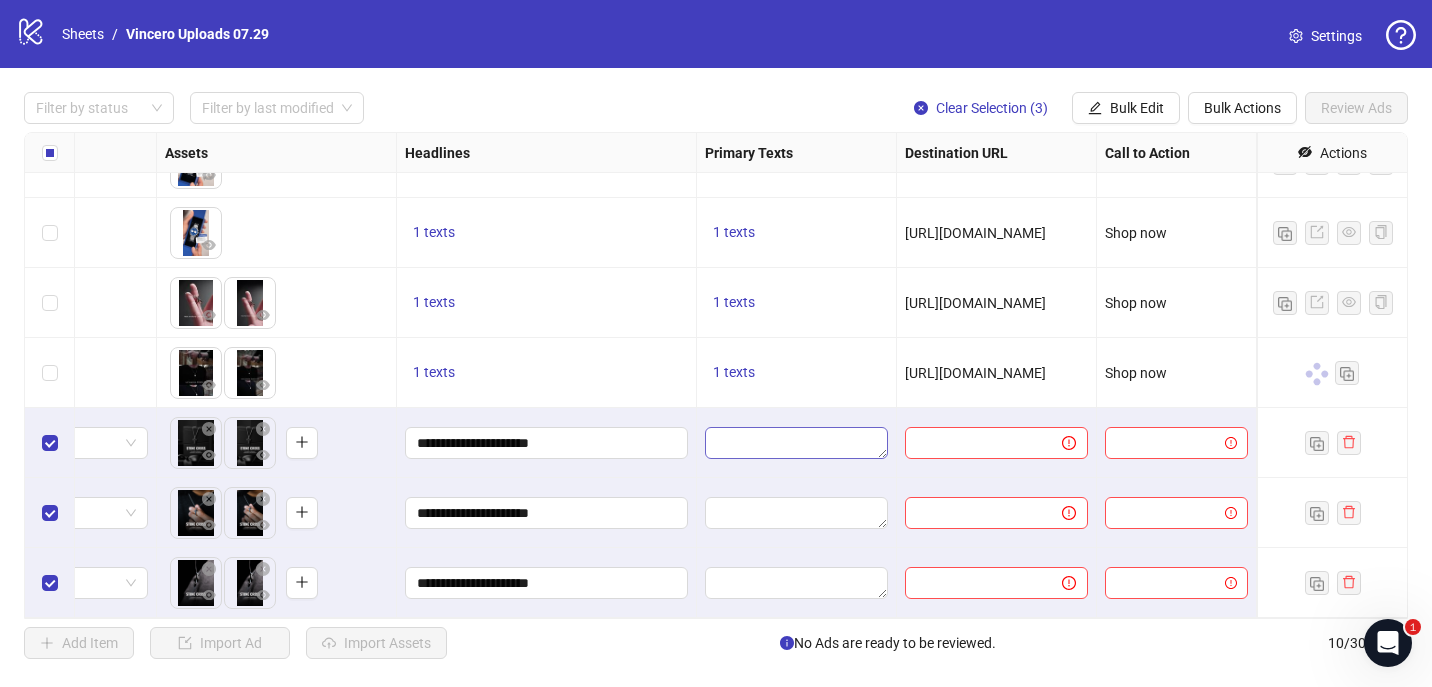 type on "**********" 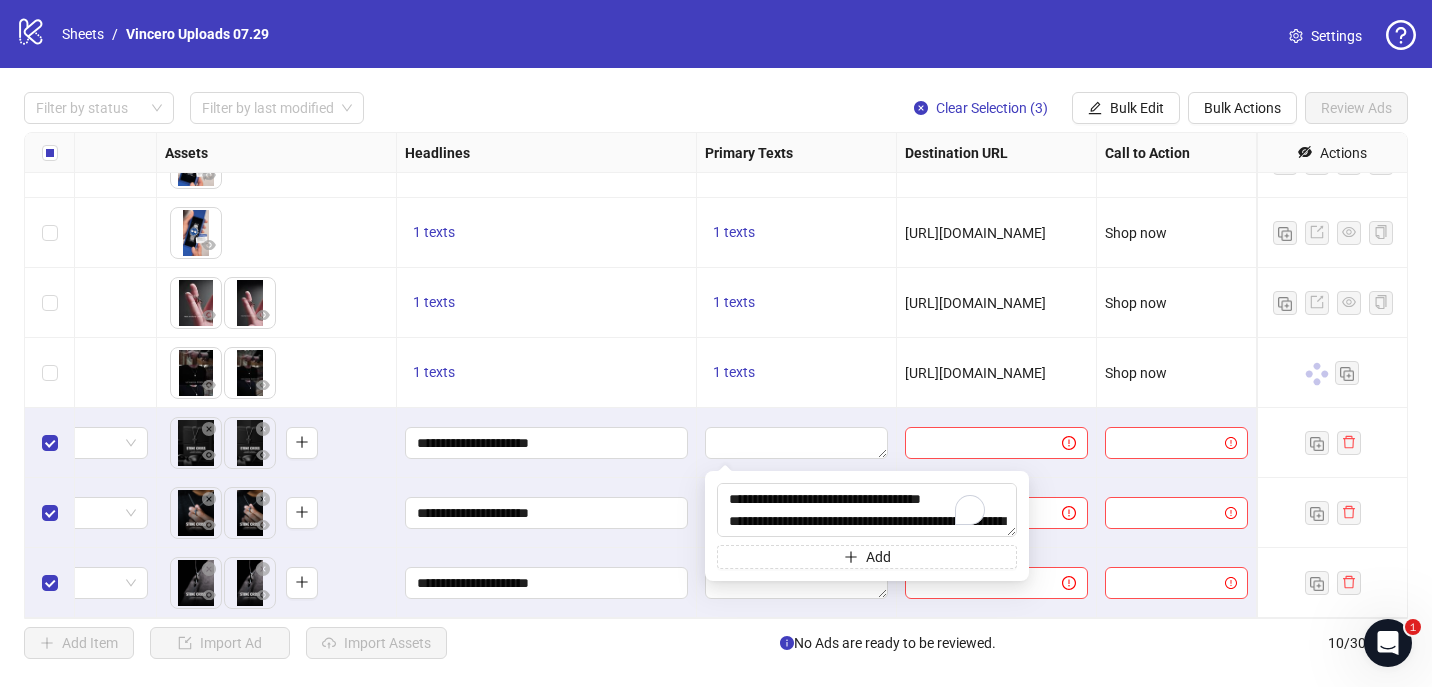 scroll, scrollTop: 66, scrollLeft: 0, axis: vertical 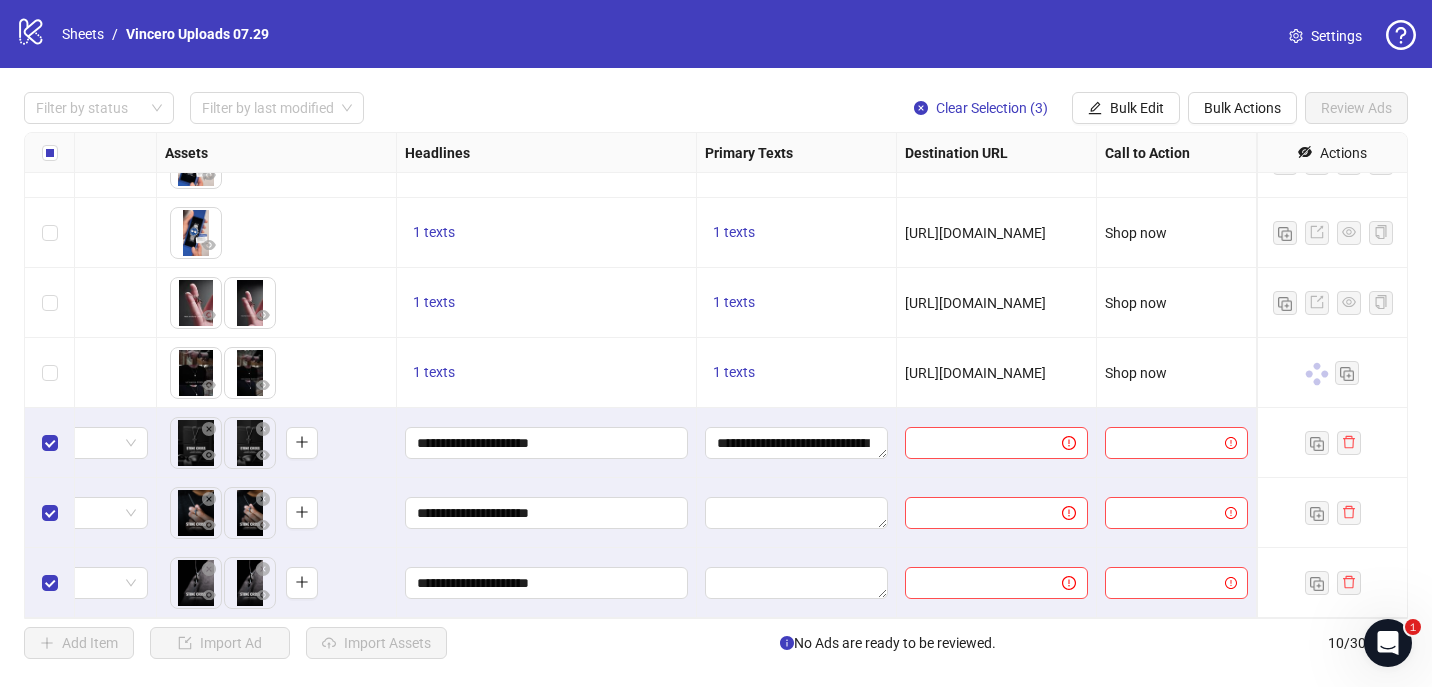 click on "**********" at bounding box center [797, 443] 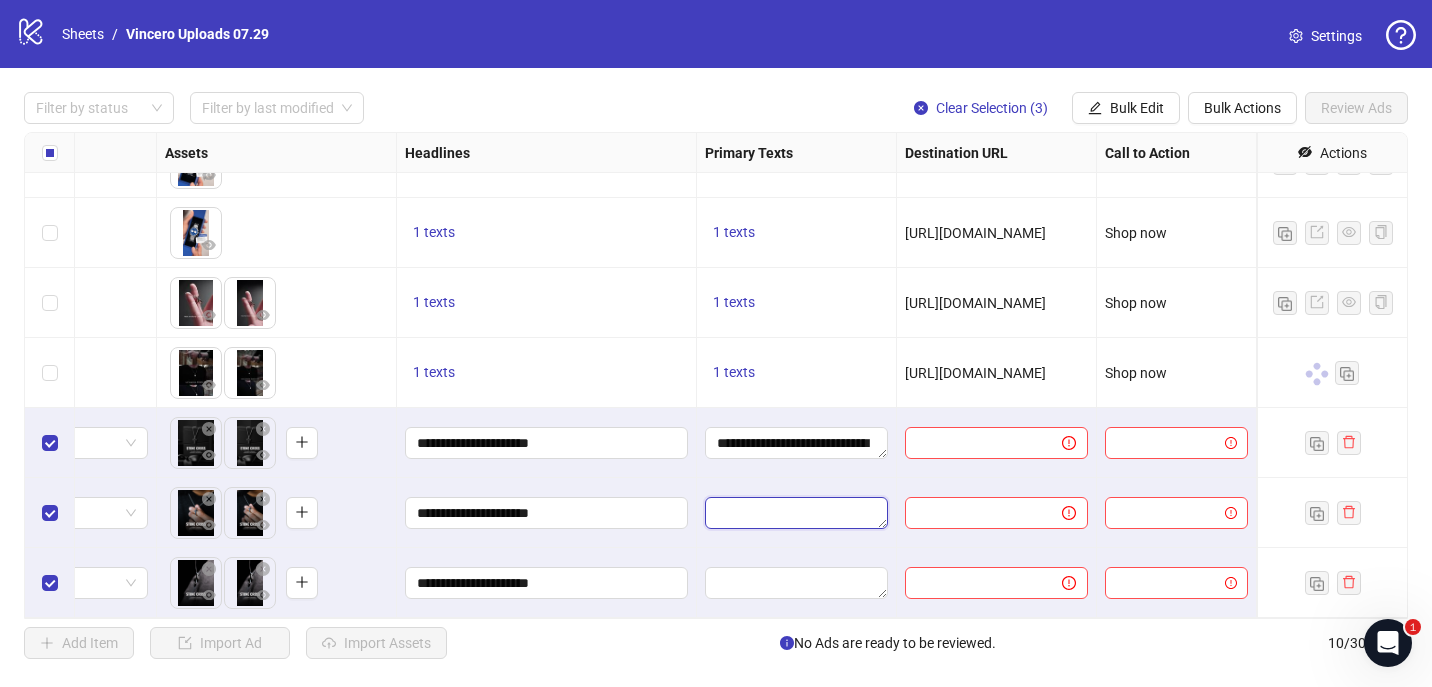 click at bounding box center [796, 513] 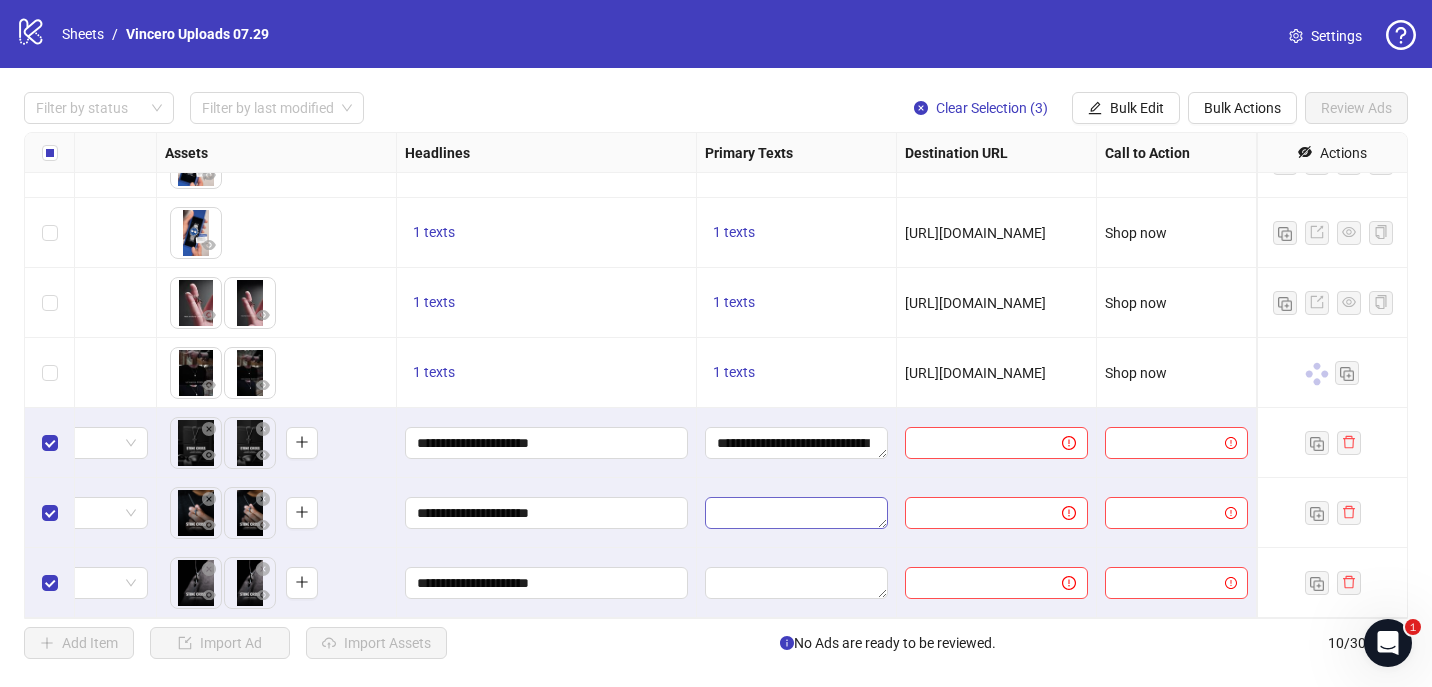 type on "**********" 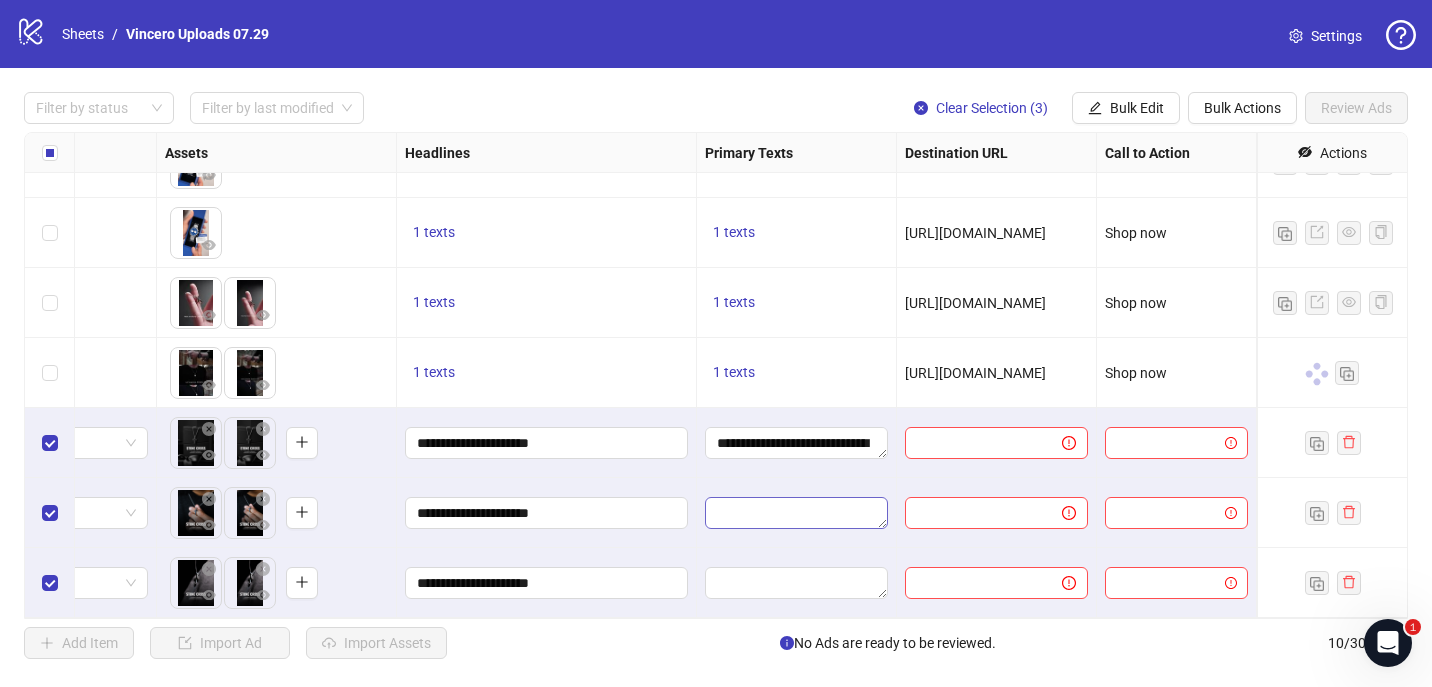 scroll, scrollTop: 59, scrollLeft: 0, axis: vertical 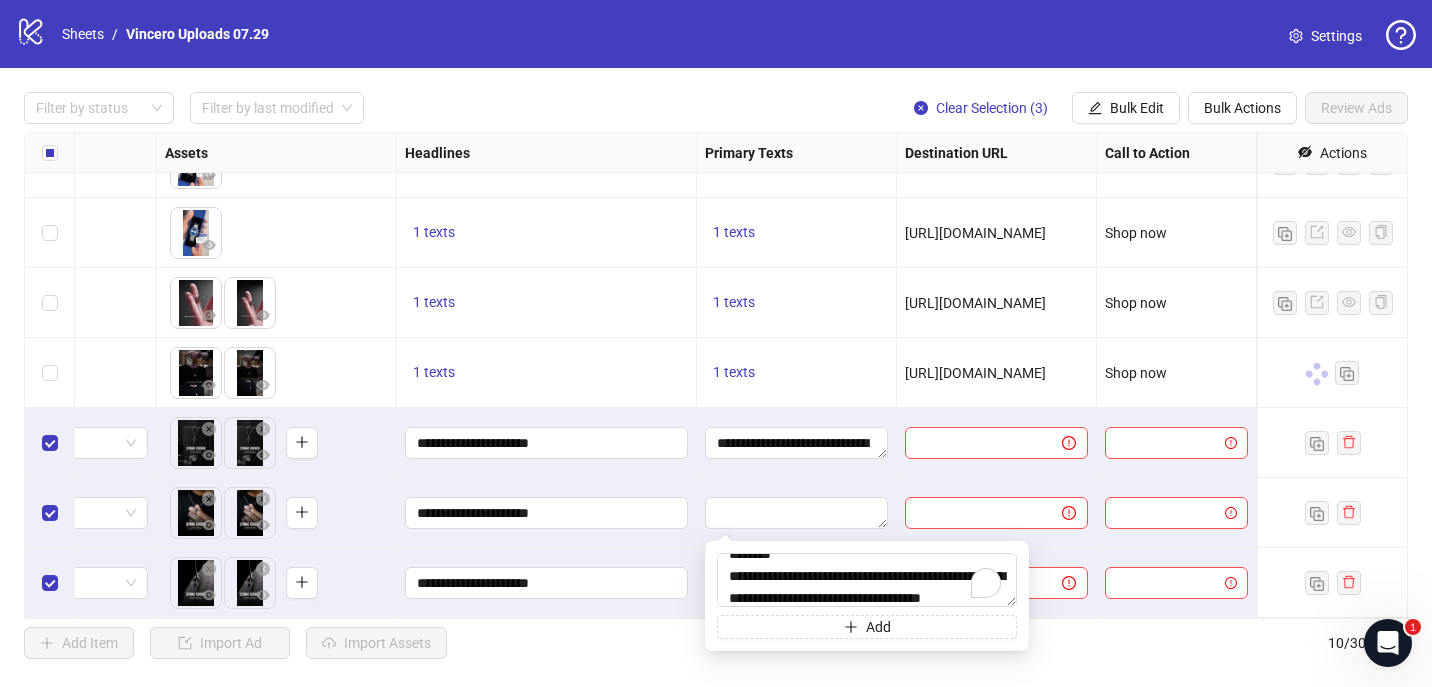 click at bounding box center [797, 513] 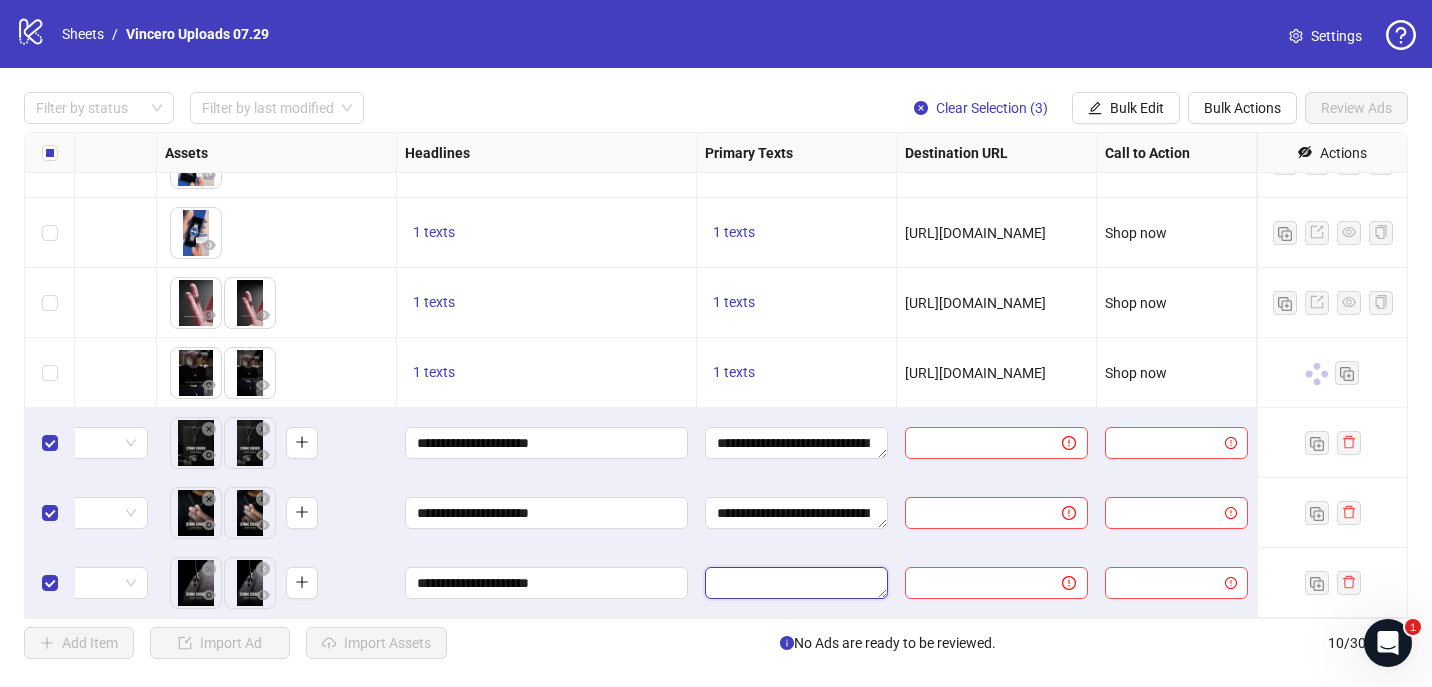 click at bounding box center (796, 583) 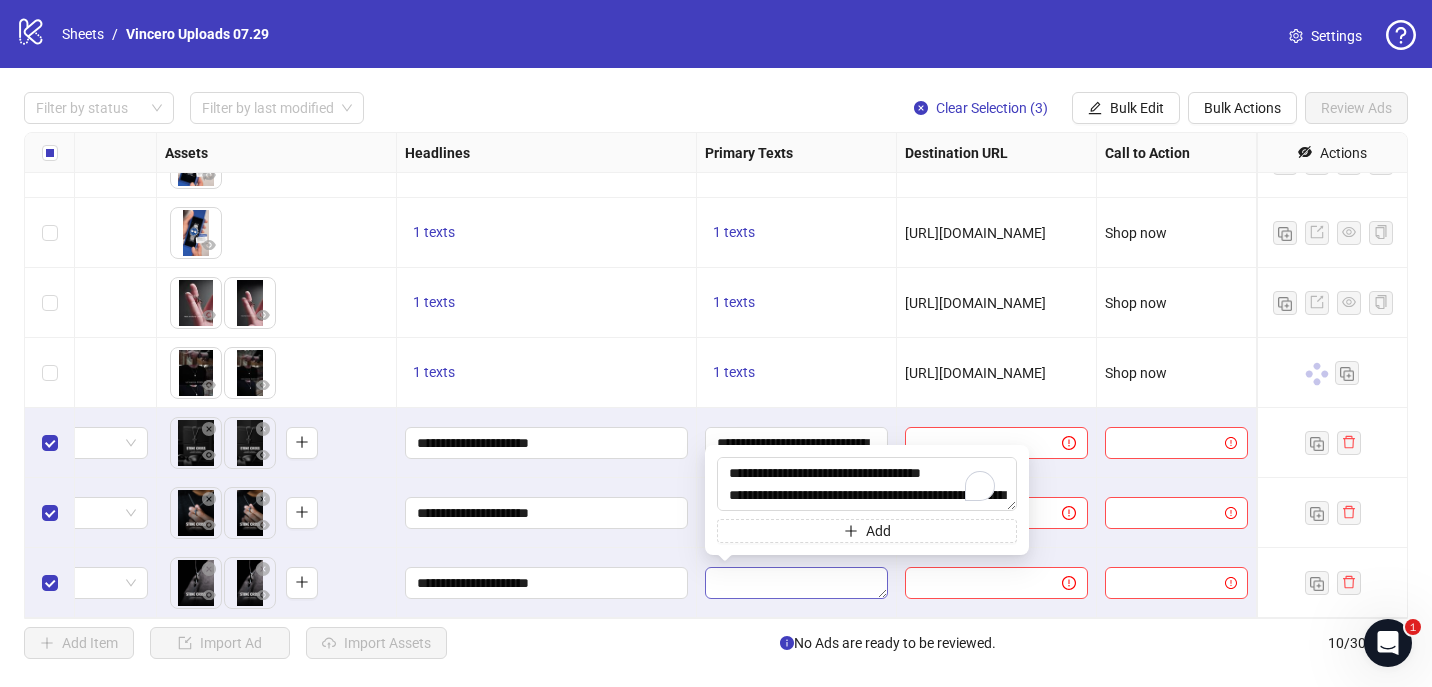 scroll, scrollTop: 59, scrollLeft: 0, axis: vertical 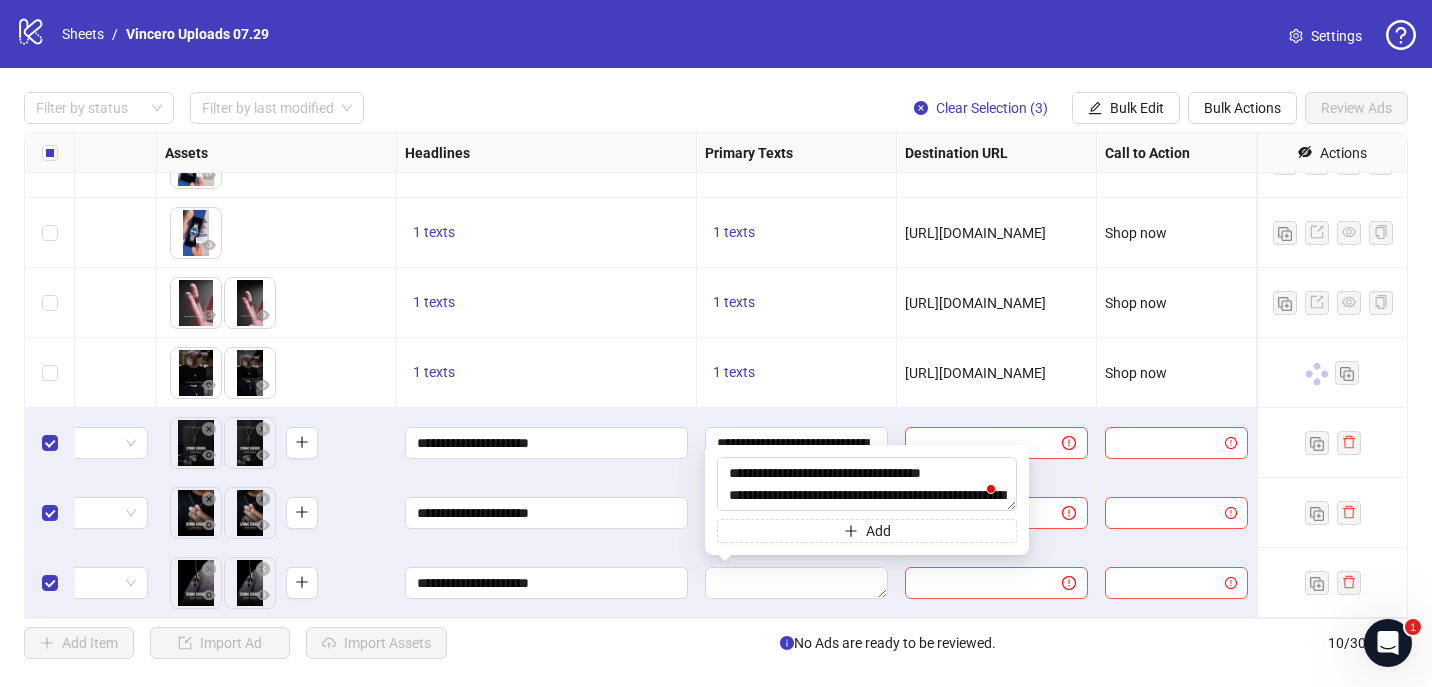 type on "**********" 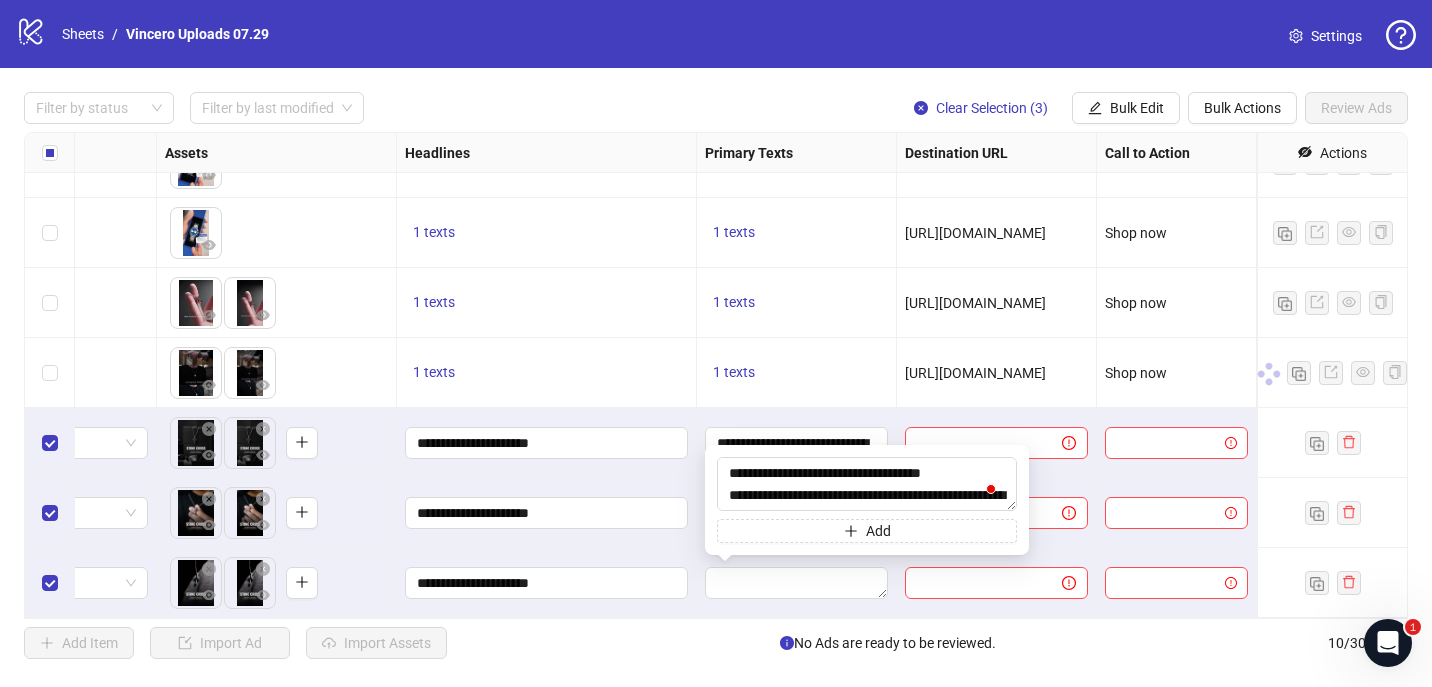 click on "**********" at bounding box center [547, 513] 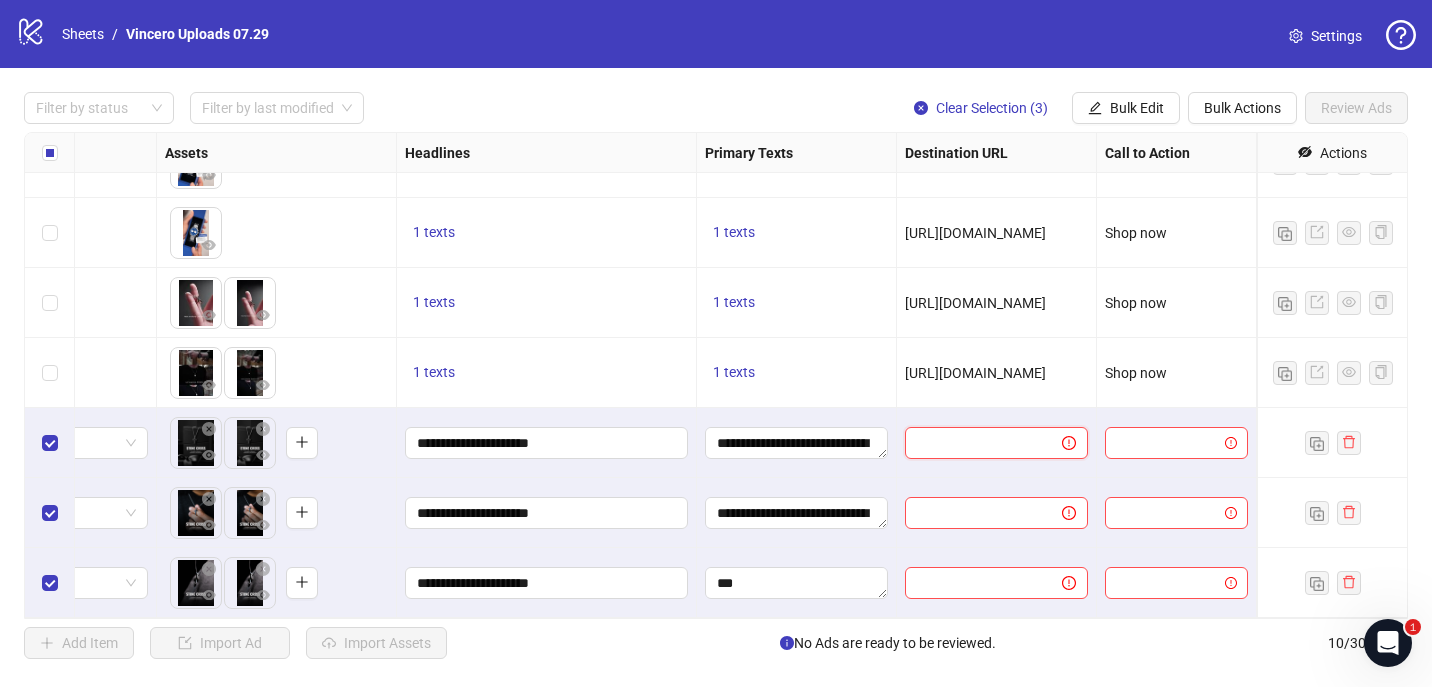 click at bounding box center [975, 443] 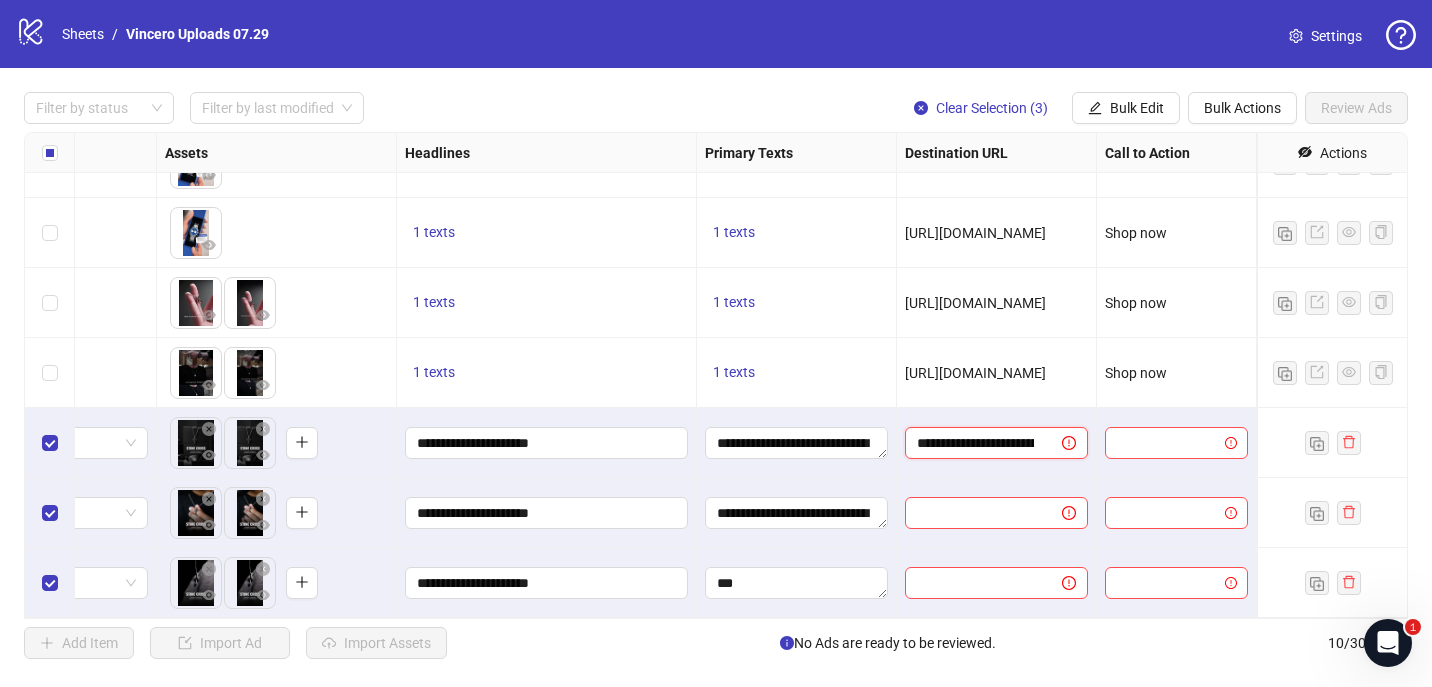 scroll, scrollTop: 0, scrollLeft: 349, axis: horizontal 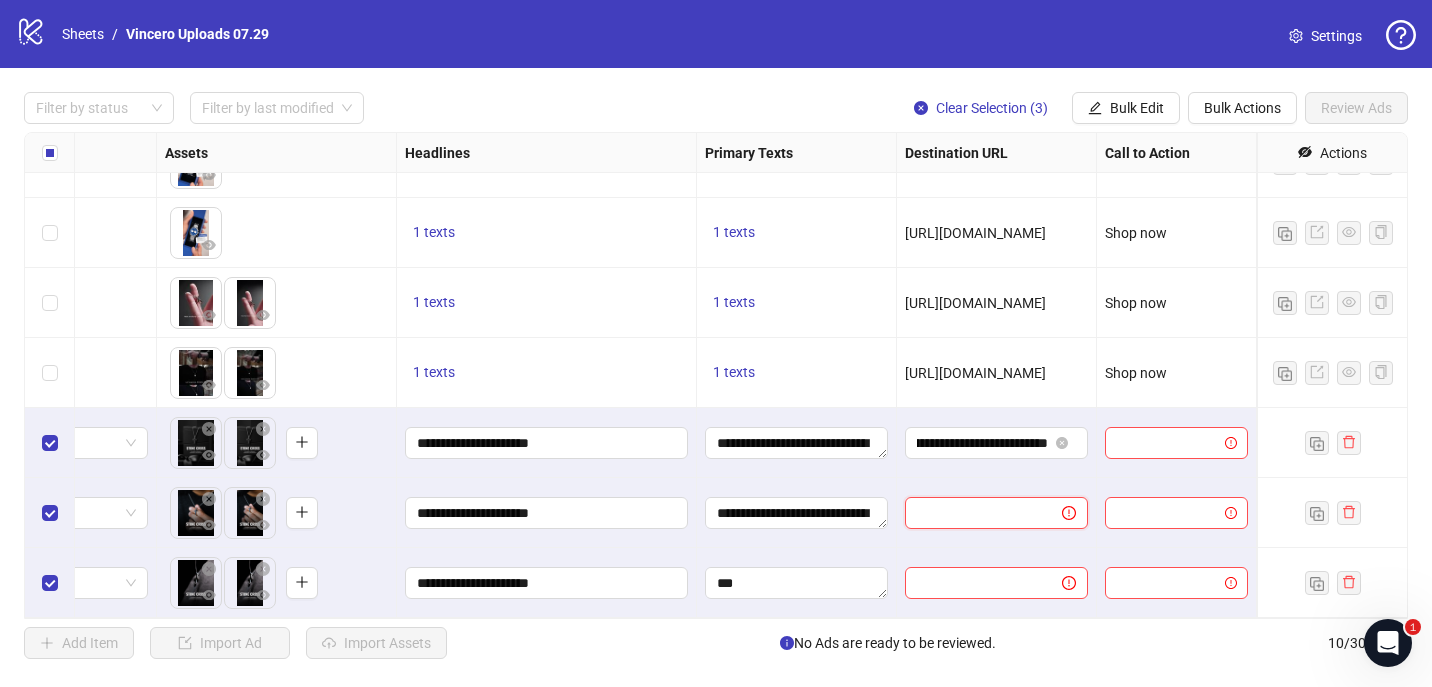 click at bounding box center [975, 513] 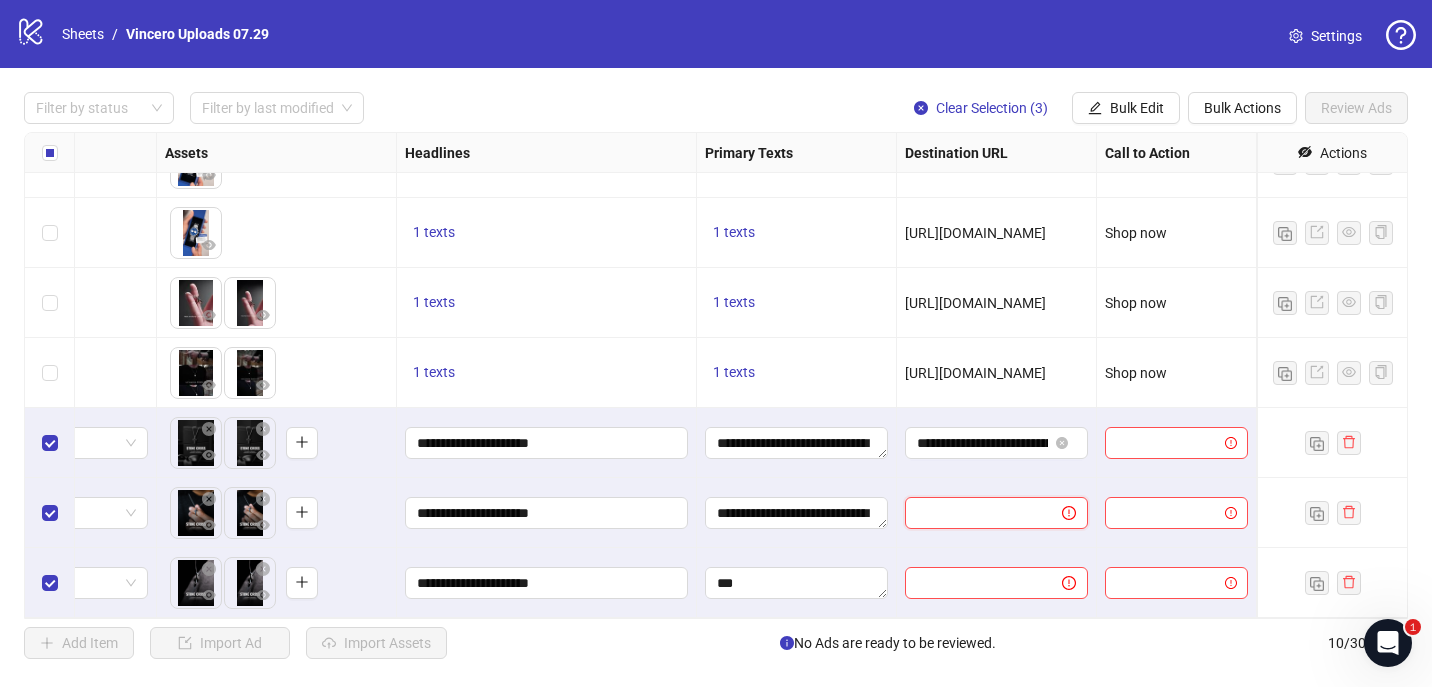 paste on "**********" 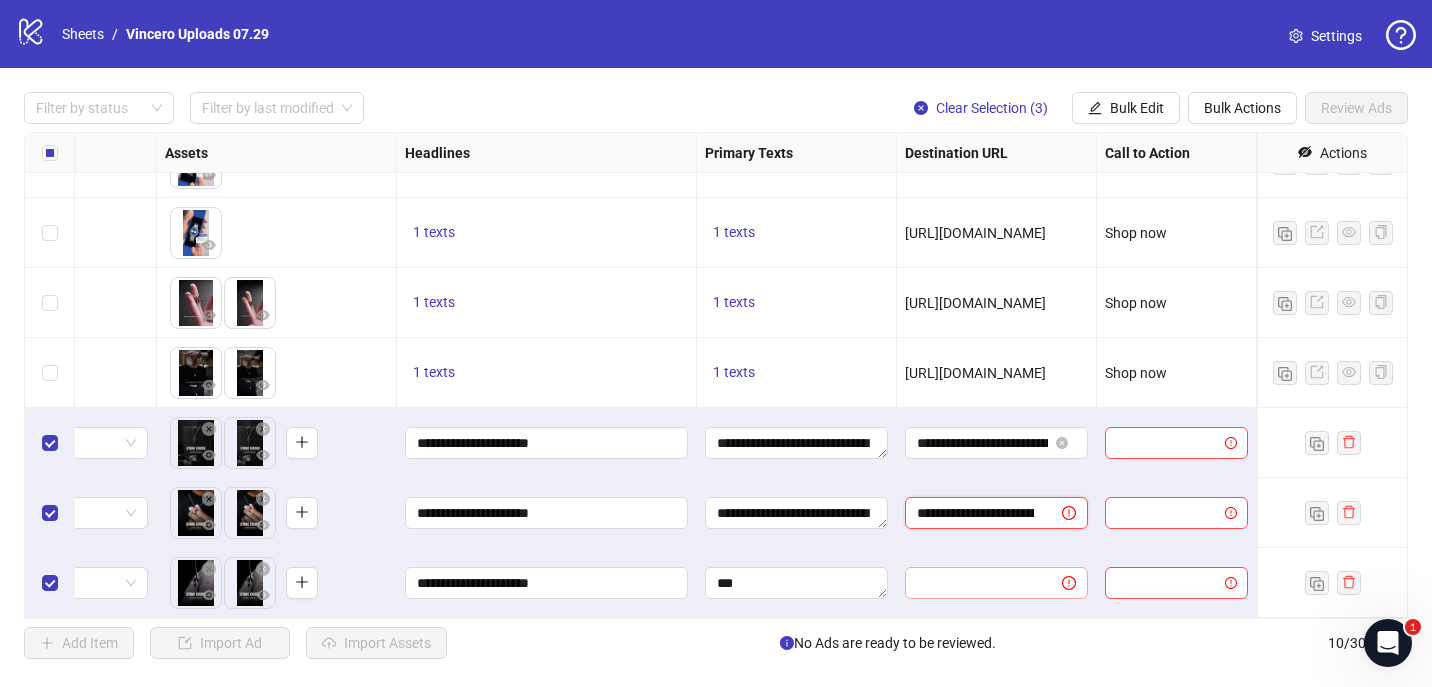 scroll, scrollTop: 0, scrollLeft: 349, axis: horizontal 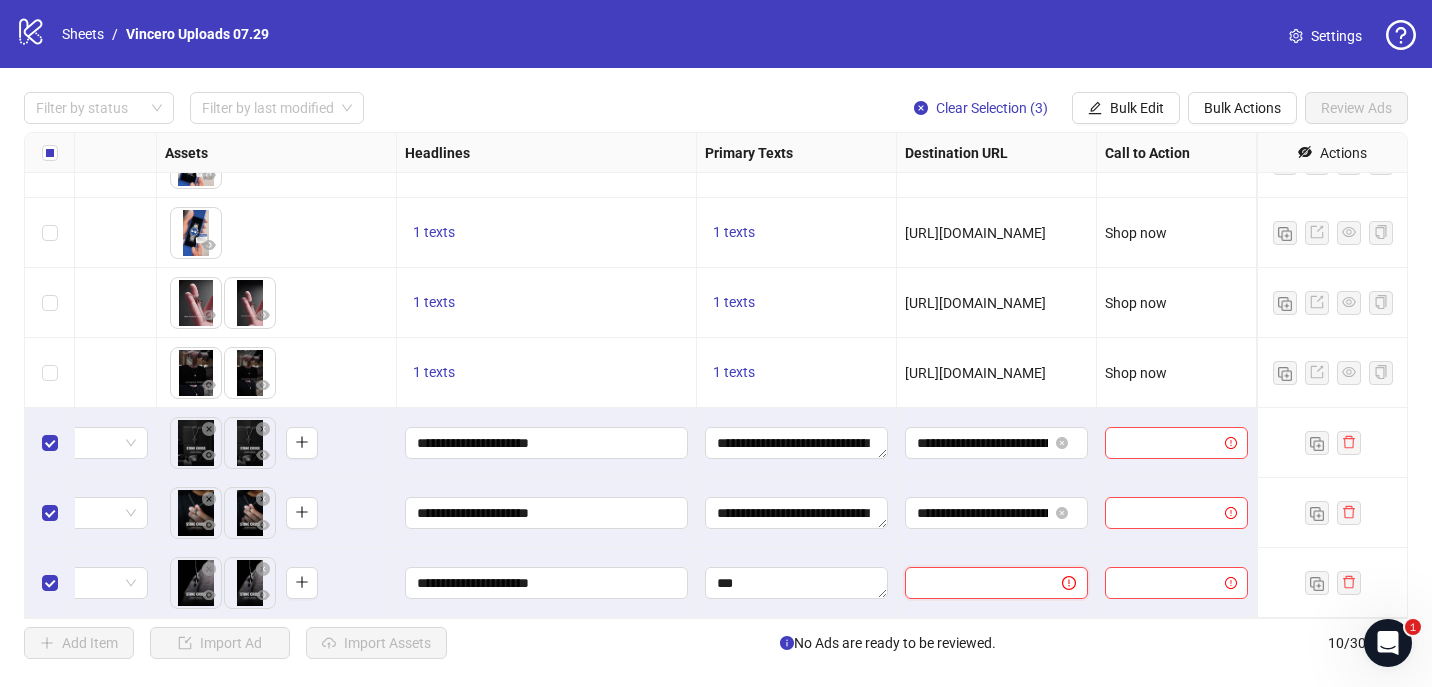 click at bounding box center (975, 583) 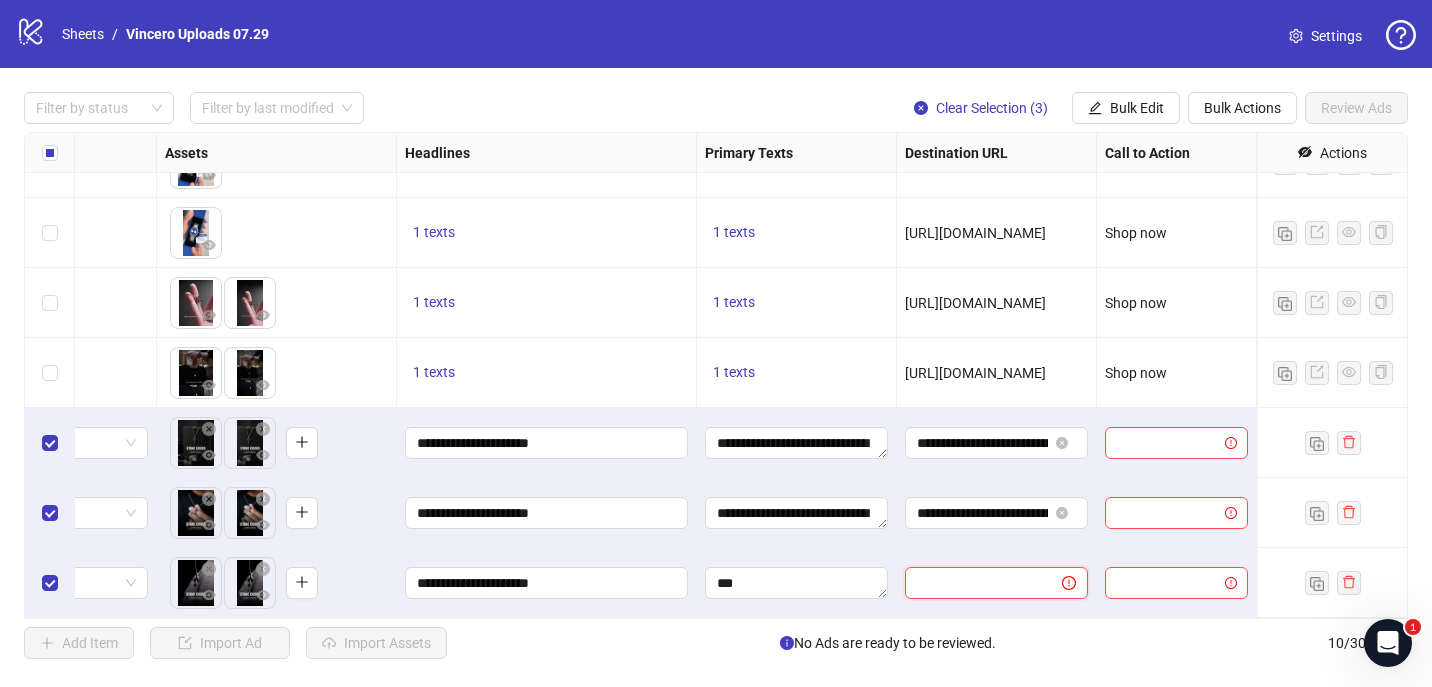 paste on "**********" 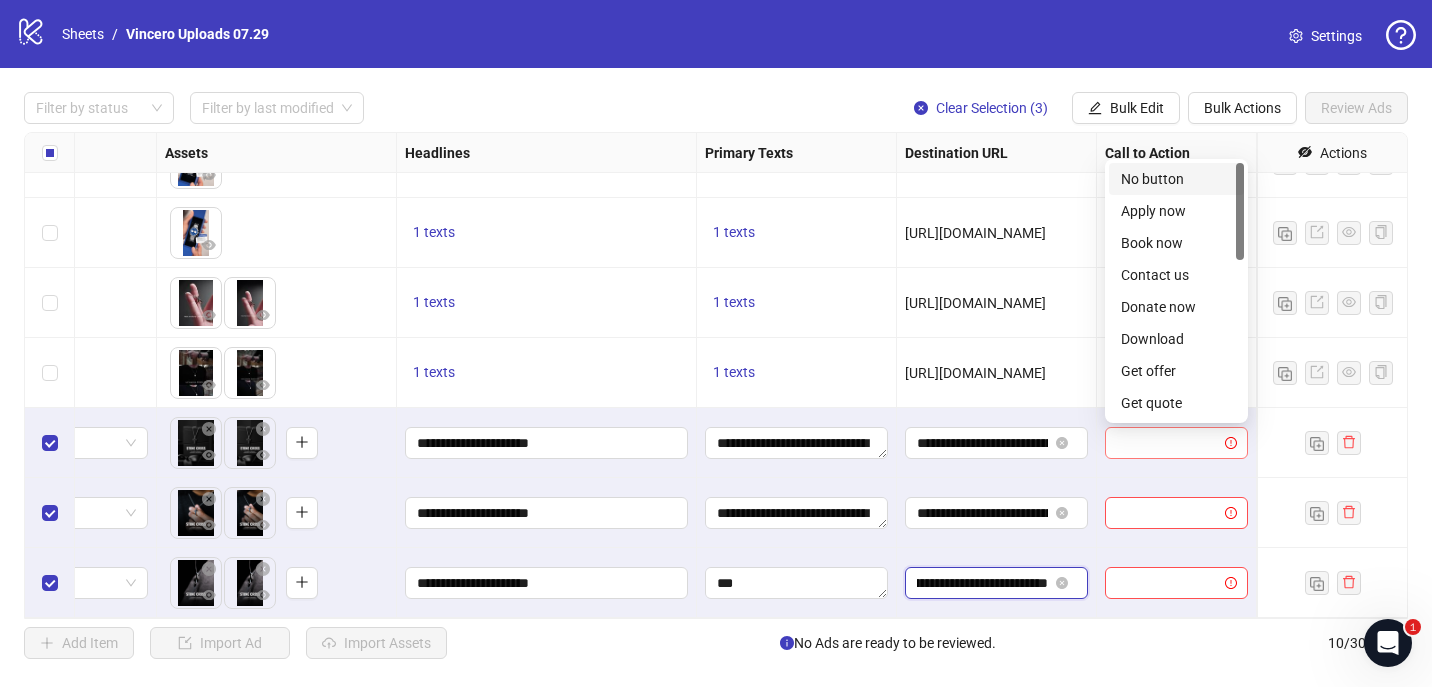 click at bounding box center [1176, 443] 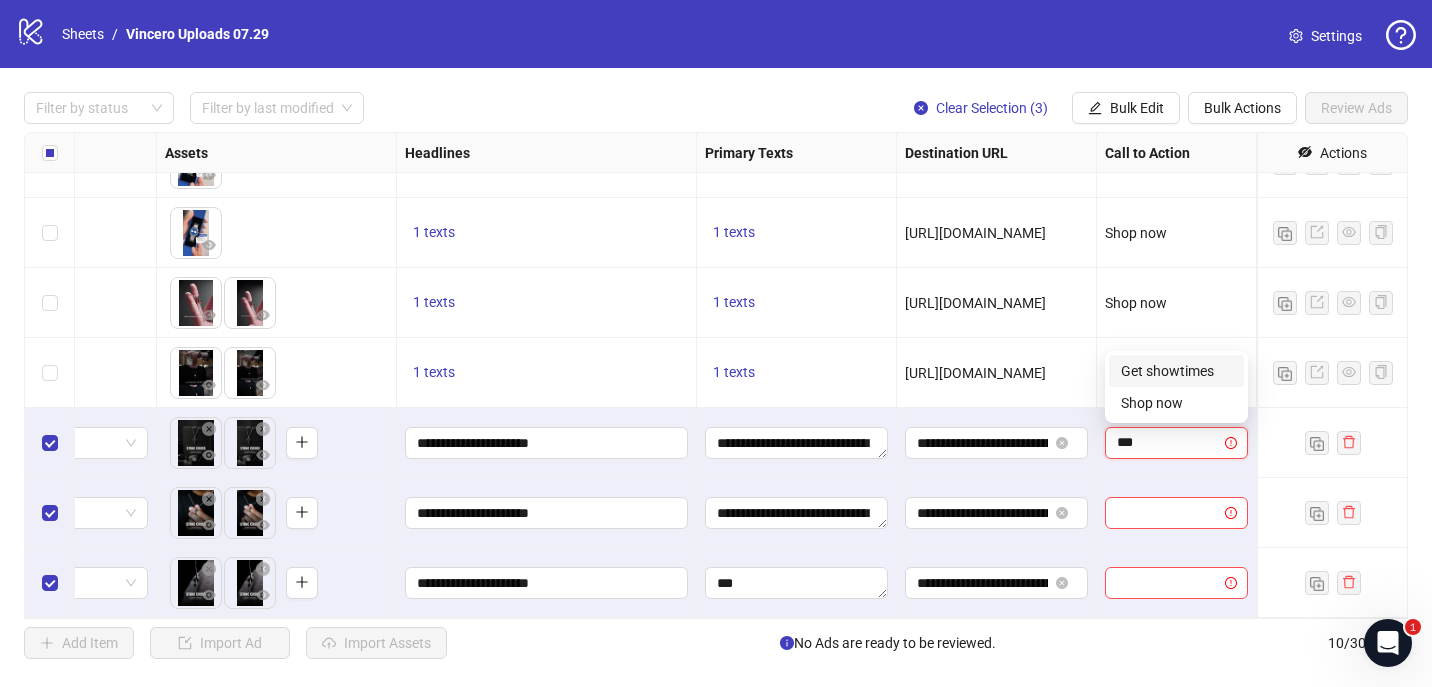 type on "****" 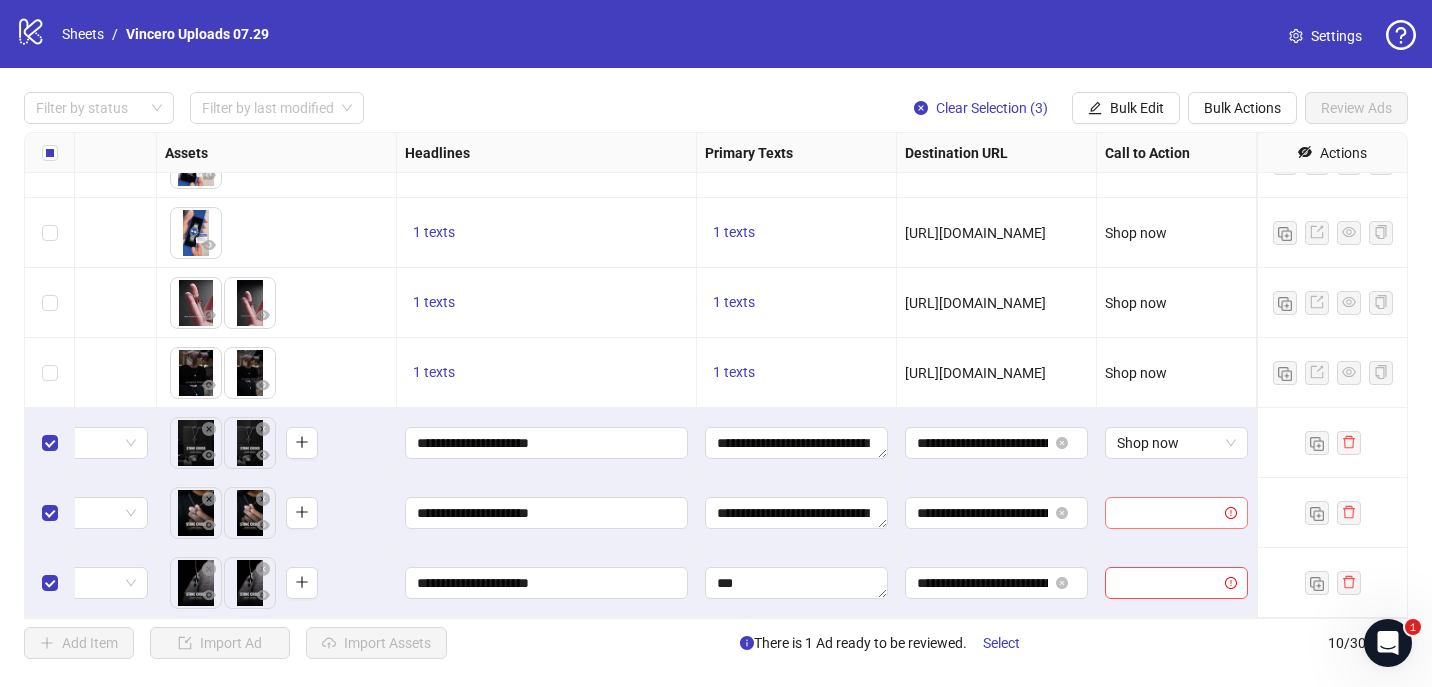 click at bounding box center [1167, 513] 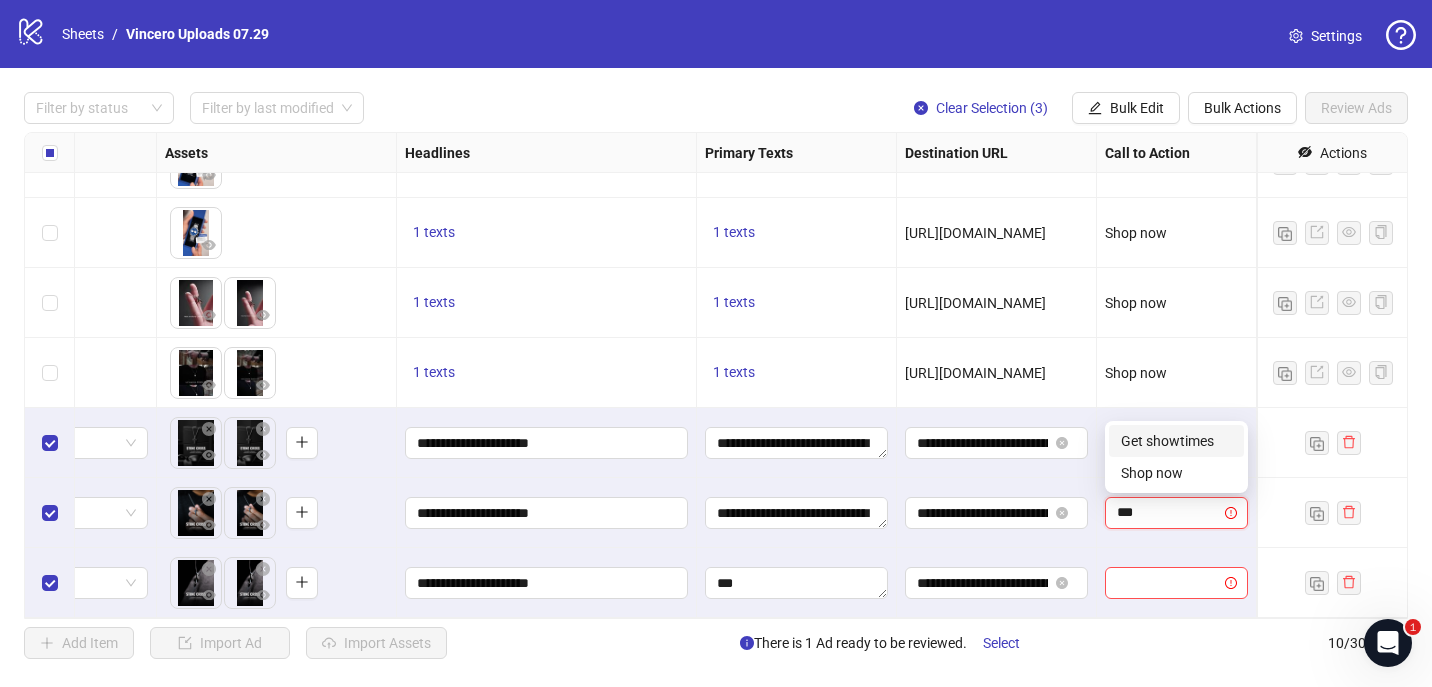 type on "****" 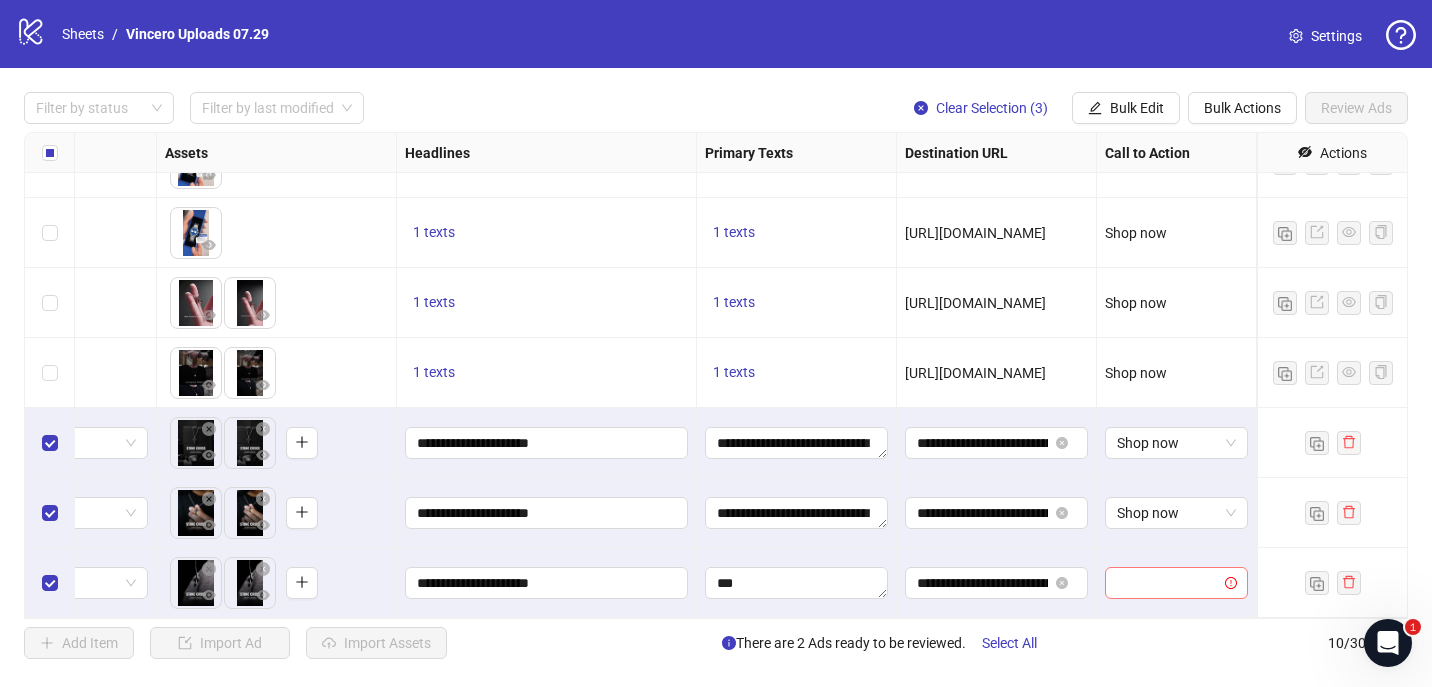 click at bounding box center (1167, 583) 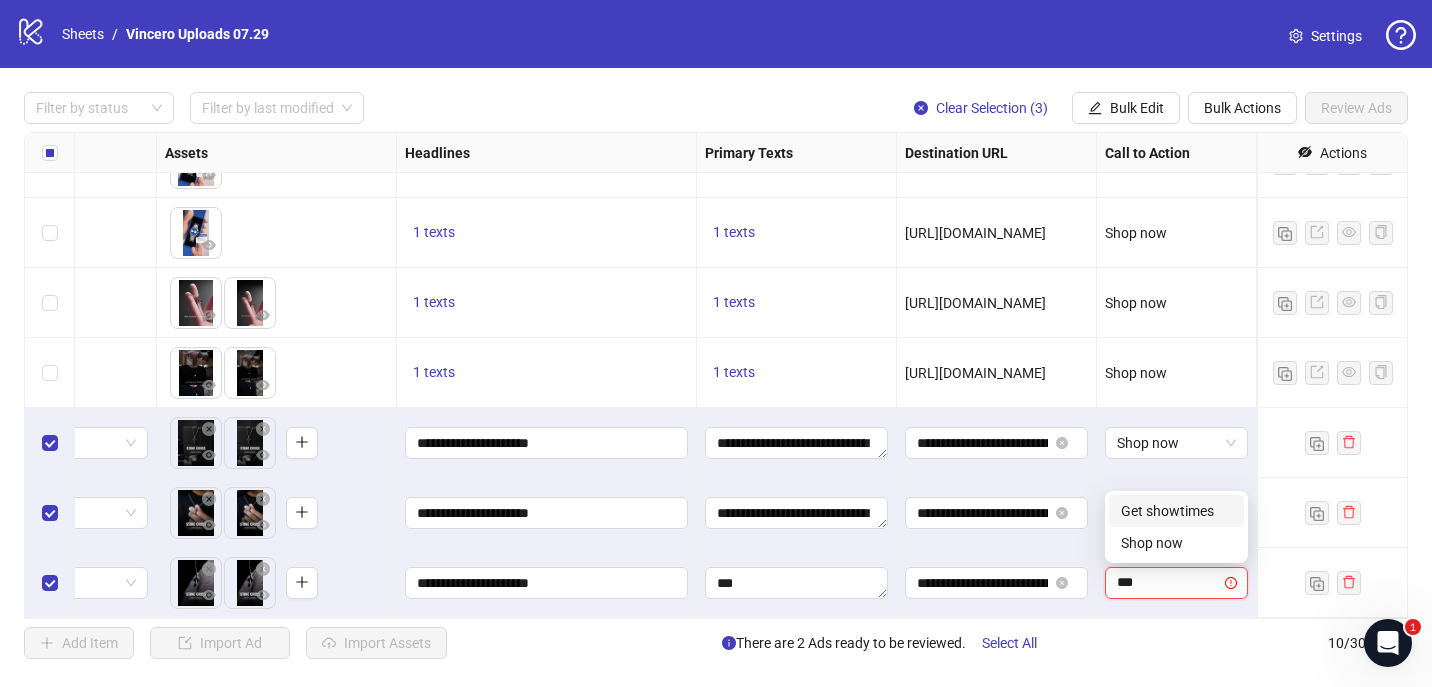 type on "****" 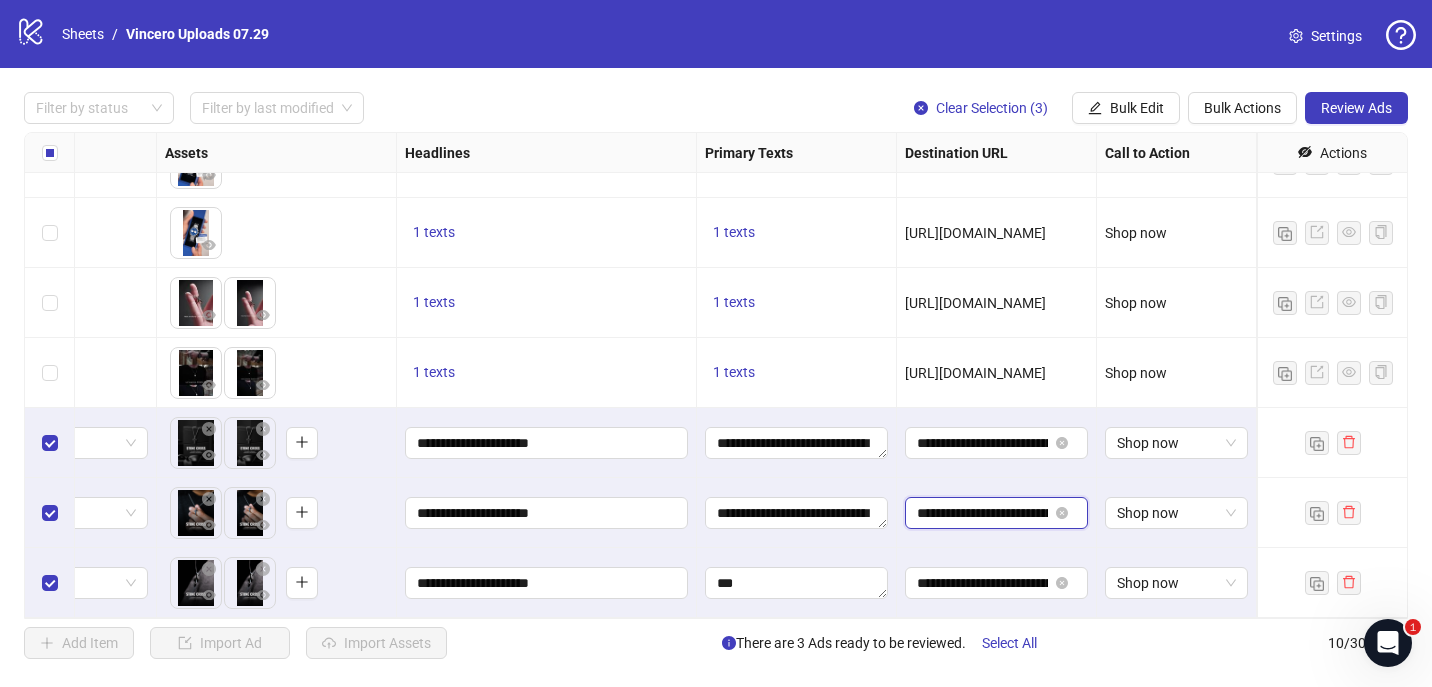 click on "**********" at bounding box center [982, 513] 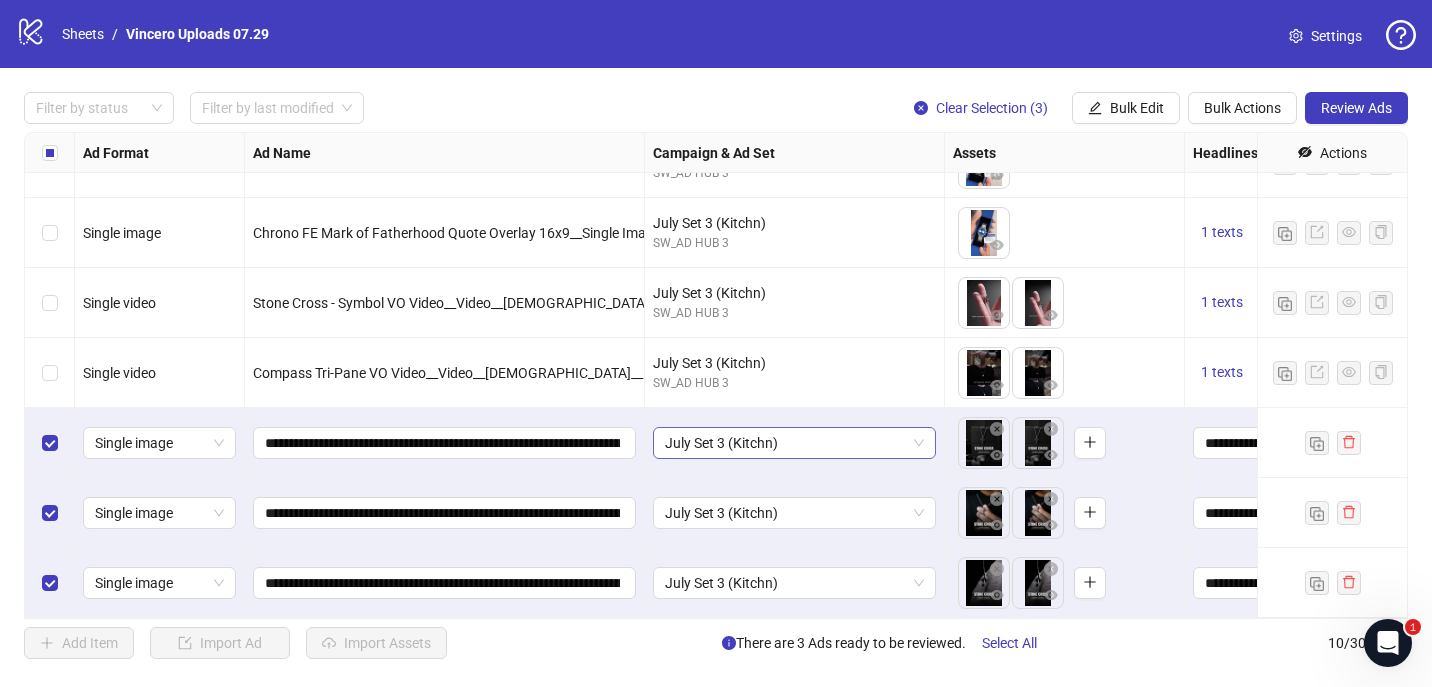 scroll, scrollTop: 255, scrollLeft: 788, axis: both 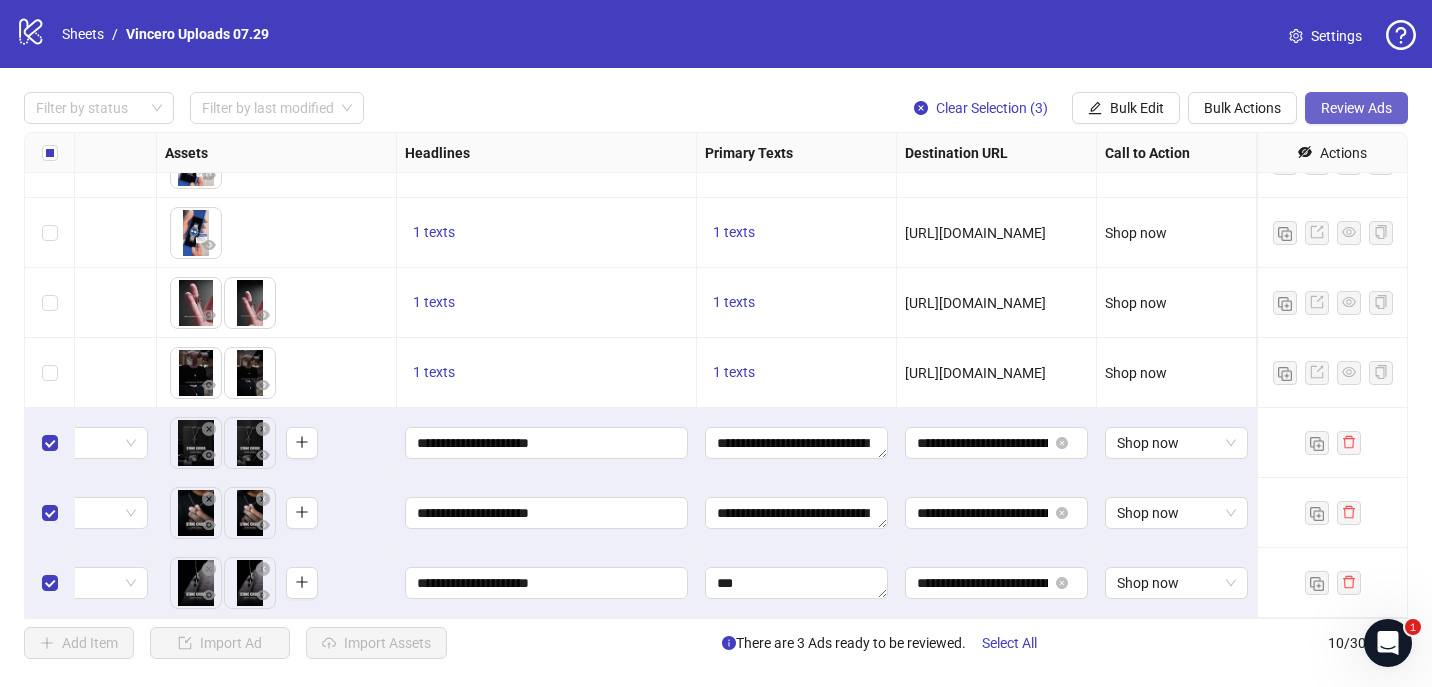 click on "Review Ads" at bounding box center (1356, 108) 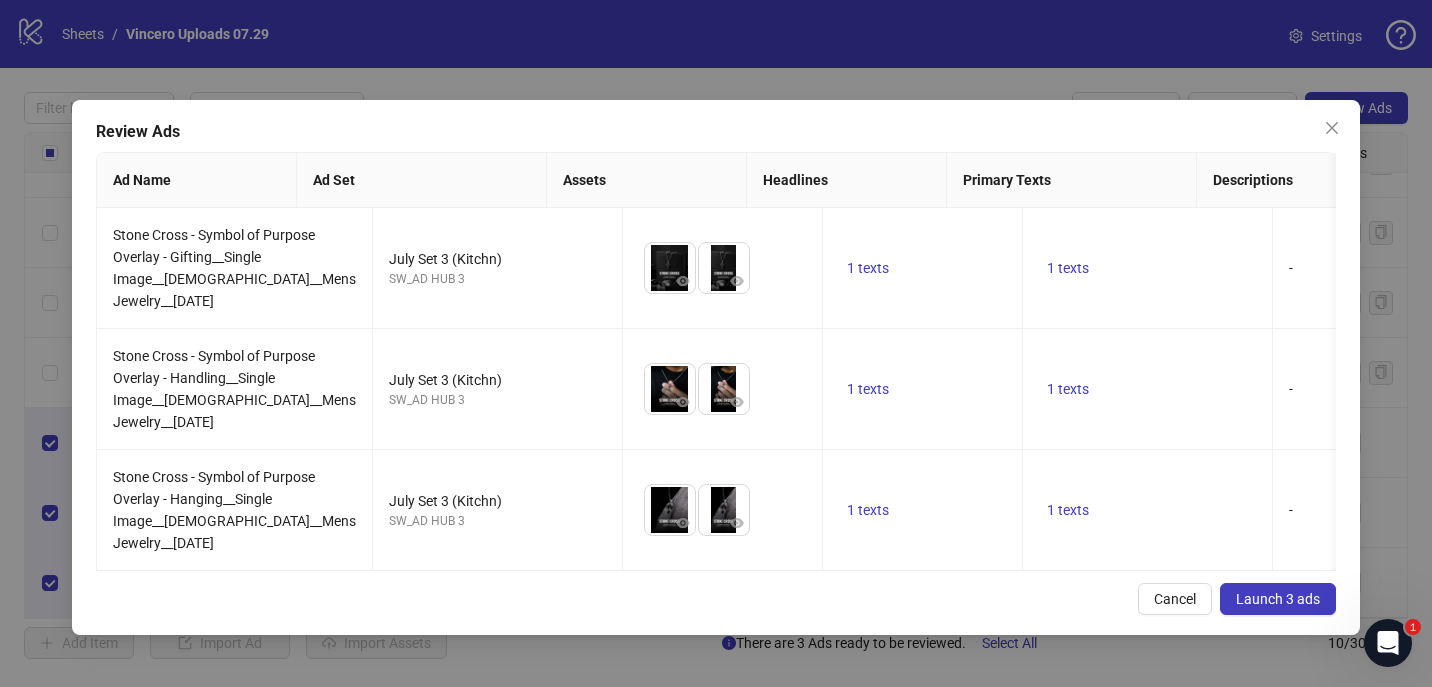 click on "Launch 3 ads" at bounding box center (1278, 599) 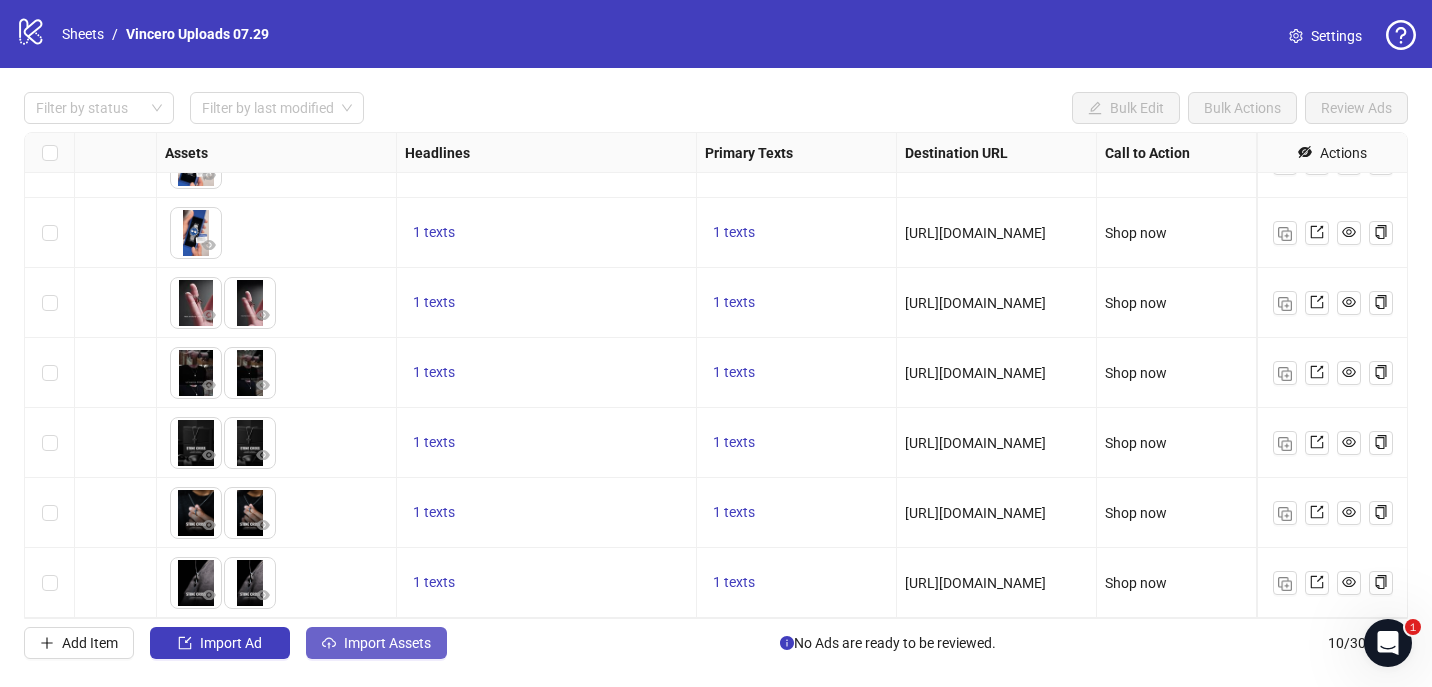 click on "Import Assets" at bounding box center [387, 643] 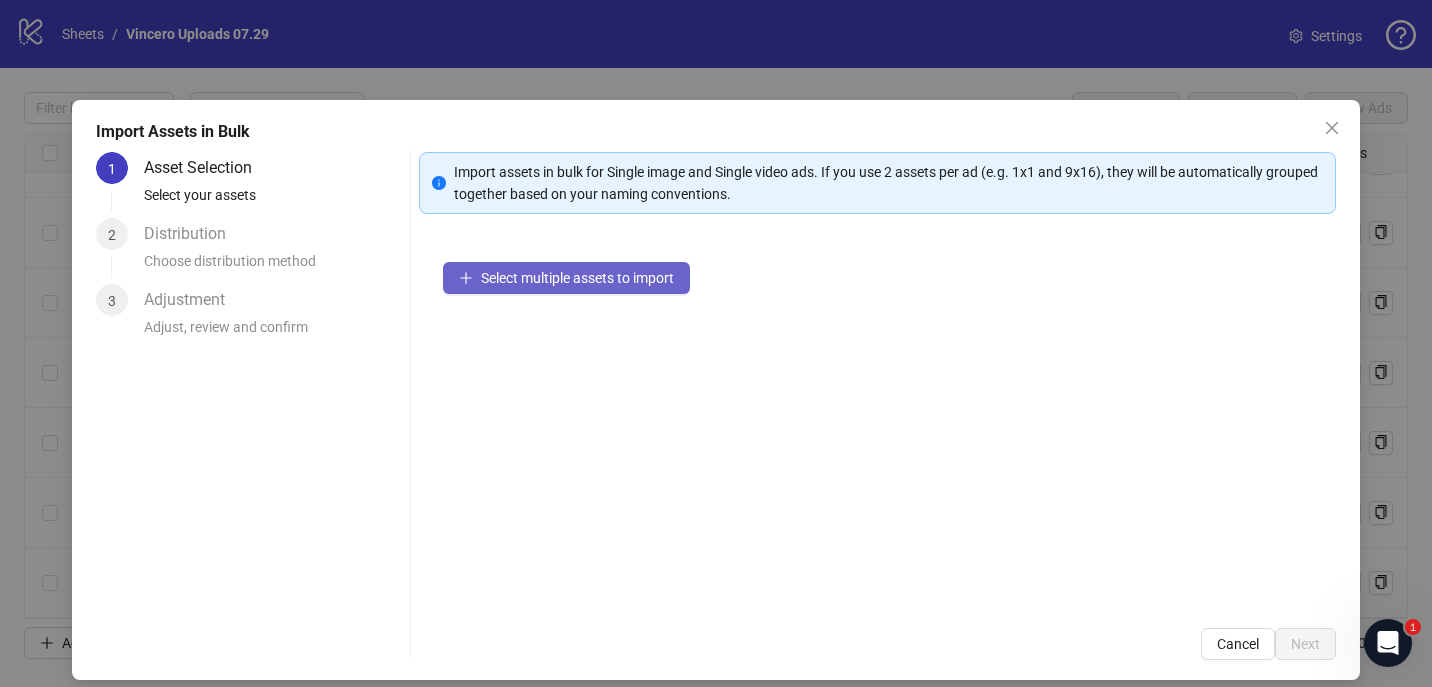 click on "Select multiple assets to import" at bounding box center [577, 278] 